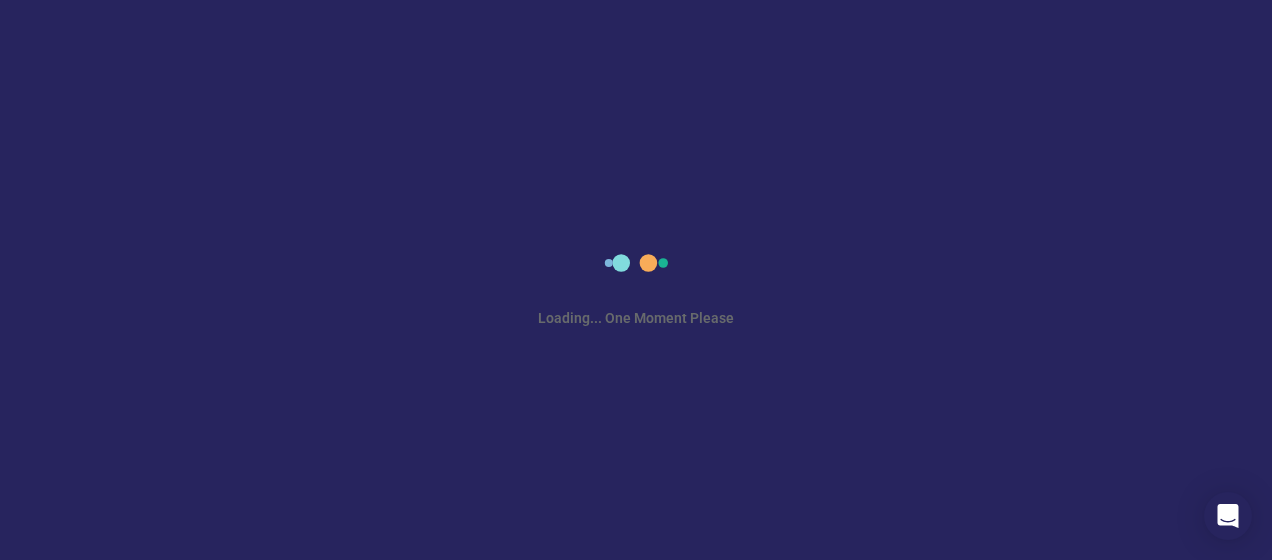 scroll, scrollTop: 0, scrollLeft: 0, axis: both 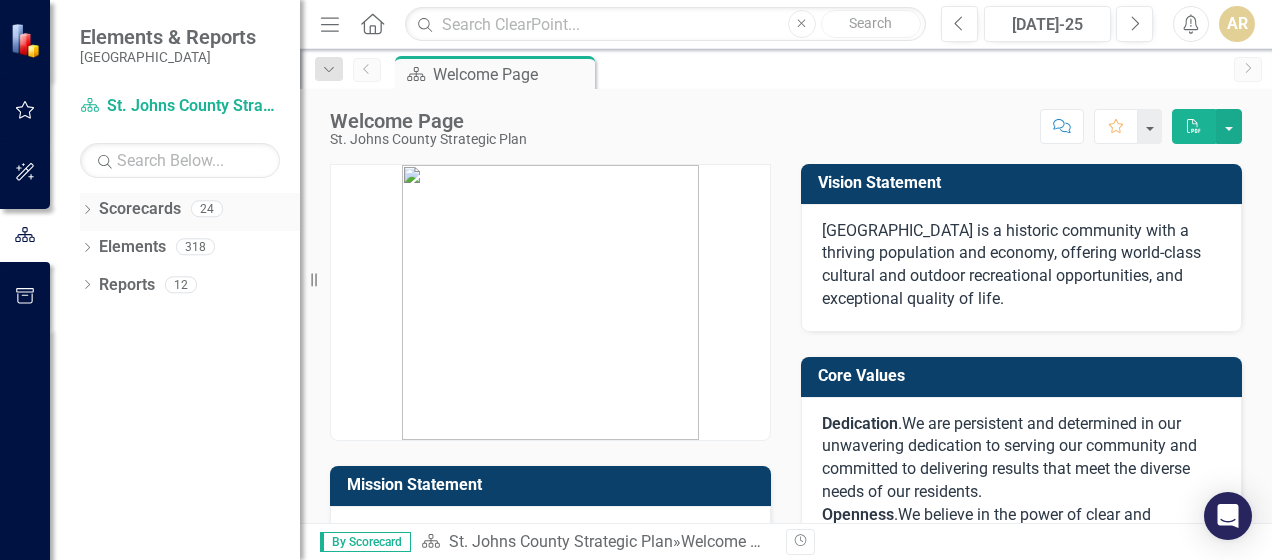 click on "Scorecards" at bounding box center [140, 209] 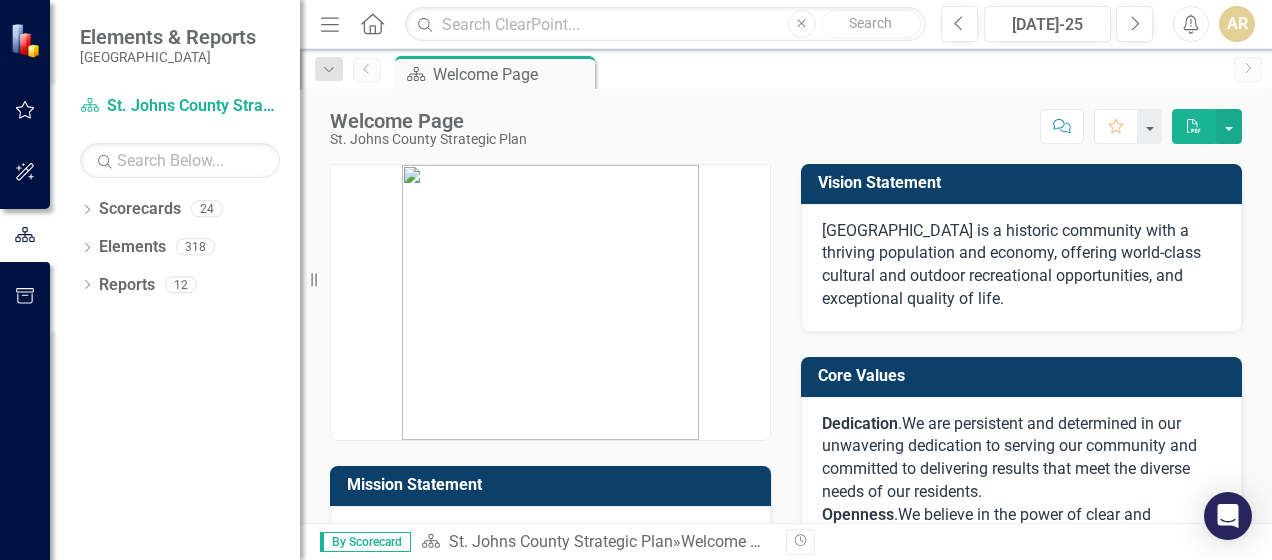 click at bounding box center [25, 111] 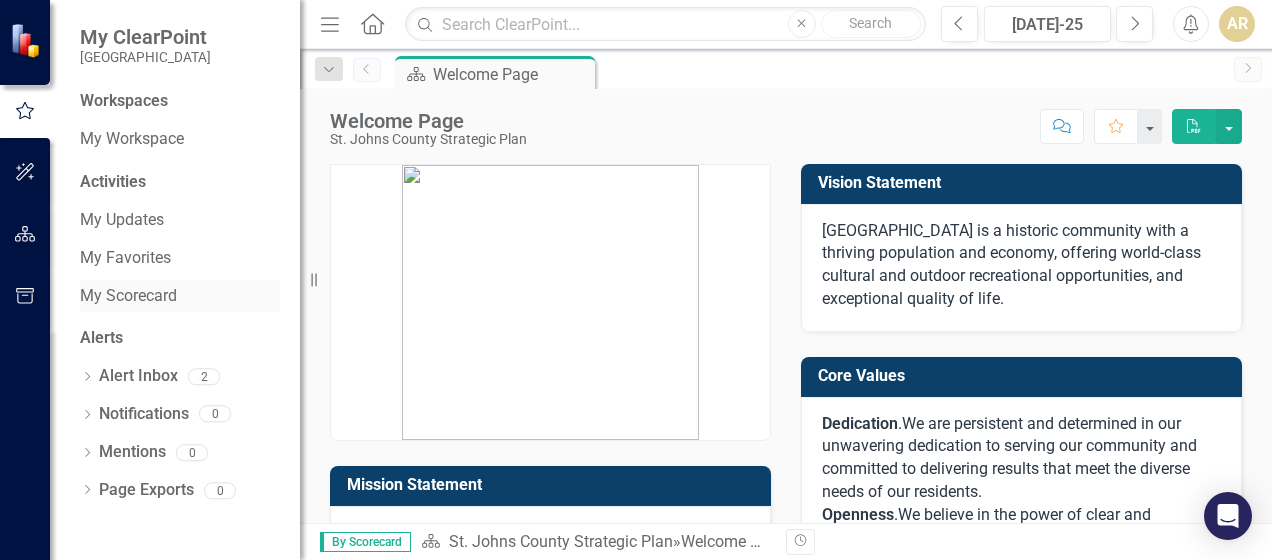 click on "My Scorecard" at bounding box center (180, 296) 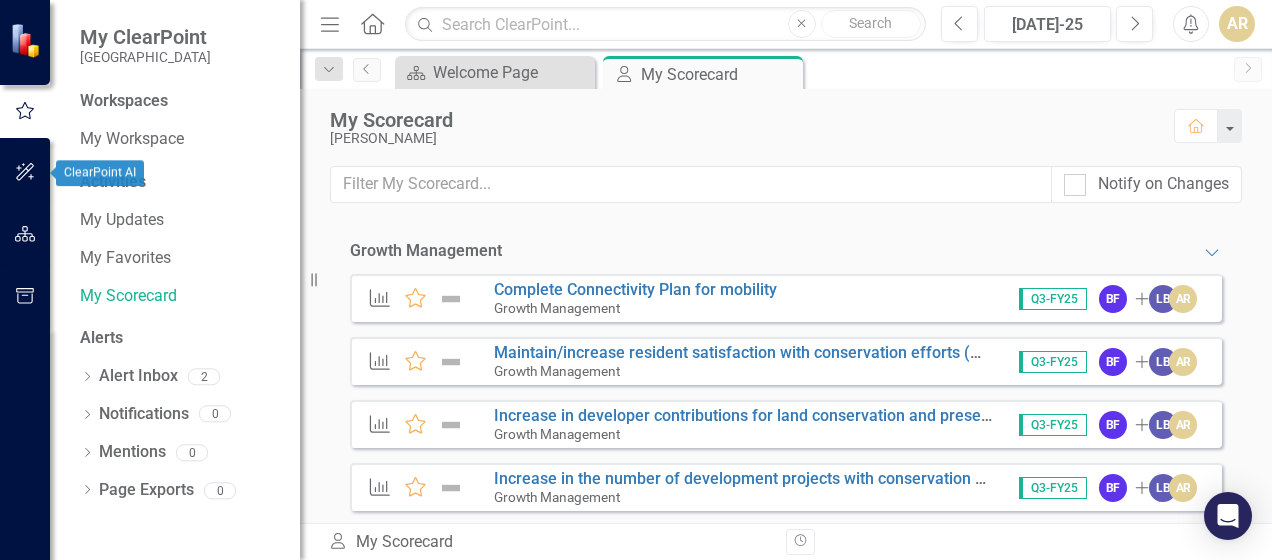 click 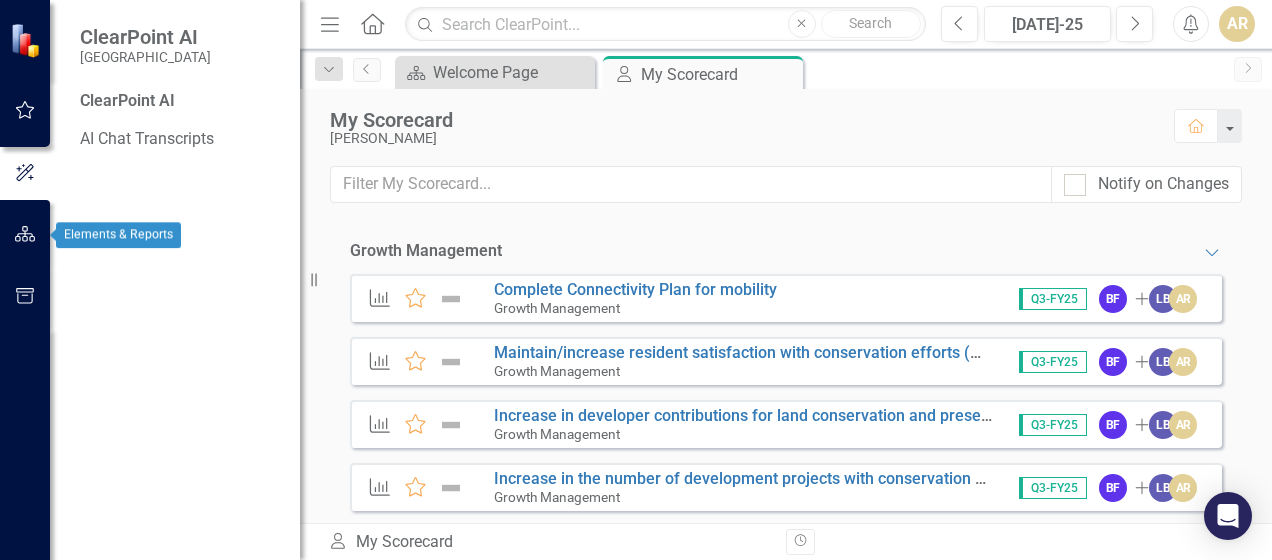 click 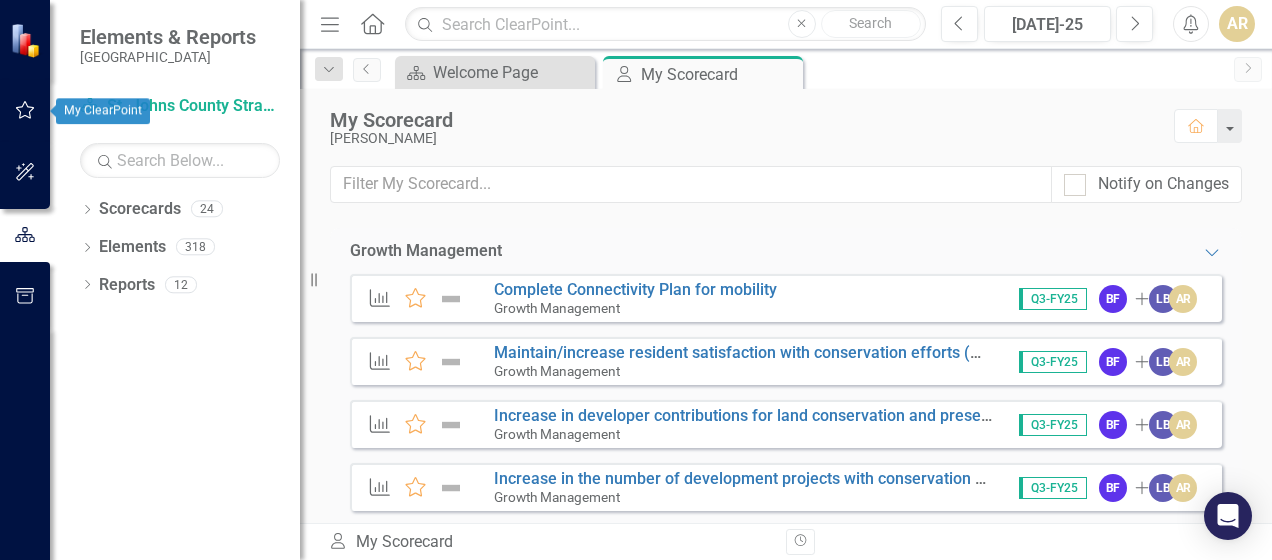 click 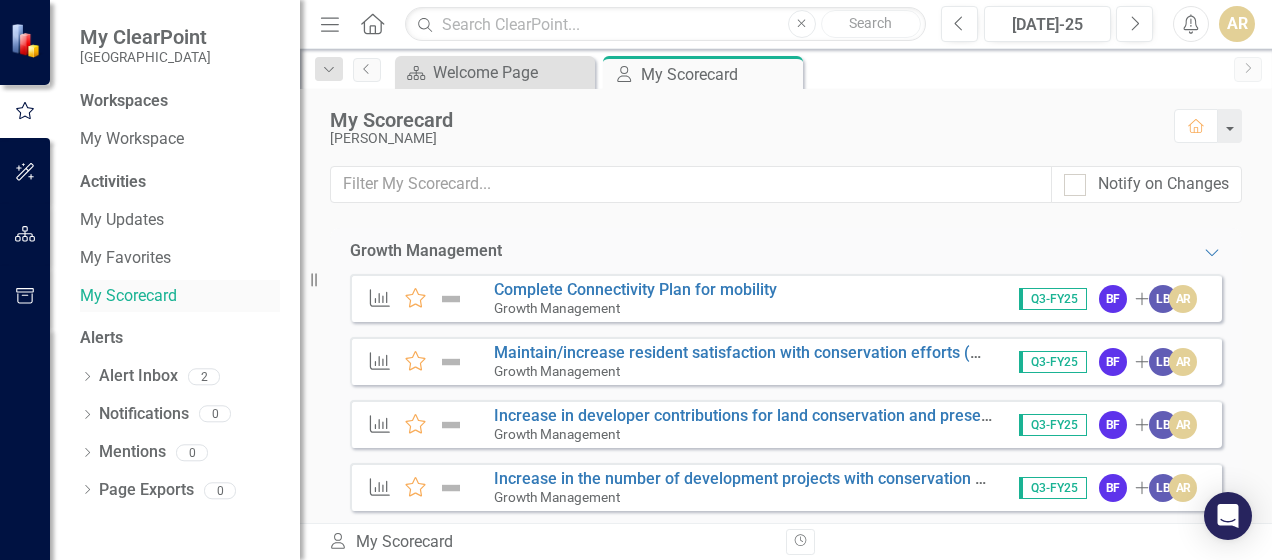 click on "My Scorecard" at bounding box center [180, 296] 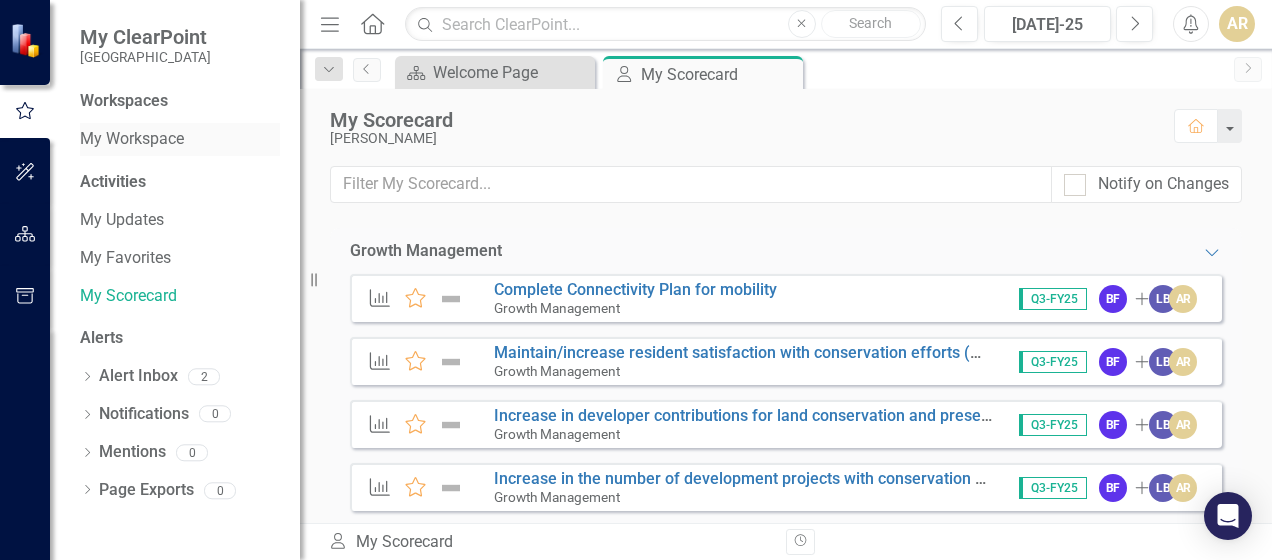 click on "My Workspace" at bounding box center (180, 139) 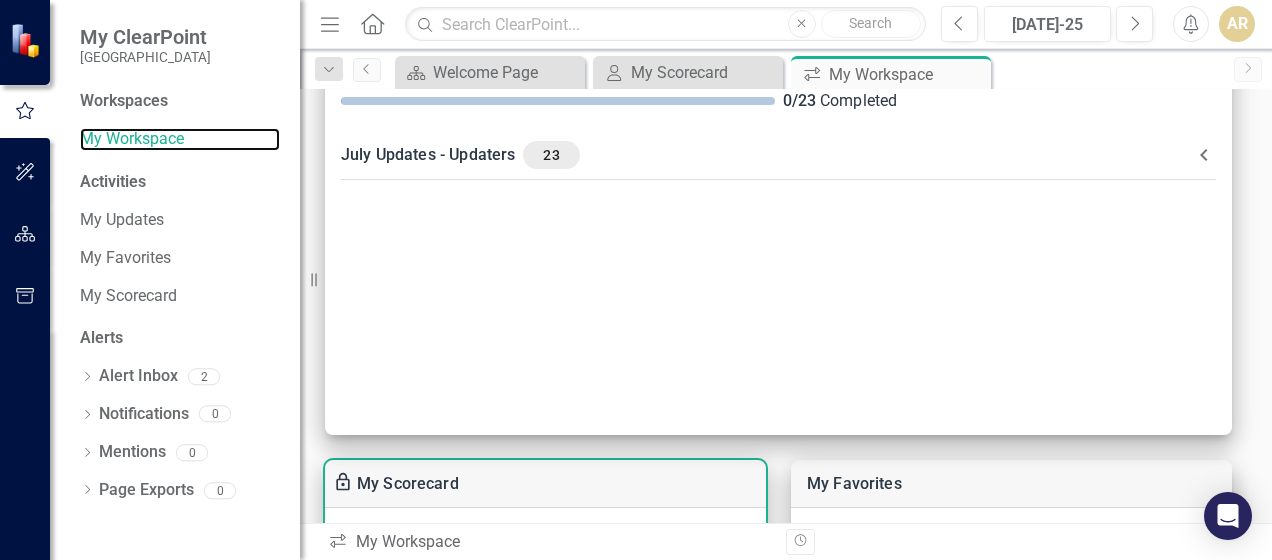 scroll, scrollTop: 0, scrollLeft: 0, axis: both 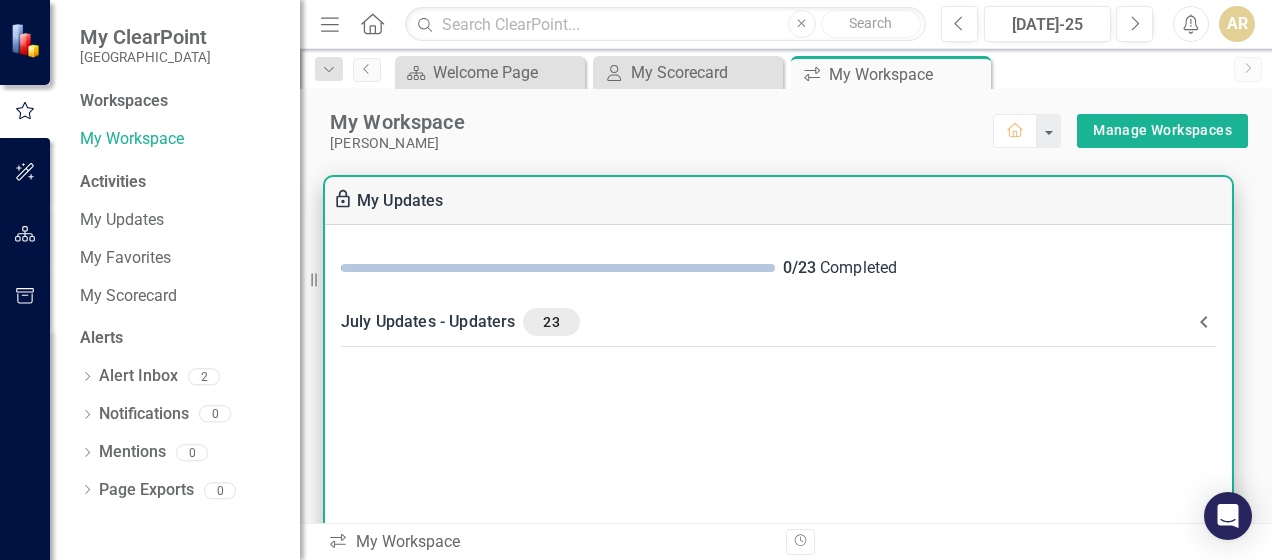 click on "23" at bounding box center [551, 322] 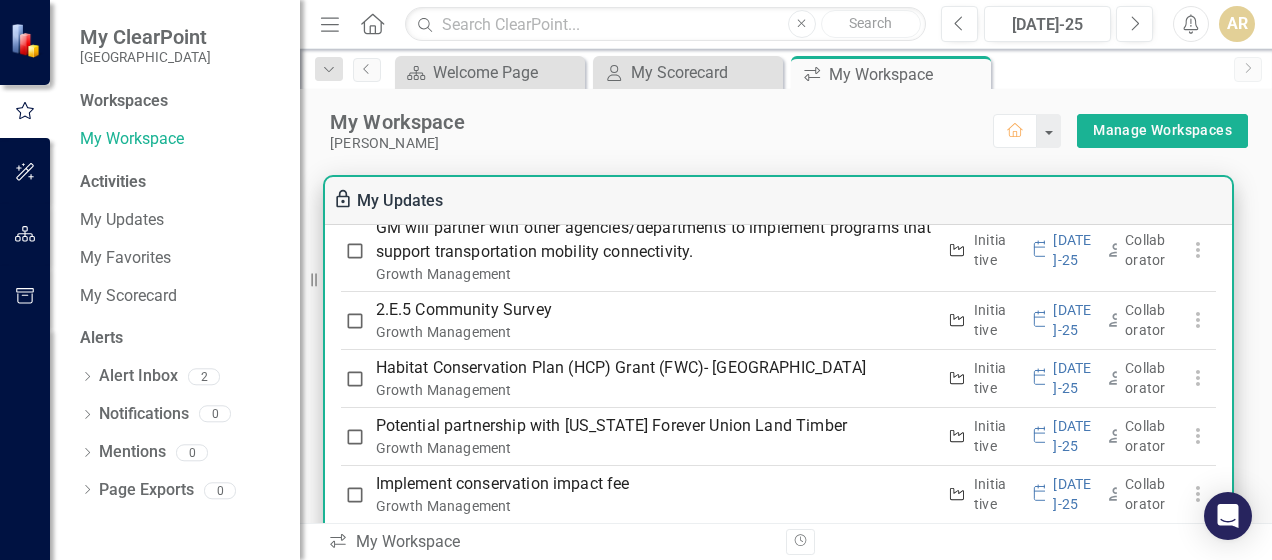 scroll, scrollTop: 800, scrollLeft: 0, axis: vertical 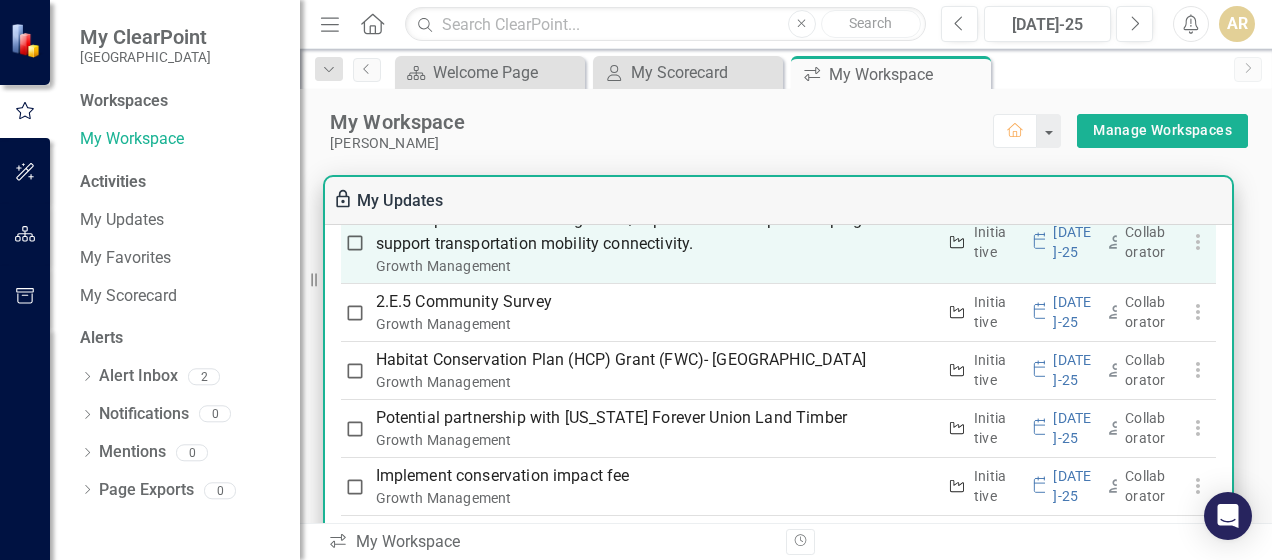 click on "GM will partner with other agencies/departments to implement programs that support transportation mobility connectivity." at bounding box center (656, 232) 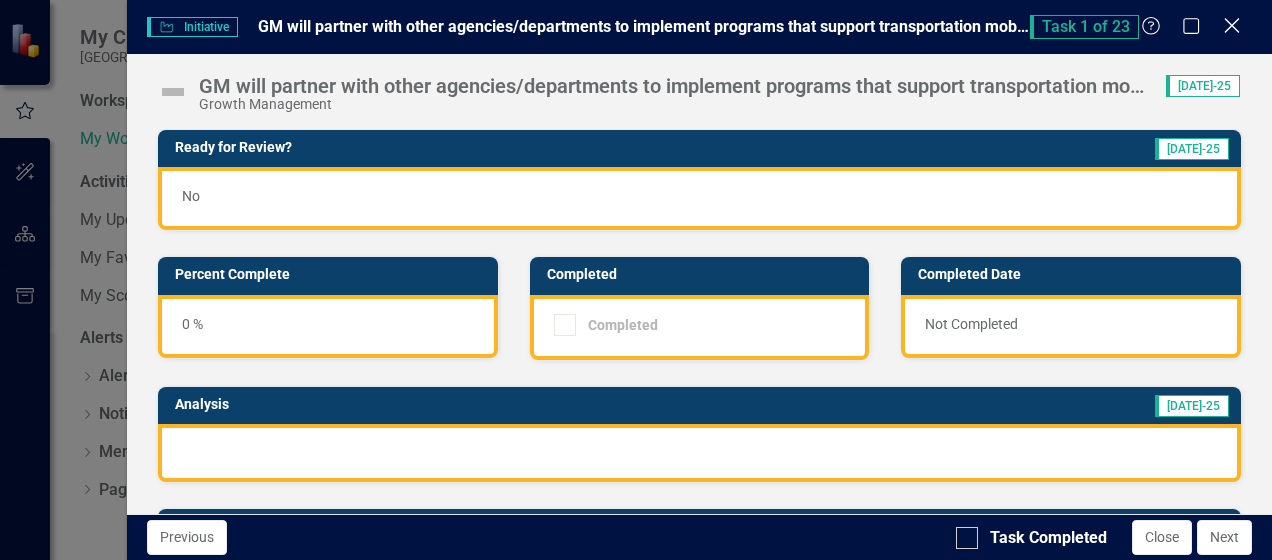 click on "Close" 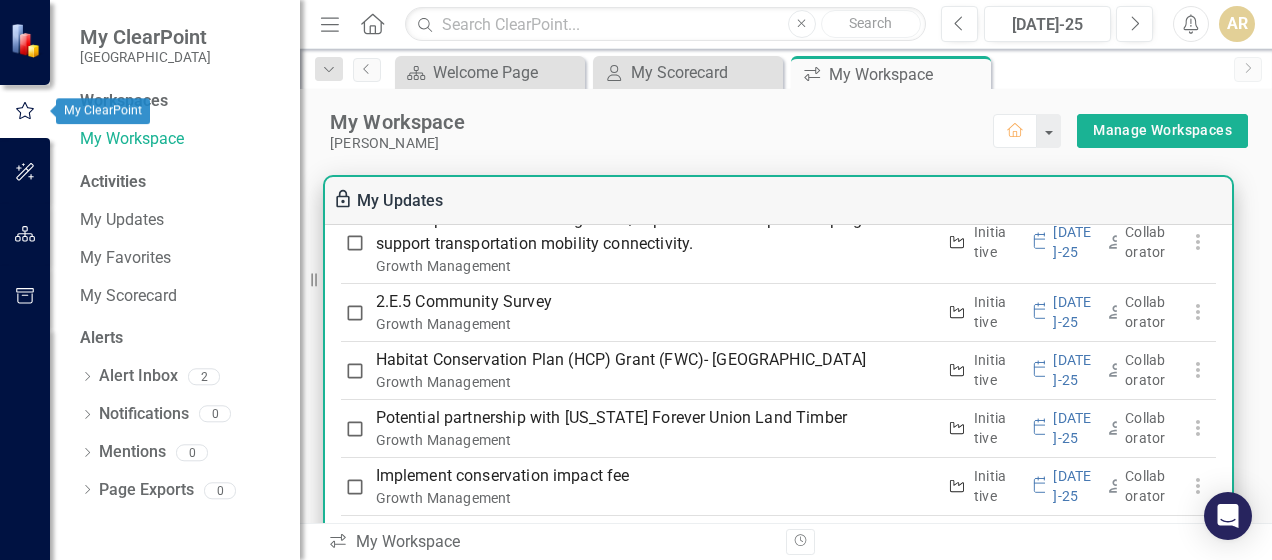 click 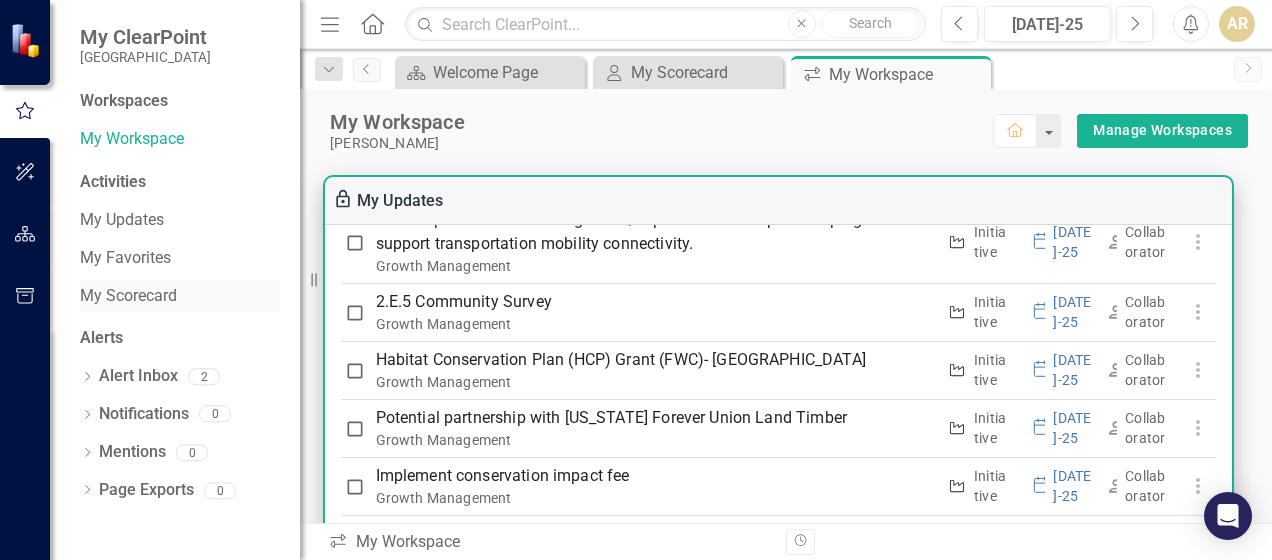 click on "My Scorecard" at bounding box center [180, 296] 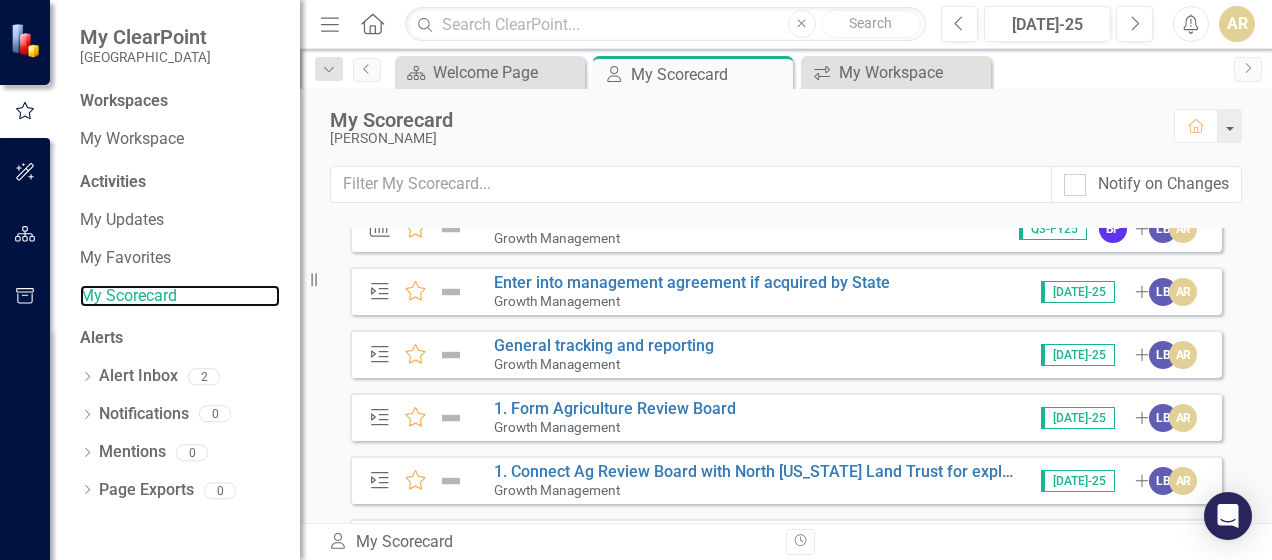scroll, scrollTop: 800, scrollLeft: 0, axis: vertical 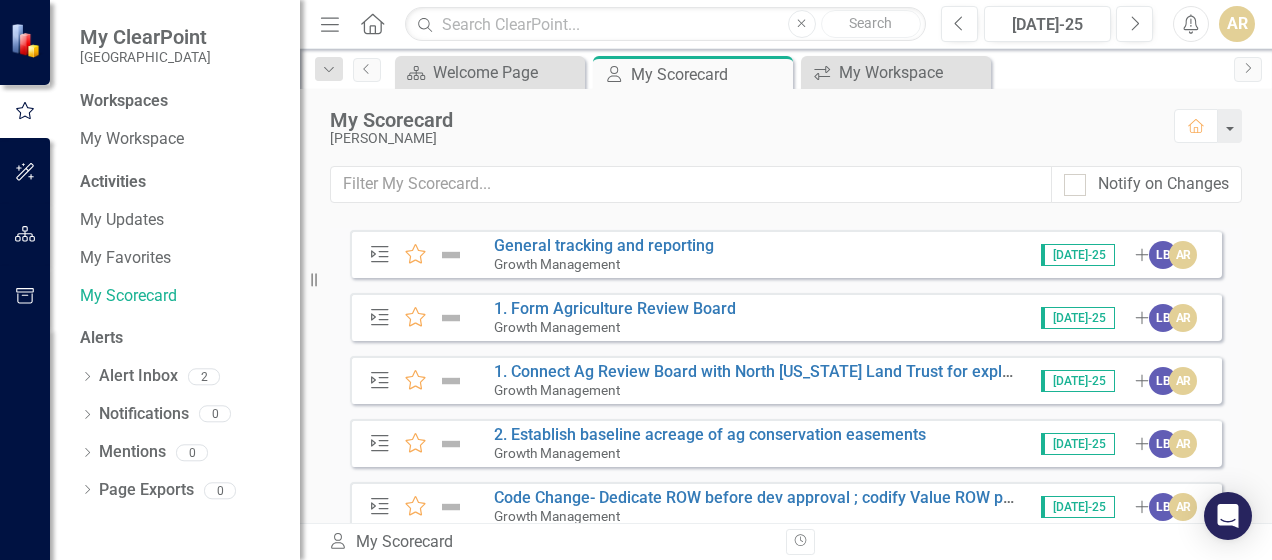 click on "Notify on Changes" at bounding box center [786, 197] 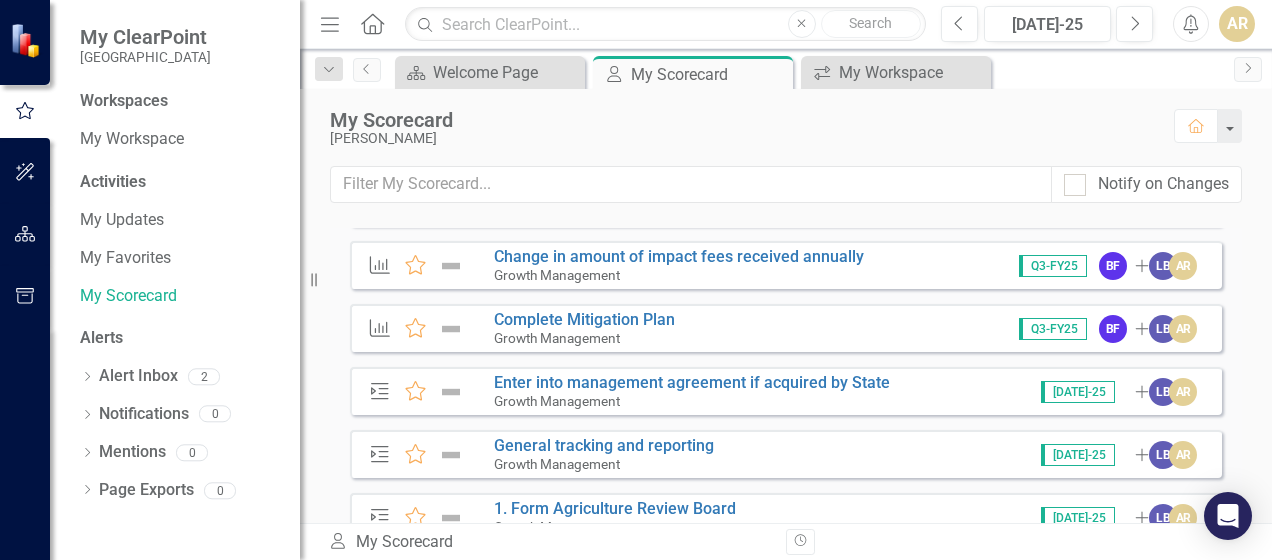 click on "Milestone" 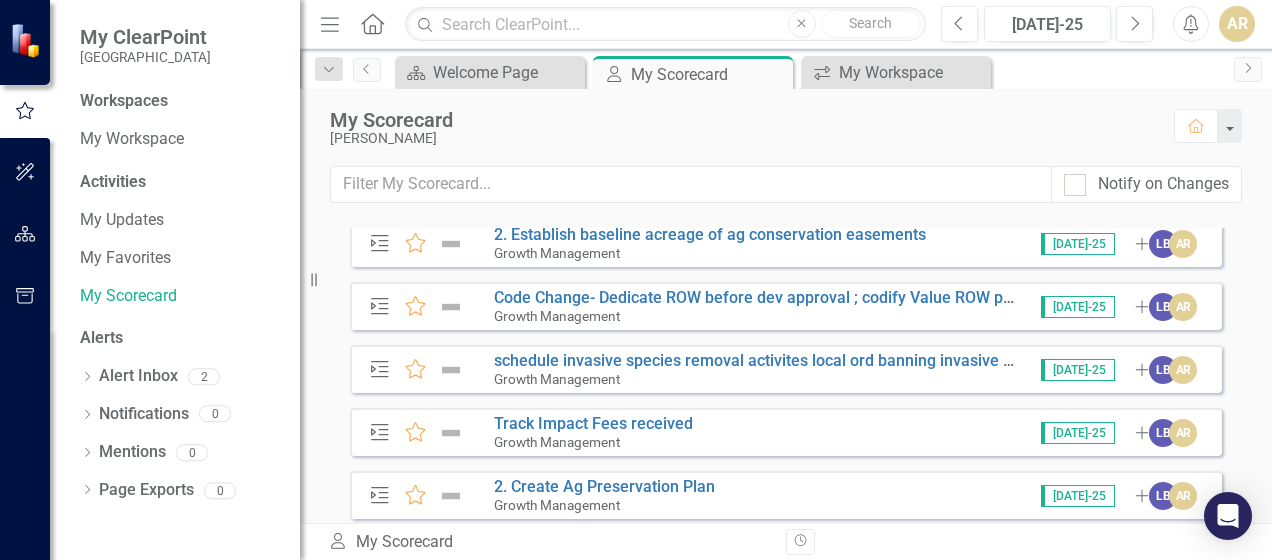 scroll, scrollTop: 1100, scrollLeft: 0, axis: vertical 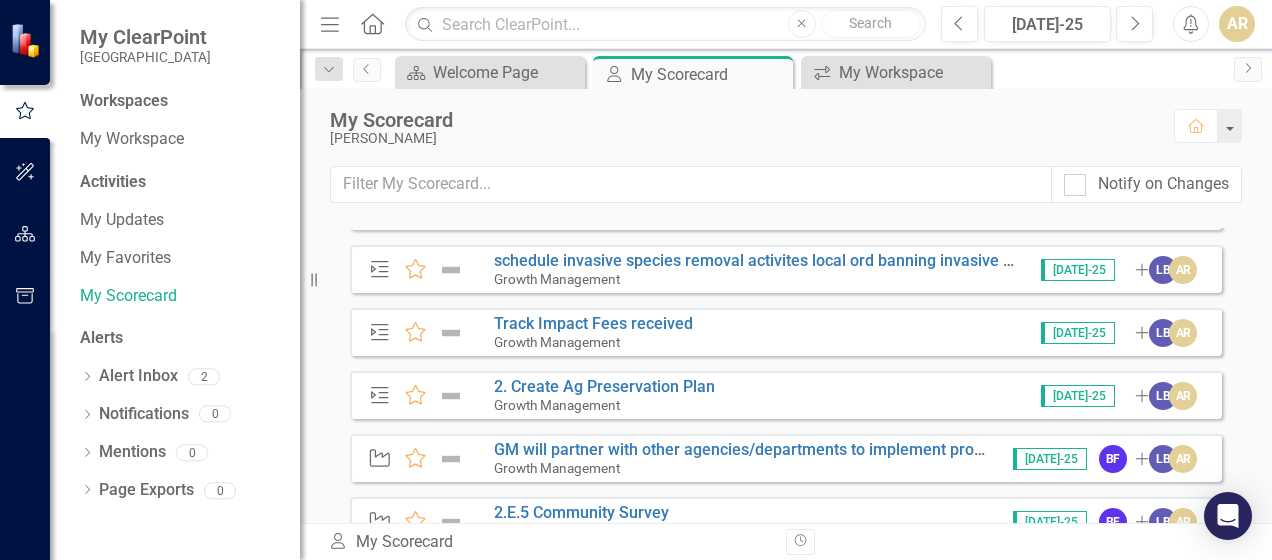 click on "Milestone" 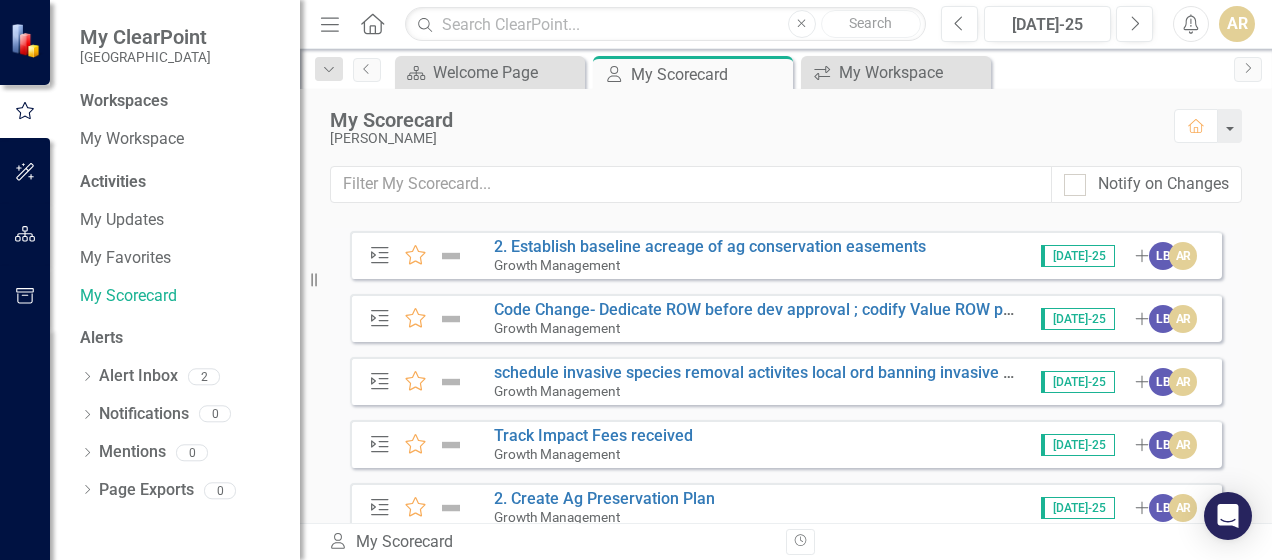 scroll, scrollTop: 900, scrollLeft: 0, axis: vertical 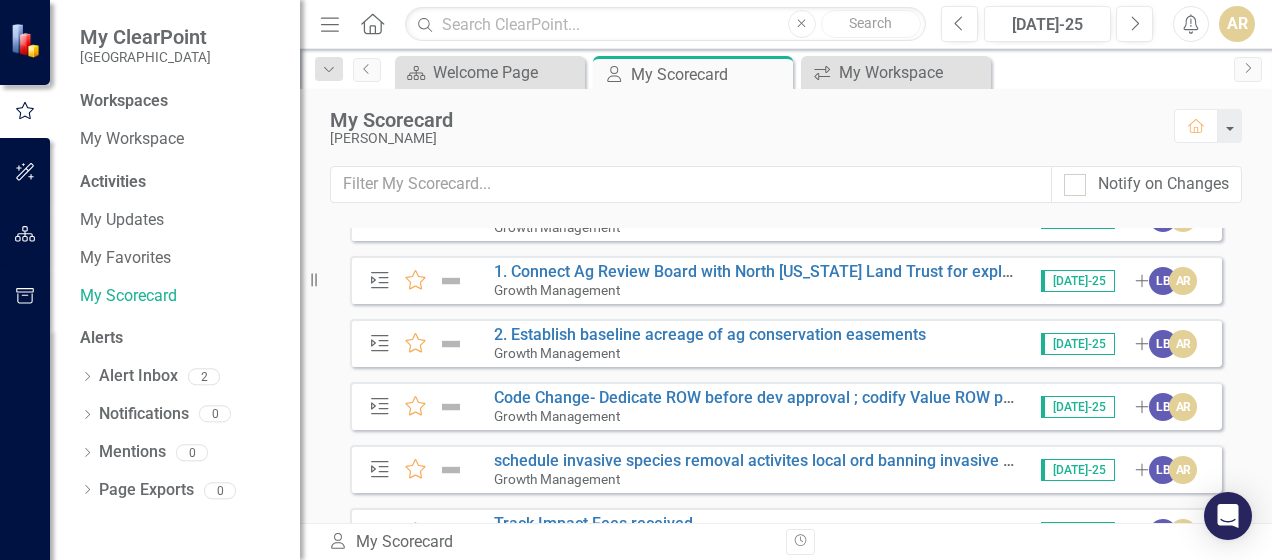 click on "Growth Management Expanded Performance Measure Favorite Complete Connectivity Plan for mobility Growth Management Q3-FY25 BF Add LB AR Performance Measure Favorite Maintain/increase resident satisfaction with conservation efforts (measures by annual community survey) Growth Management Q3-FY25 BF Add LB AR Performance Measure Favorite Increase in developer contributions for land conservation and preservation Growth Management Q3-FY25 BF Add LB AR Performance Measure Favorite Increase in the number of development projects with conservation measures incorporated Growth Management Q3-FY25 BF Add LB AR Performance Measure Favorite Land Development Code amended by 2026 Growth Management Q3-FY25 BF Add LB AR Performance Measure Favorite Complete an agricultural preservation plan Growth Management Q3-FY25 BF Add LB AR Performance Measure Favorite Increase in the number of acres in agricultural conservation easements Growth Management Q3-FY25 BF Add LB AR Performance Measure Favorite Growth Management Q3-FY25 BF Add" at bounding box center (786, 375) 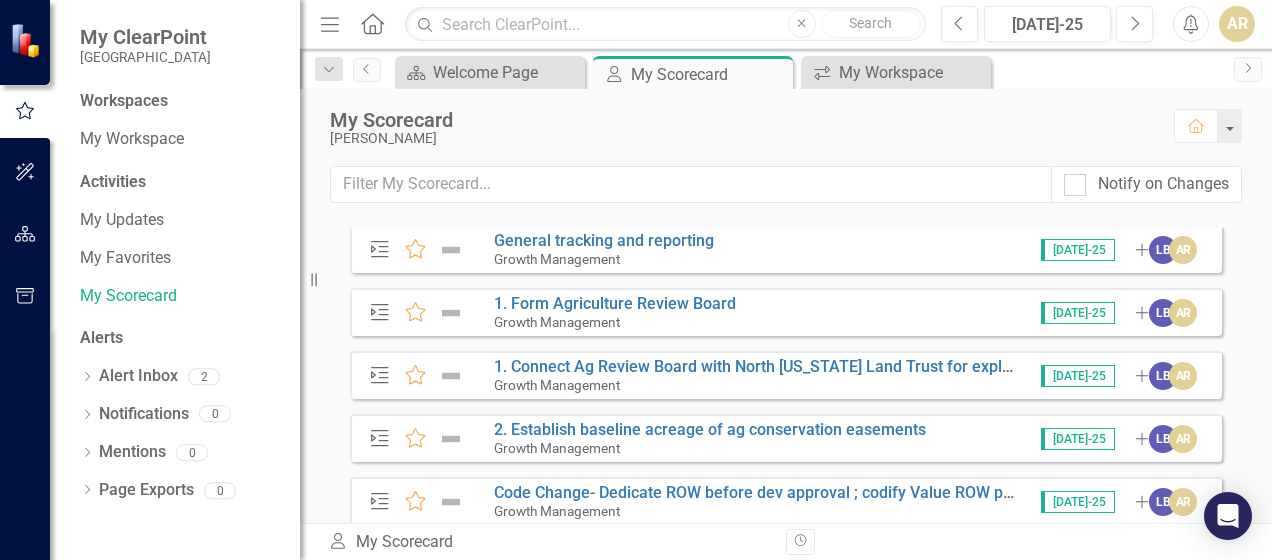 scroll, scrollTop: 800, scrollLeft: 0, axis: vertical 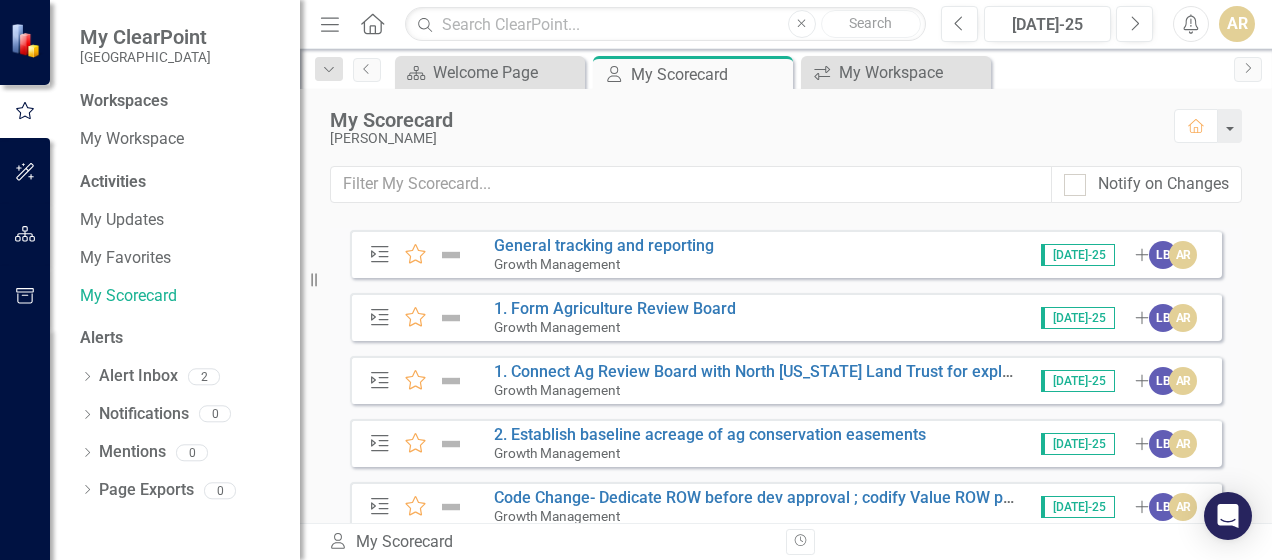 click on "Milestone" 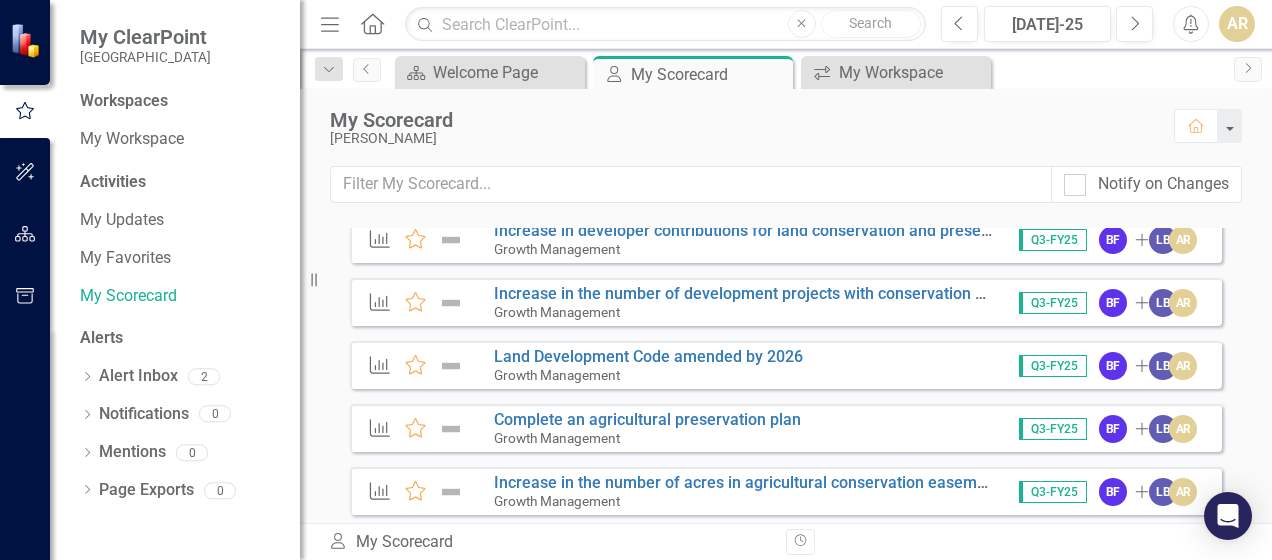 scroll, scrollTop: 200, scrollLeft: 0, axis: vertical 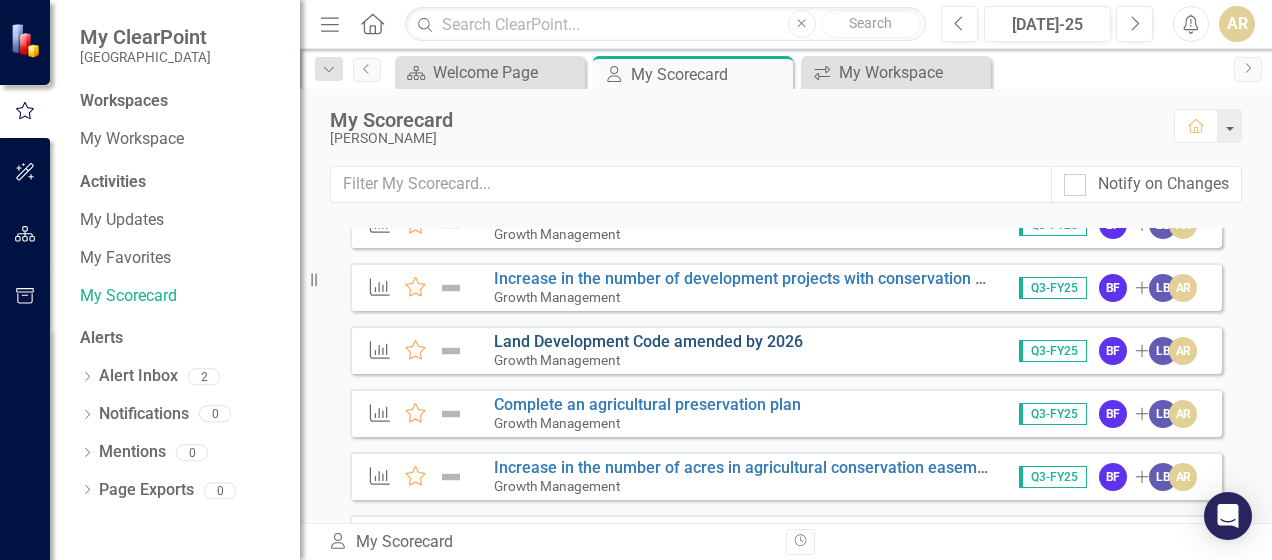 click on "Land Development Code amended by 2026" at bounding box center [648, 341] 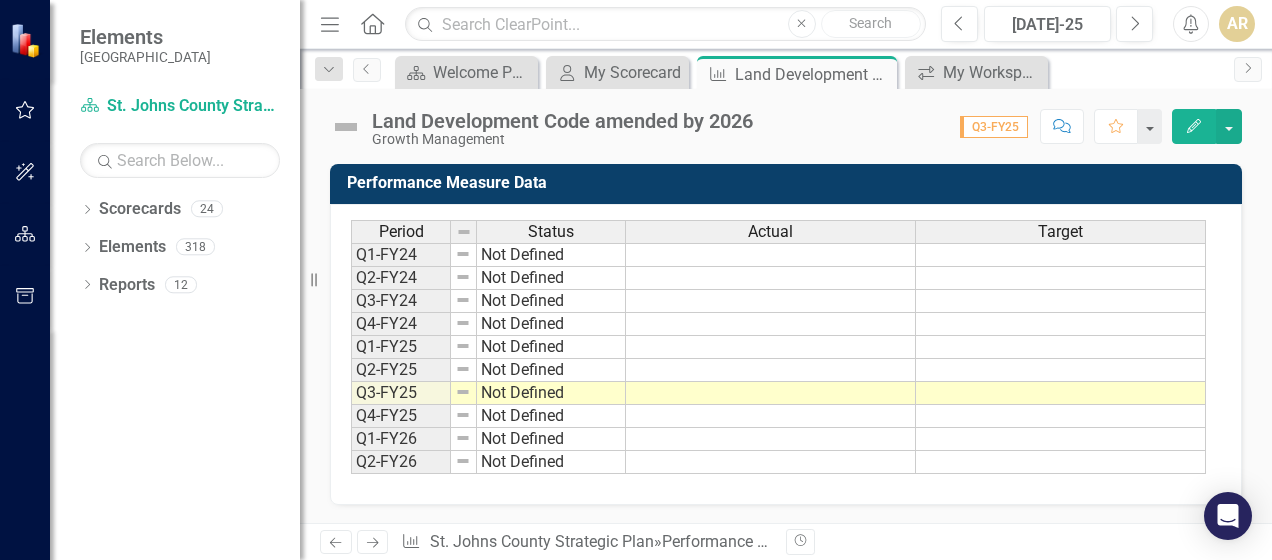 scroll, scrollTop: 0, scrollLeft: 0, axis: both 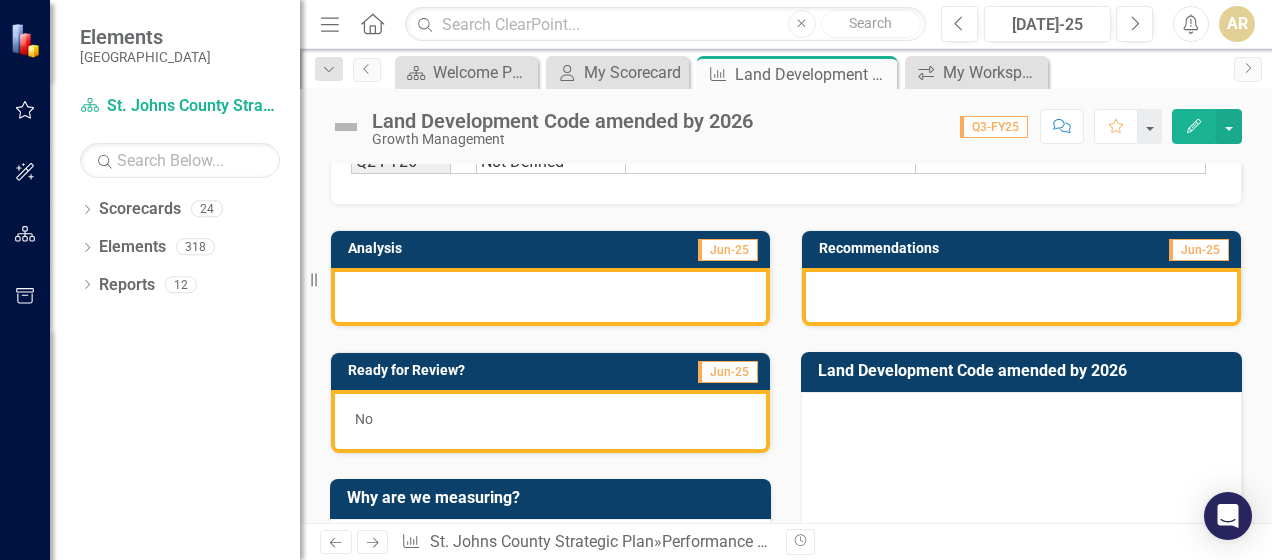 click at bounding box center (550, 297) 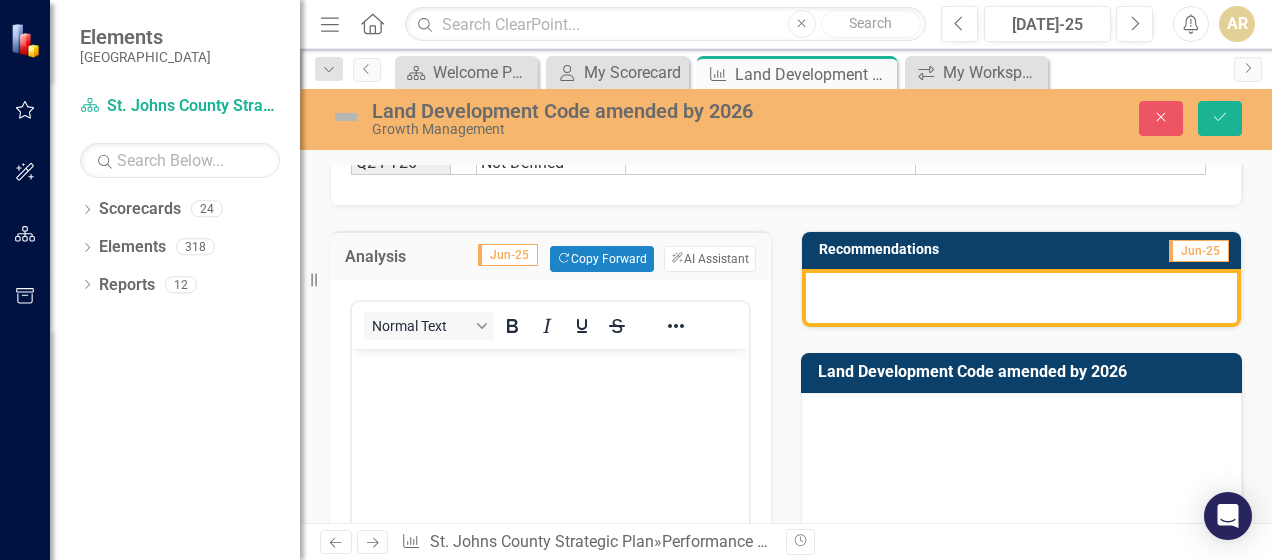 scroll, scrollTop: 0, scrollLeft: 0, axis: both 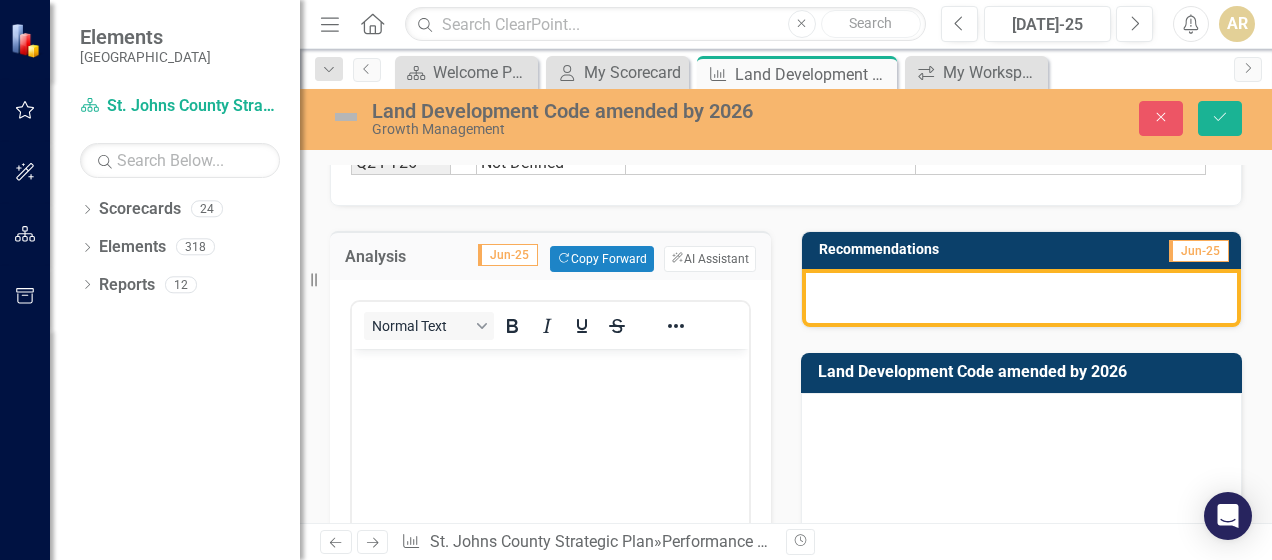 click on "Normal Text Switch to old editor" at bounding box center [550, 527] 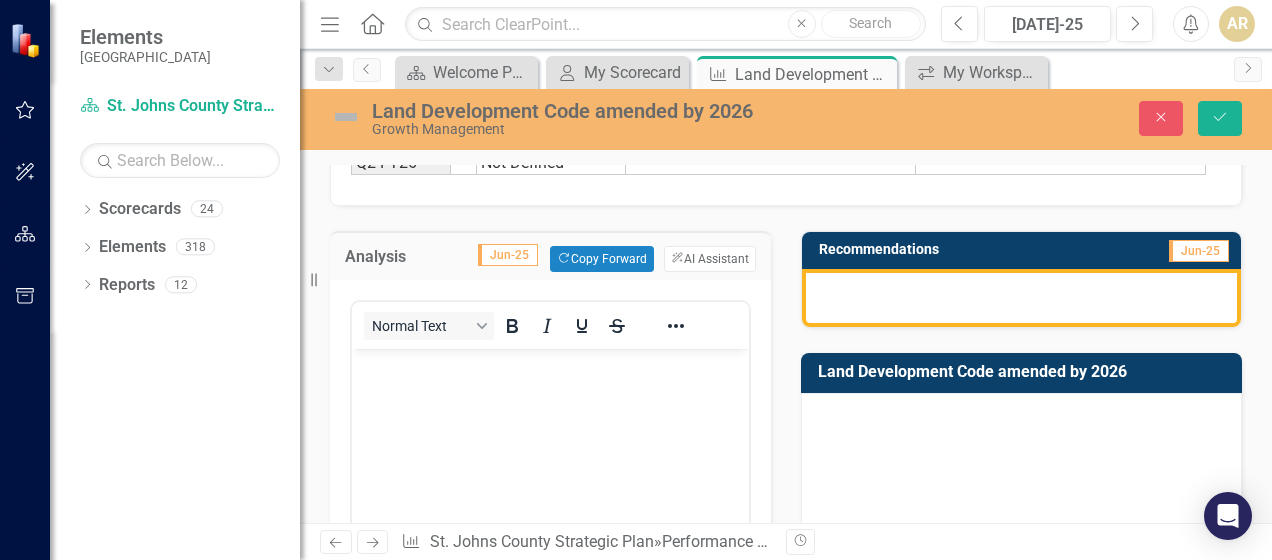 click at bounding box center [550, 366] 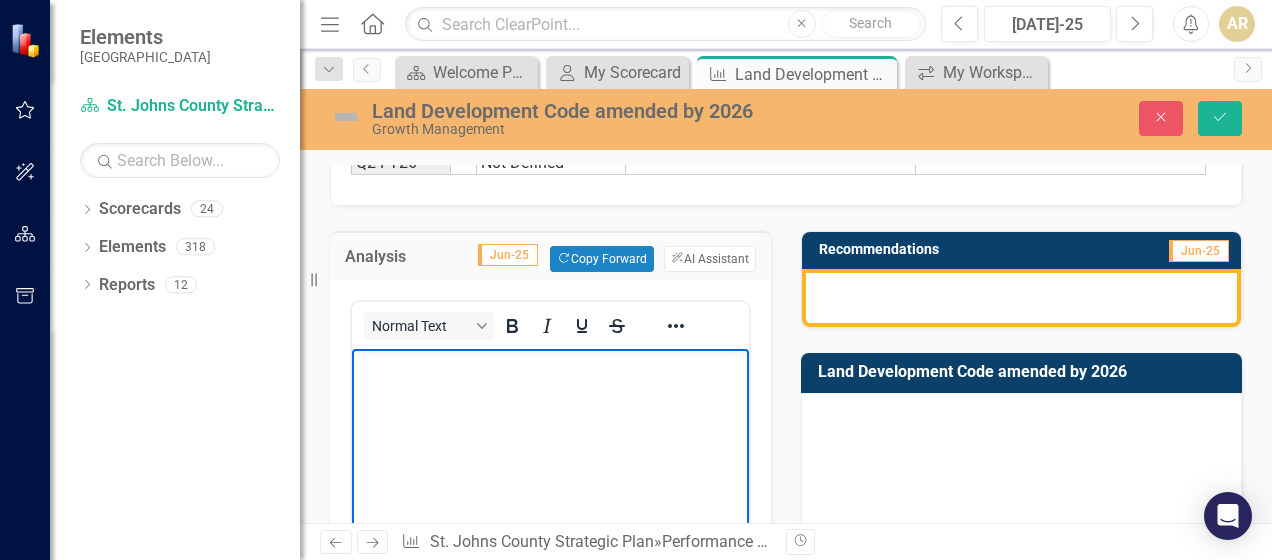 scroll, scrollTop: 0, scrollLeft: 0, axis: both 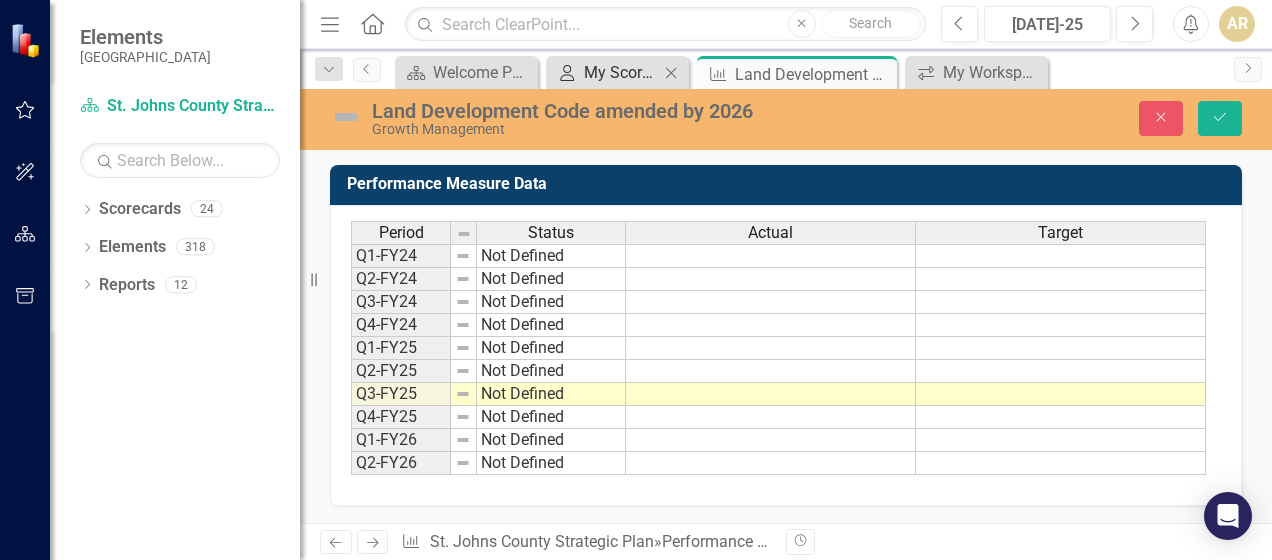 click on "My Scorecard" at bounding box center (621, 72) 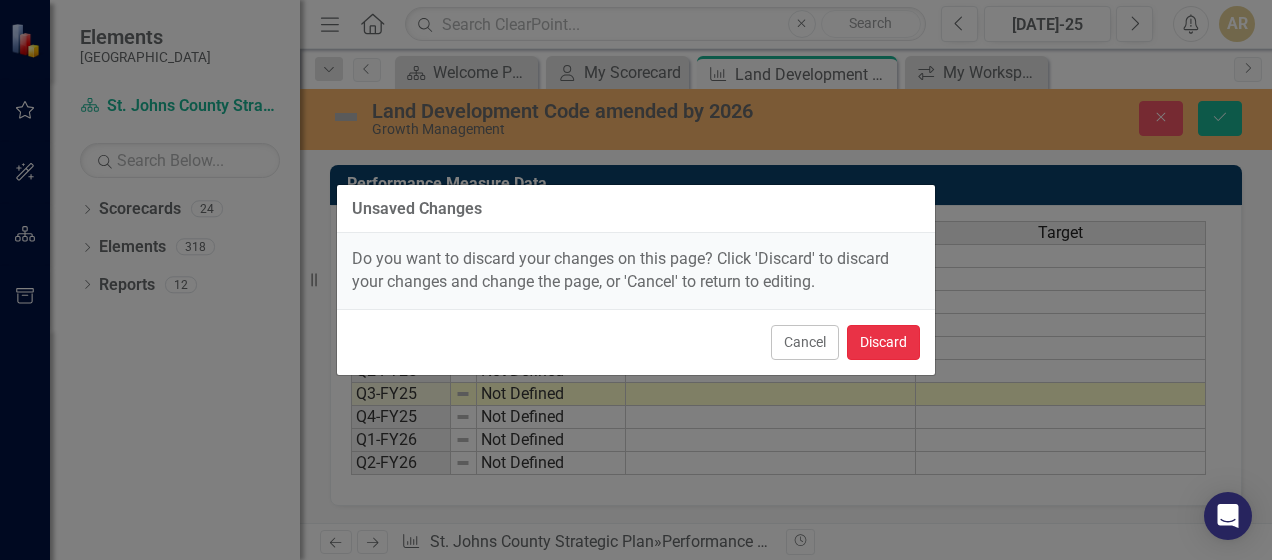 click on "Discard" at bounding box center (883, 342) 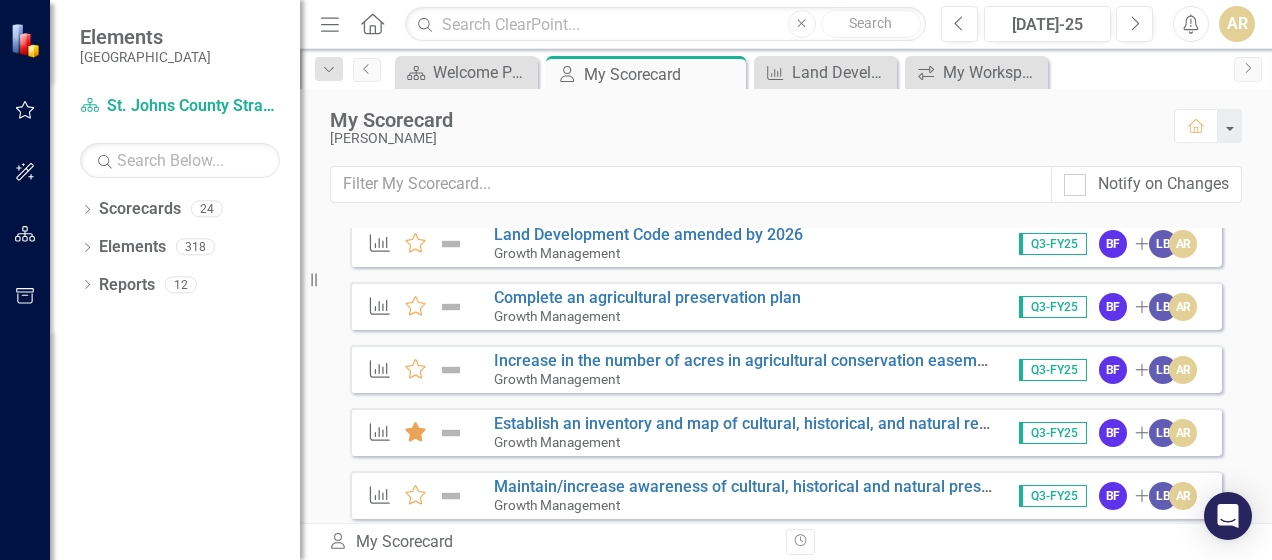 scroll, scrollTop: 300, scrollLeft: 0, axis: vertical 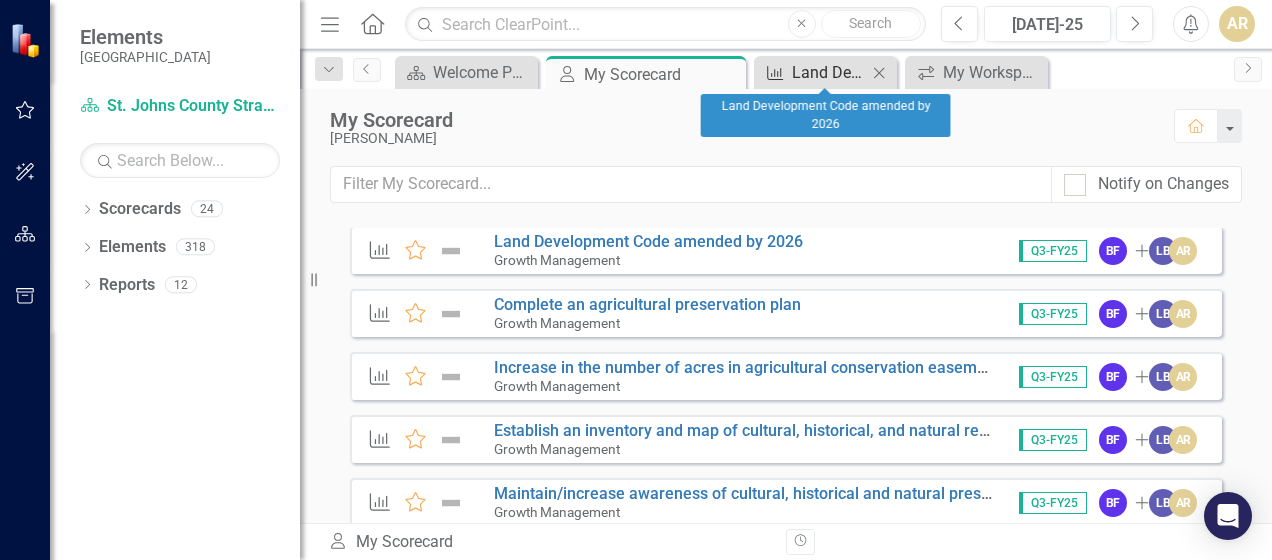 click on "Land Development Code amended by 2026" at bounding box center (829, 72) 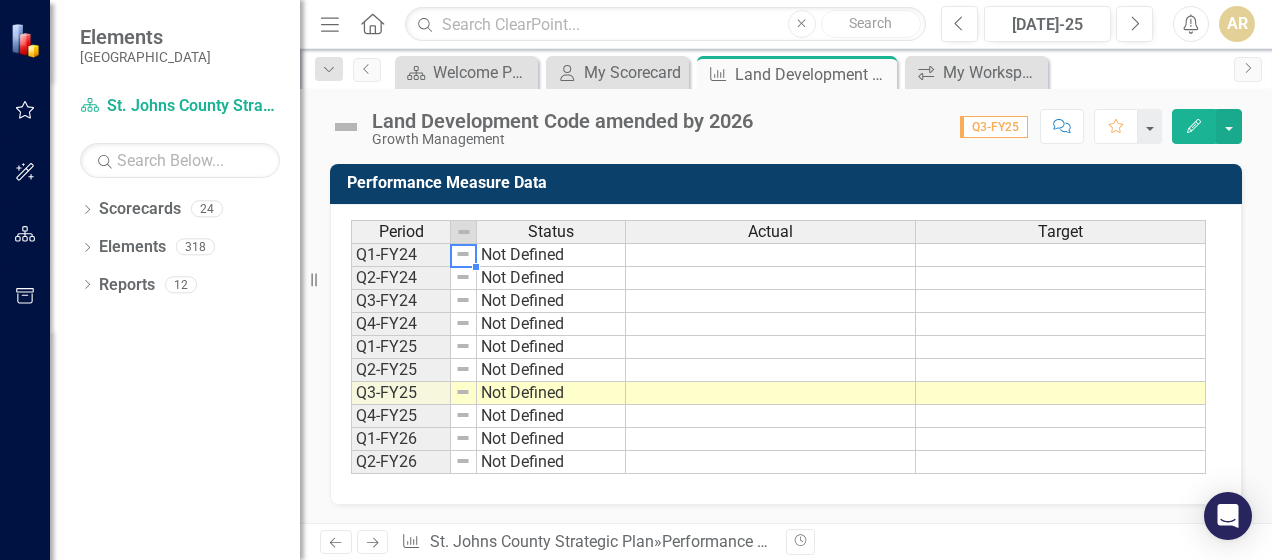 scroll, scrollTop: 0, scrollLeft: 0, axis: both 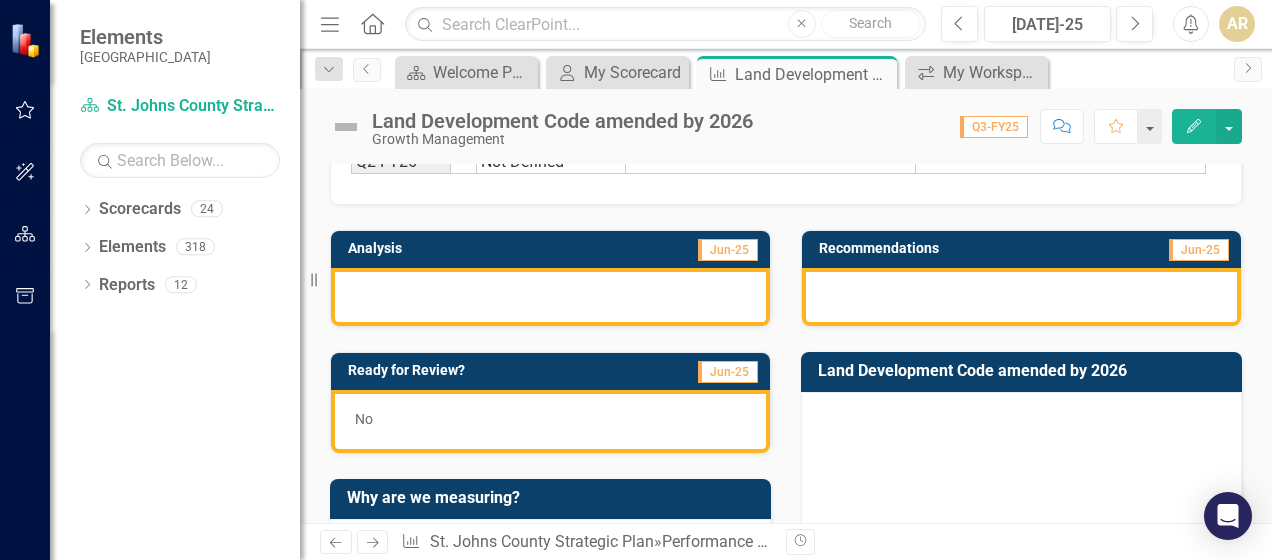 click at bounding box center [550, 297] 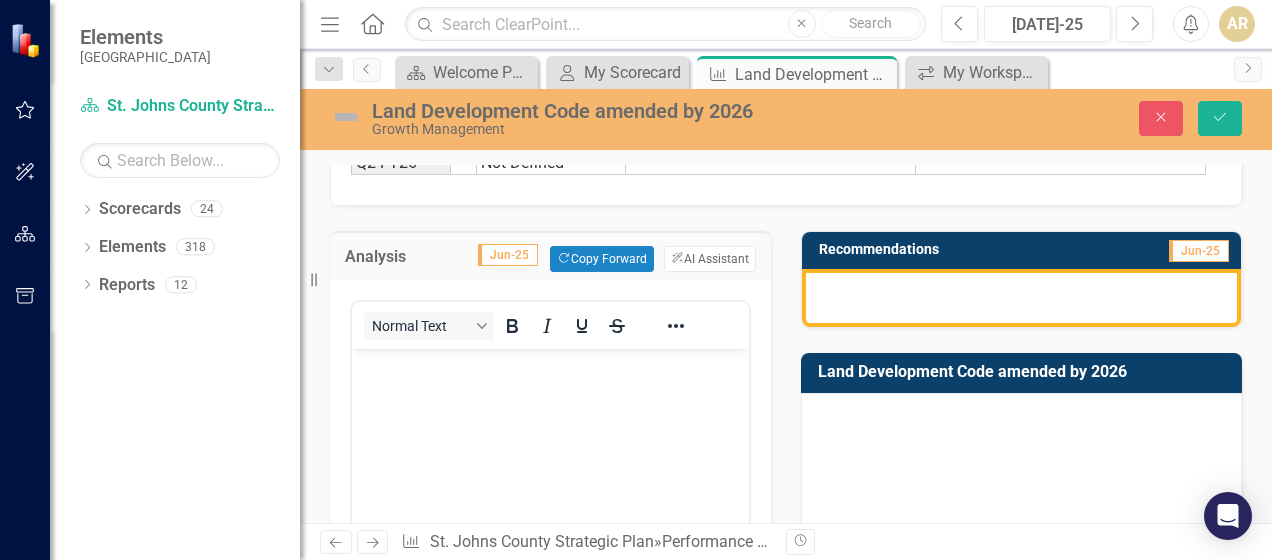 scroll, scrollTop: 0, scrollLeft: 0, axis: both 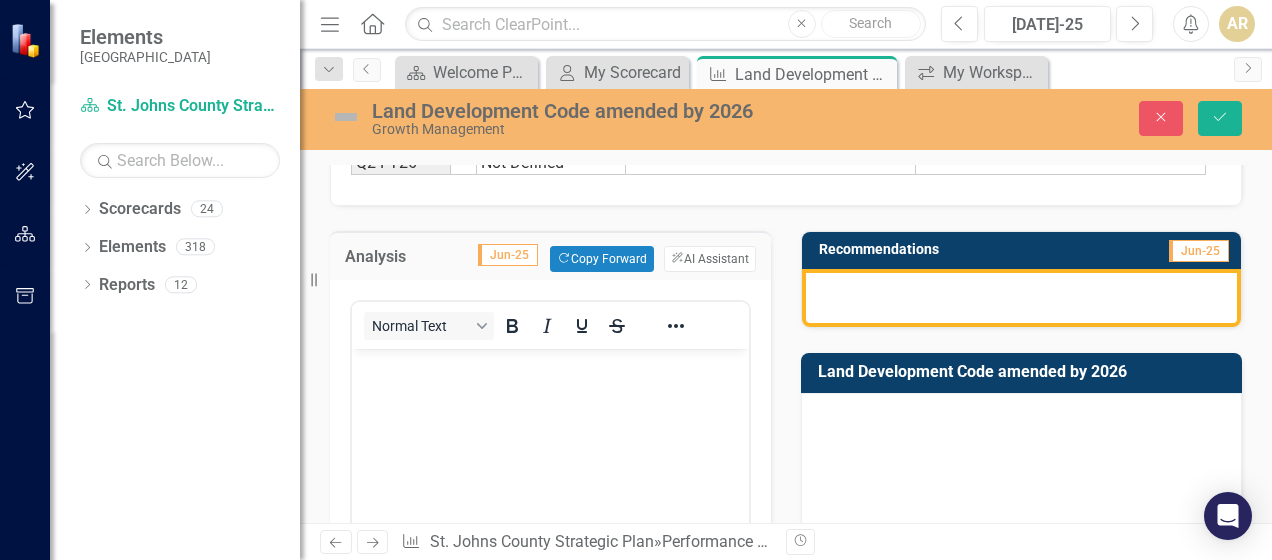 click at bounding box center (550, 366) 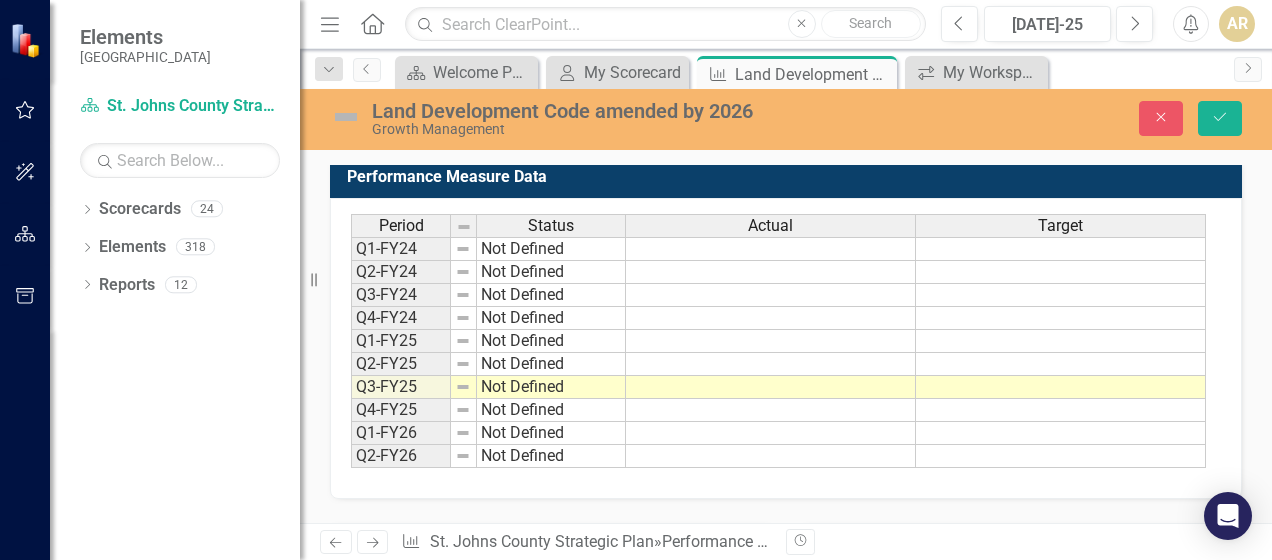 scroll, scrollTop: 0, scrollLeft: 0, axis: both 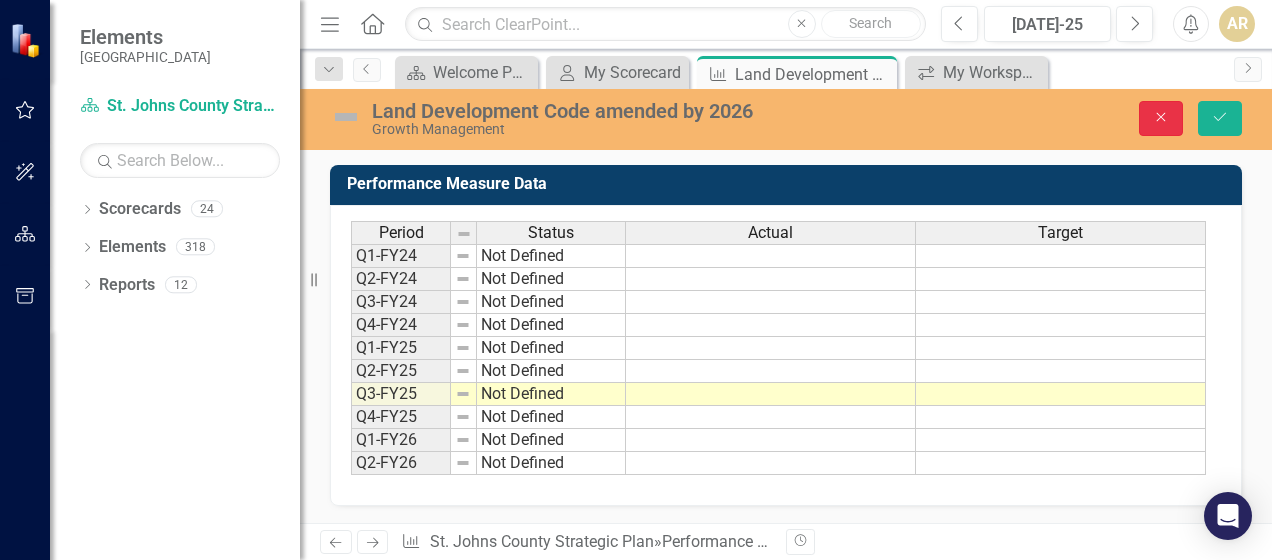 click on "Close" at bounding box center [1161, 118] 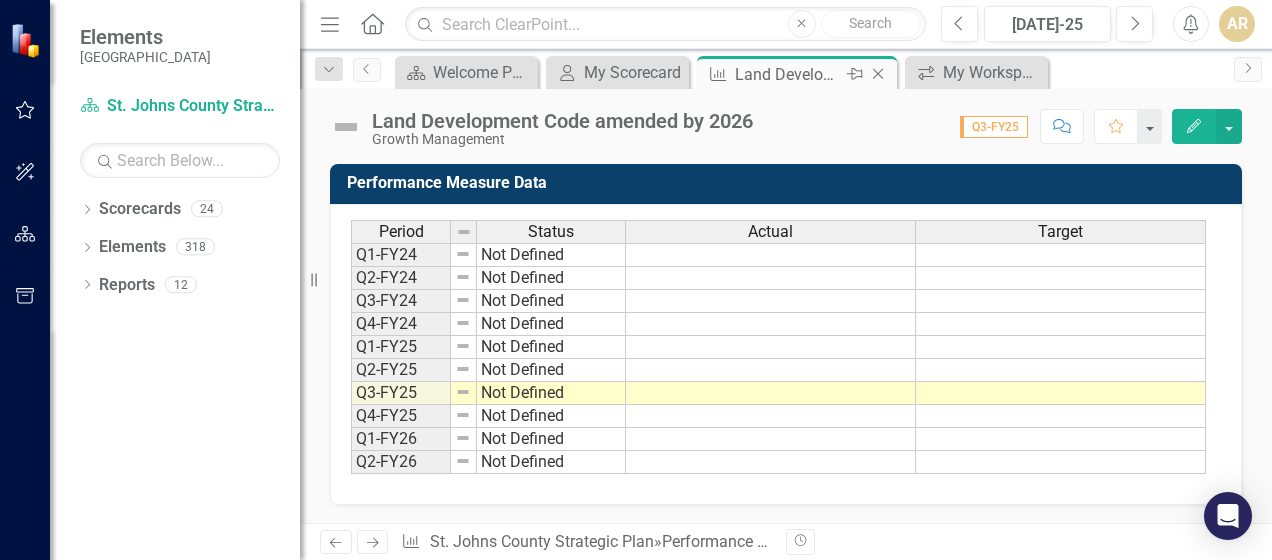click on "Close" 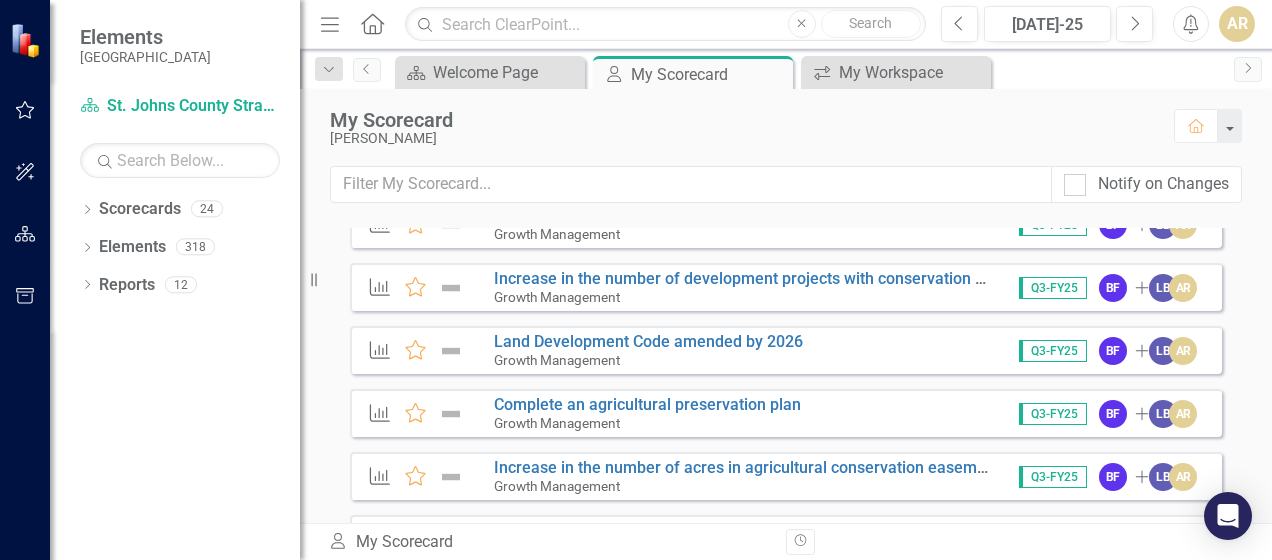 scroll, scrollTop: 300, scrollLeft: 0, axis: vertical 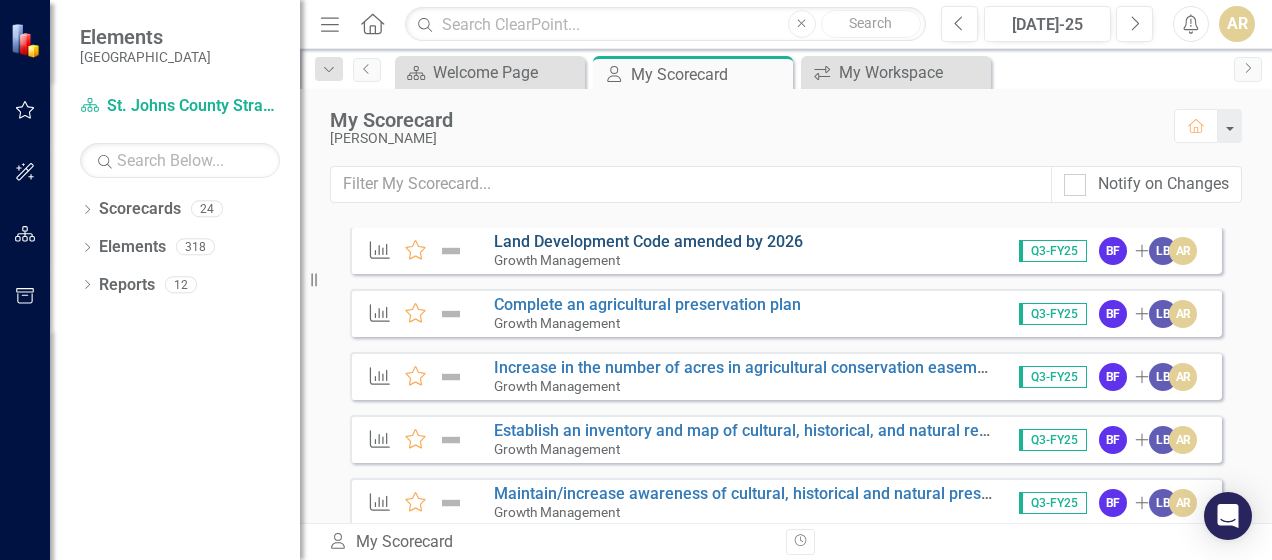 click on "Land Development Code amended by 2026" at bounding box center (648, 241) 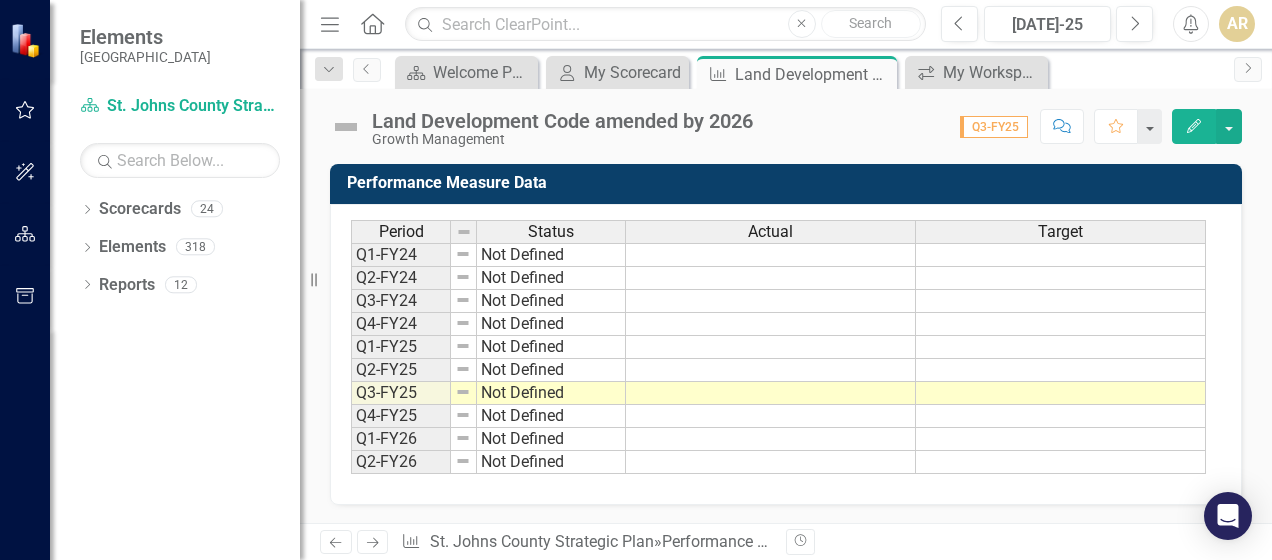 scroll, scrollTop: 0, scrollLeft: 0, axis: both 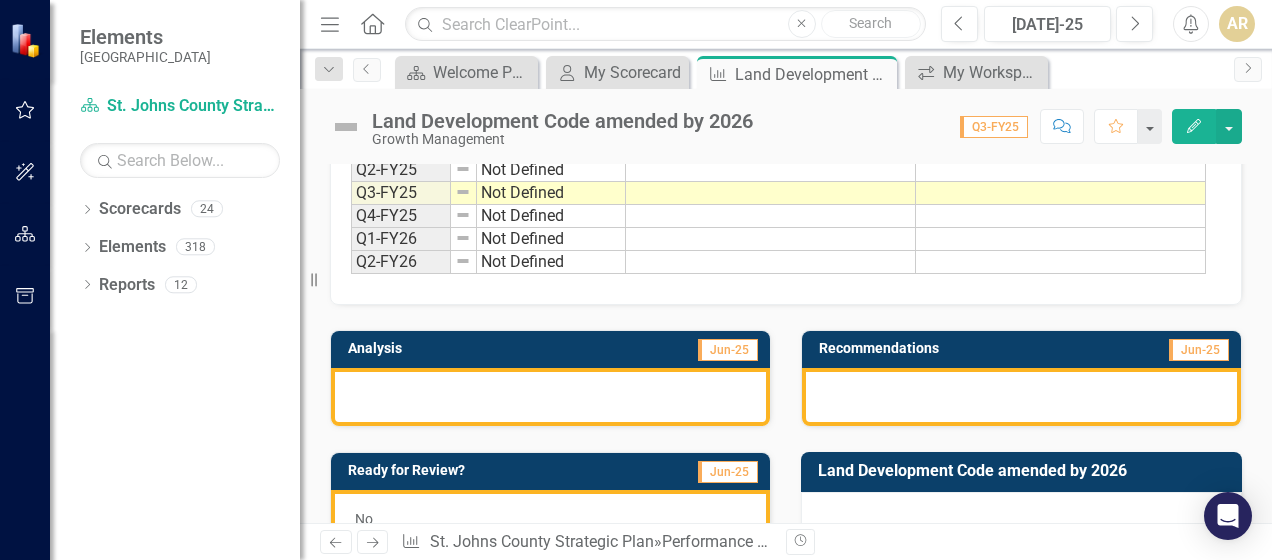 click at bounding box center (550, 397) 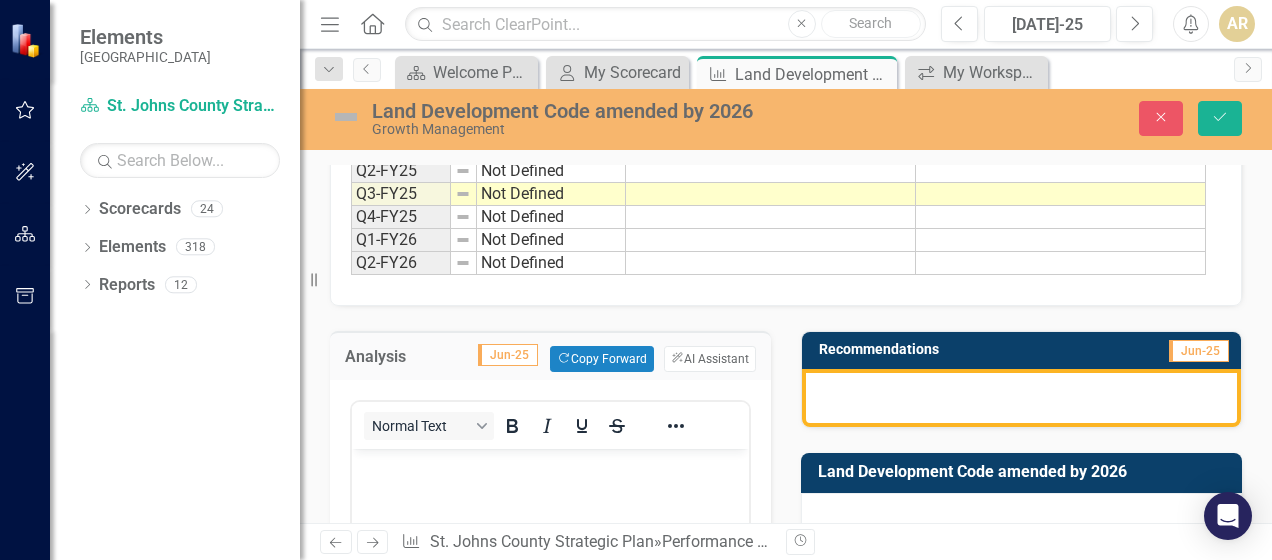 scroll, scrollTop: 0, scrollLeft: 0, axis: both 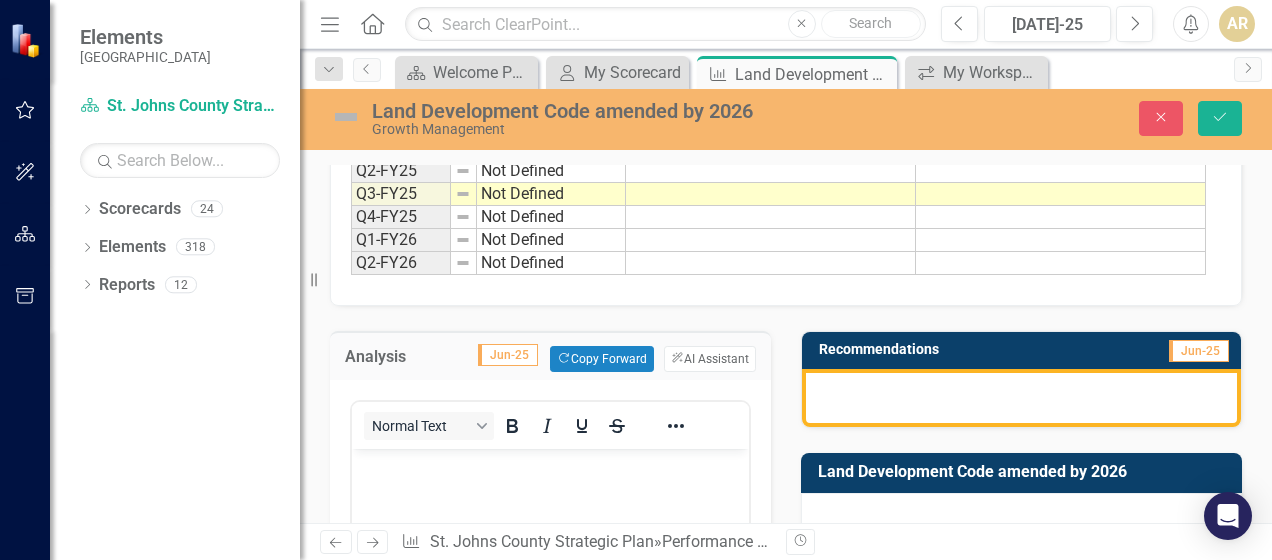click at bounding box center (550, 466) 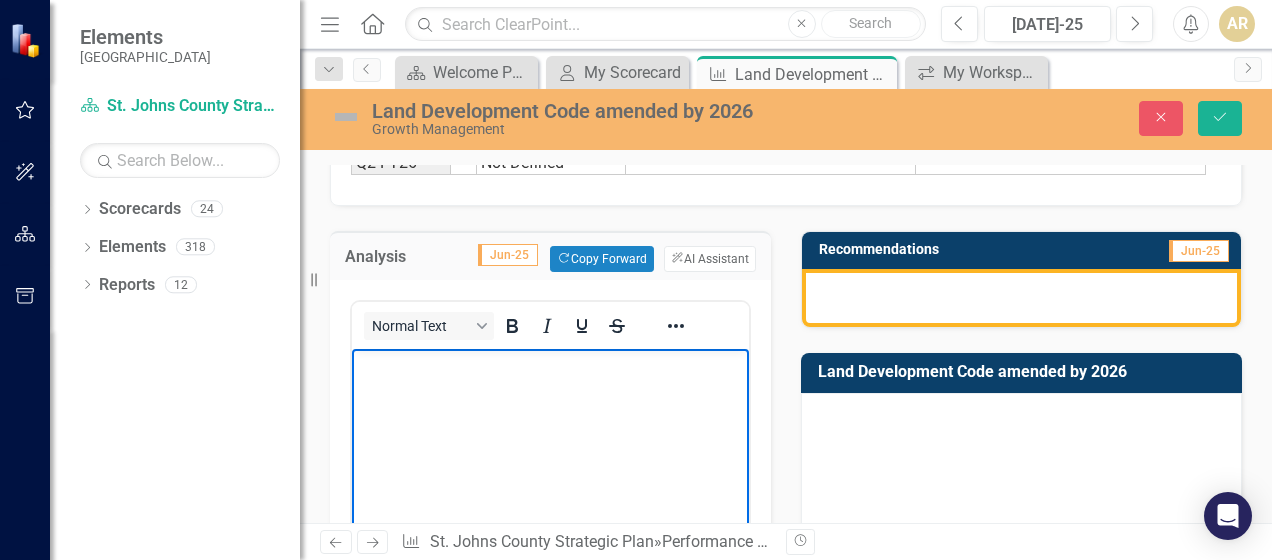 scroll, scrollTop: 400, scrollLeft: 0, axis: vertical 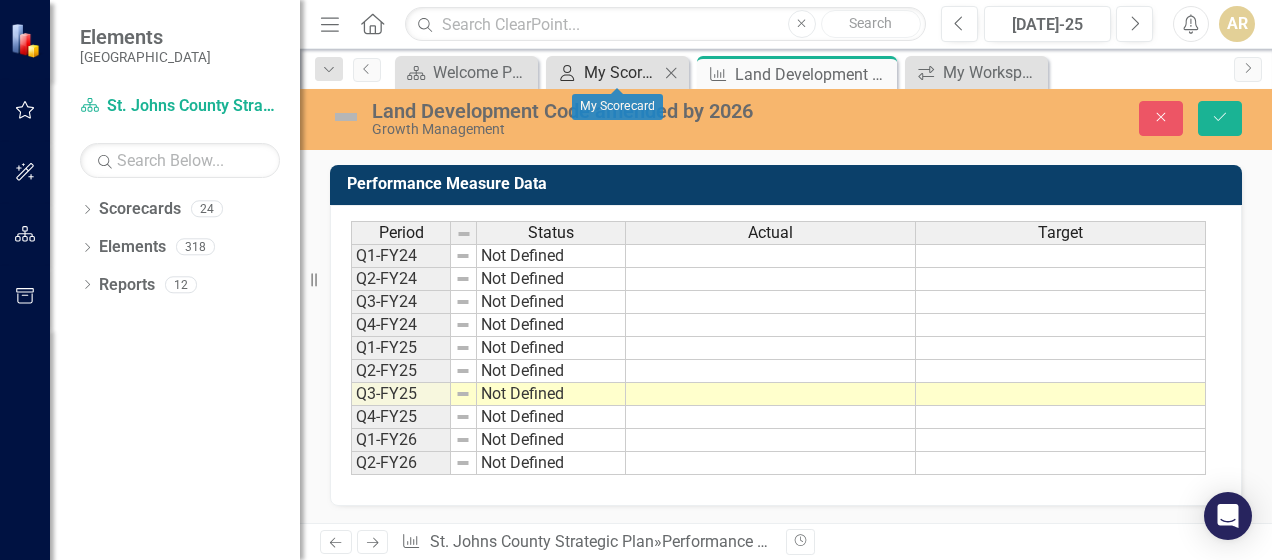 click on "My Scorecard" at bounding box center [621, 72] 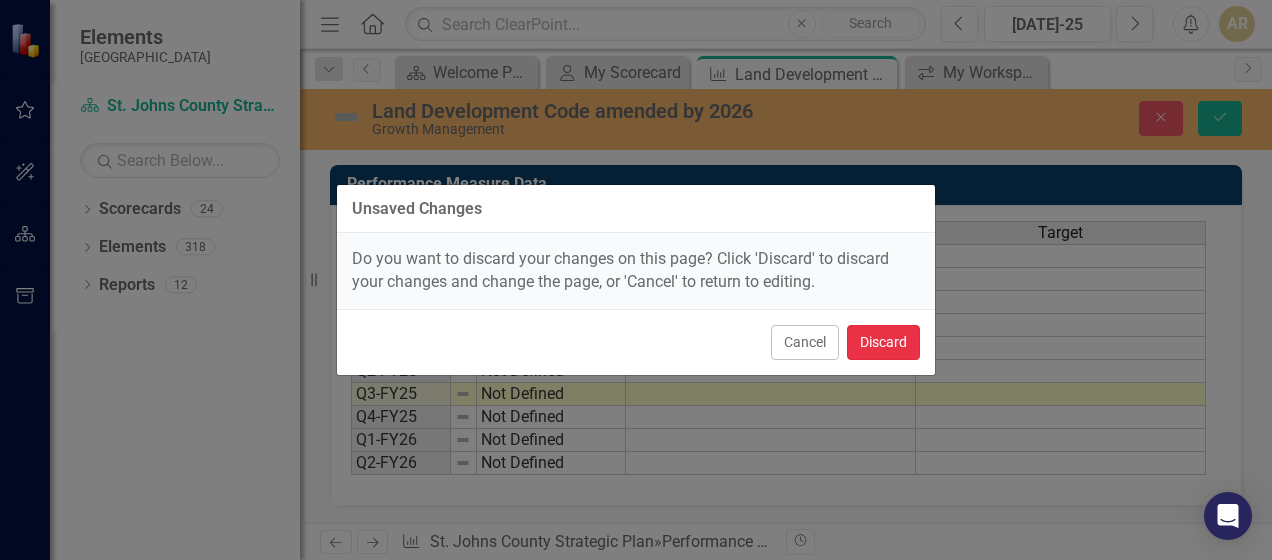 click on "Discard" at bounding box center (883, 342) 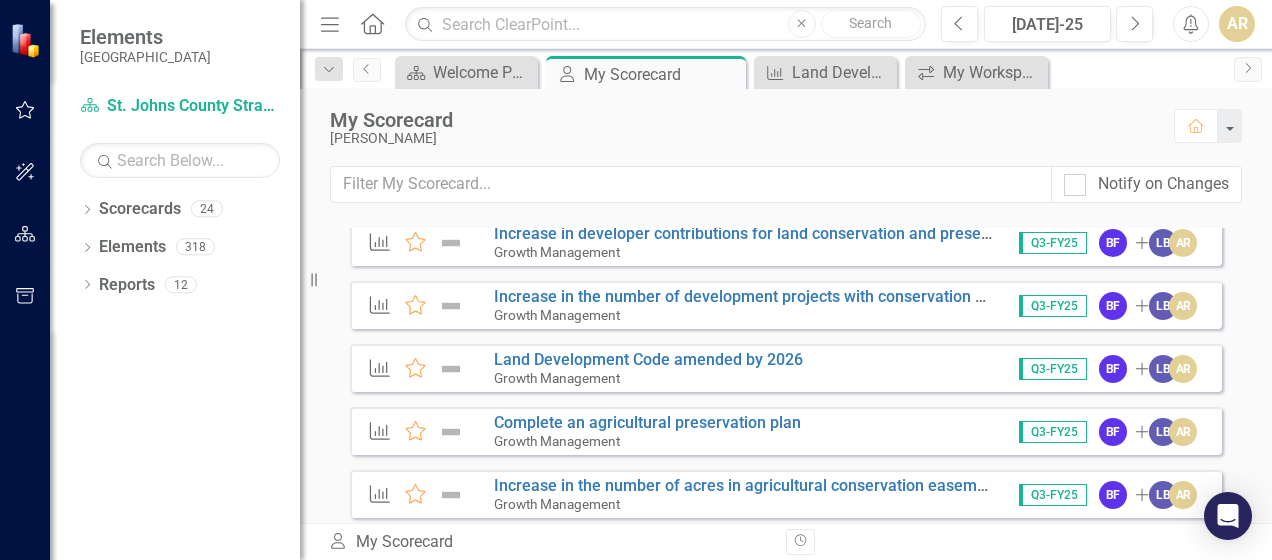 scroll, scrollTop: 200, scrollLeft: 0, axis: vertical 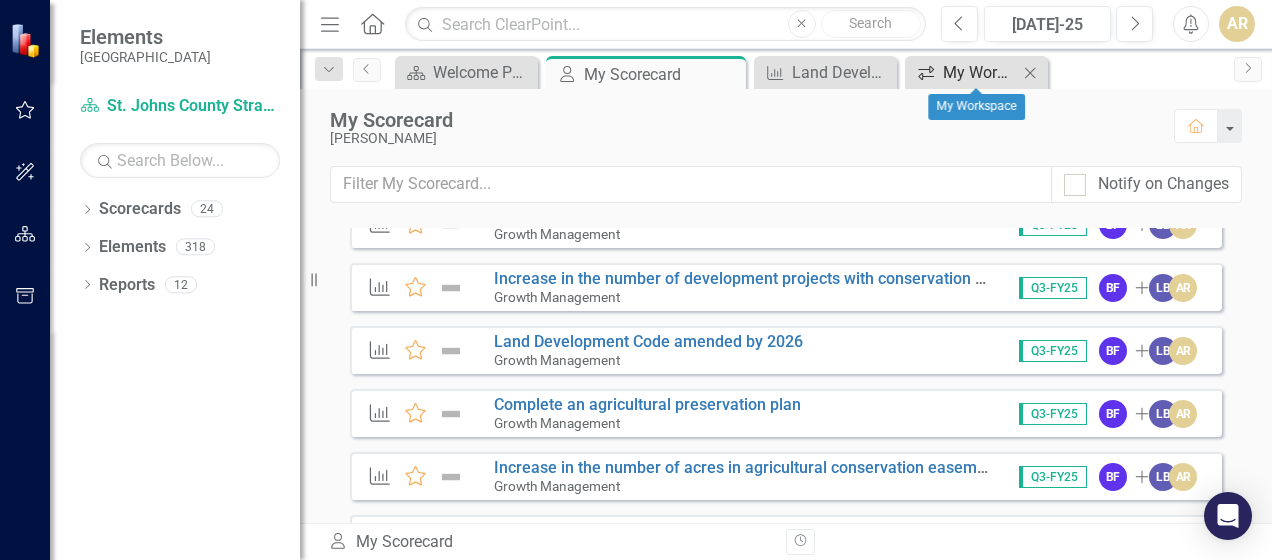 click on "My Workspace" at bounding box center [980, 72] 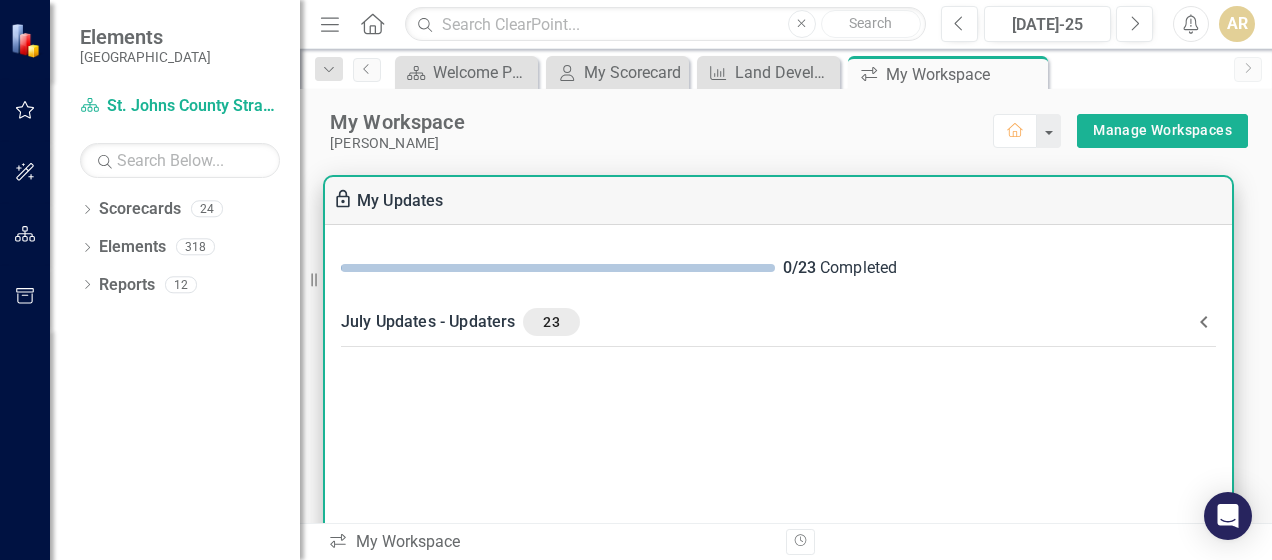 scroll, scrollTop: 100, scrollLeft: 0, axis: vertical 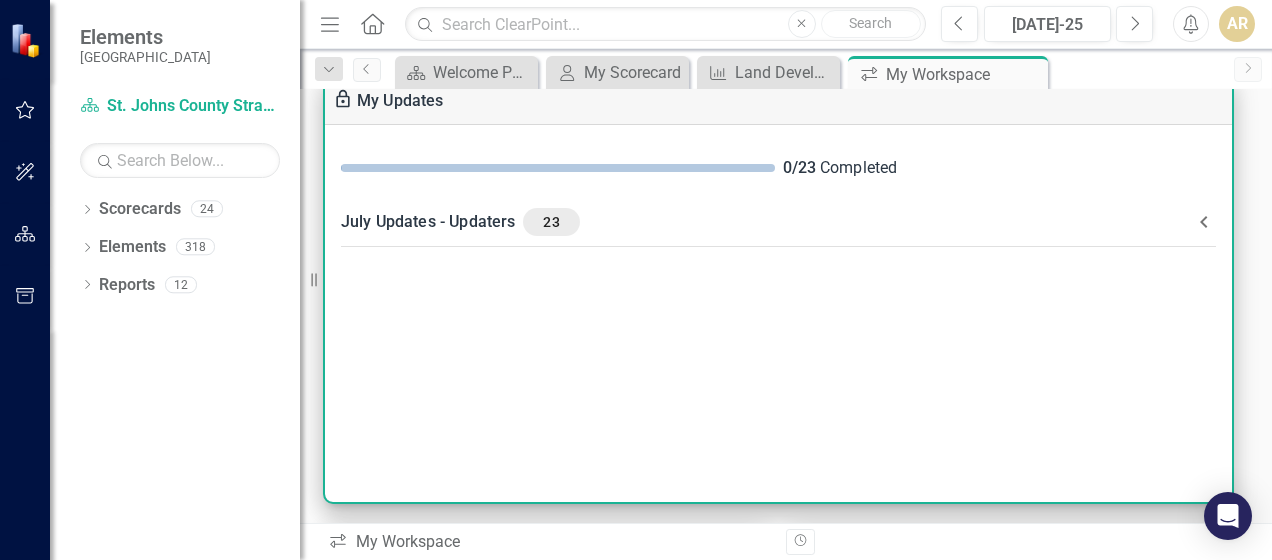 click on "July Updates - Updaters 23" at bounding box center (778, 222) 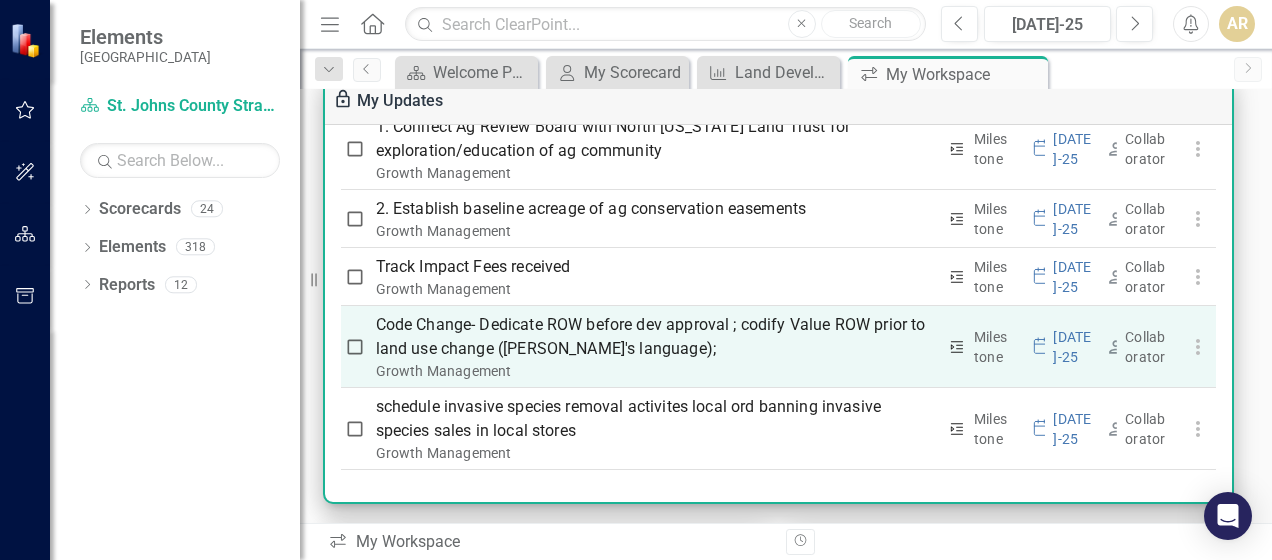 scroll, scrollTop: 2087, scrollLeft: 0, axis: vertical 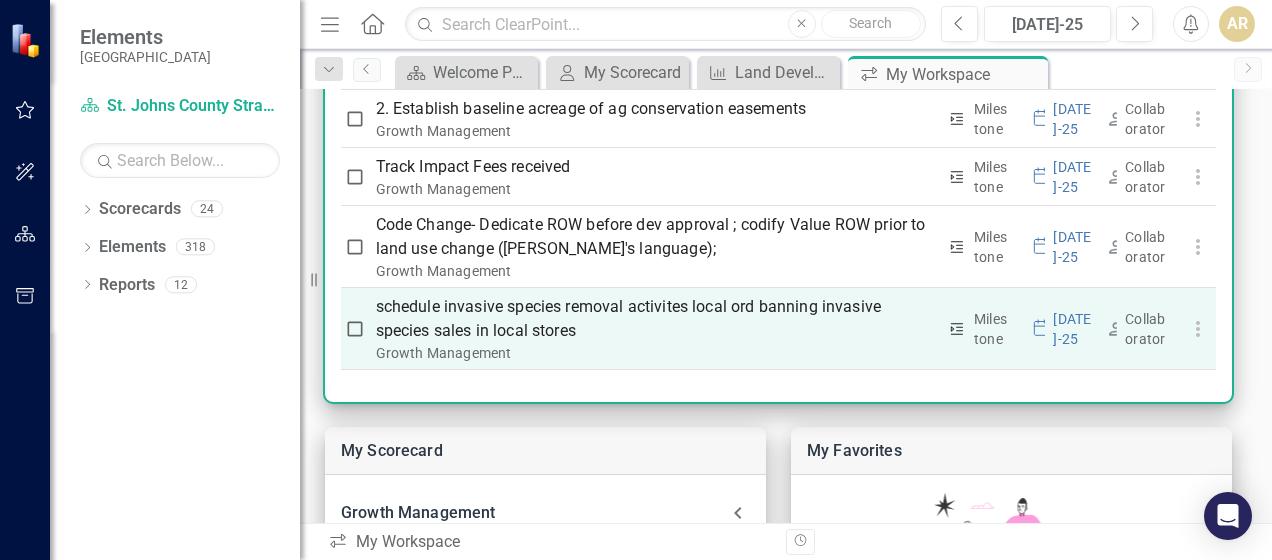 click on "schedule invasive species removal activites
local ord banning invasive species sales in local stores" at bounding box center [656, 319] 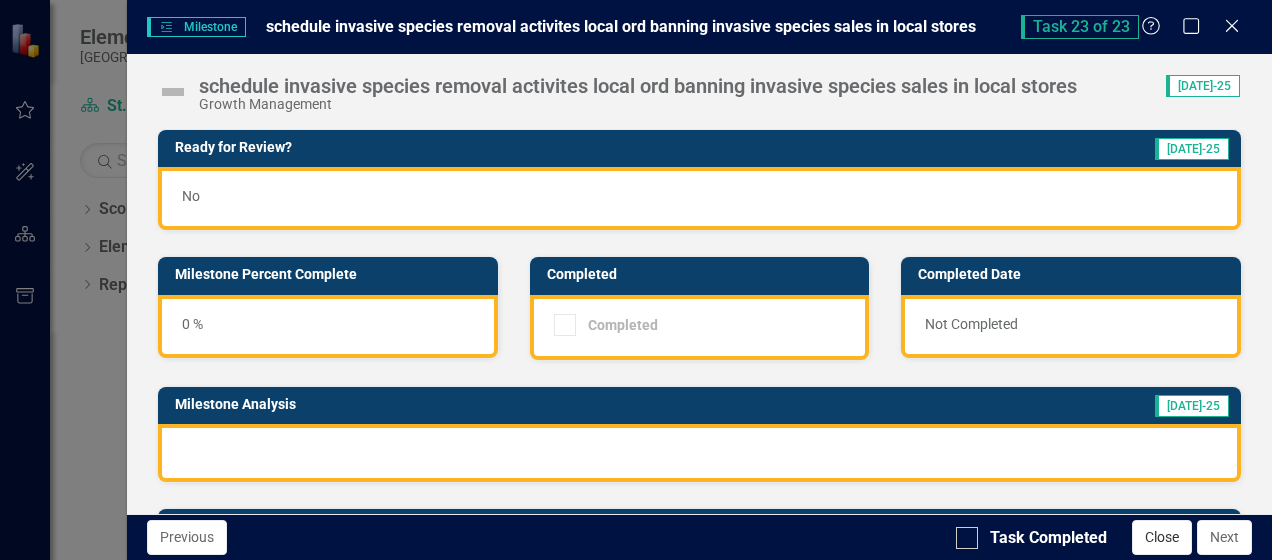 click on "Close" at bounding box center (1162, 537) 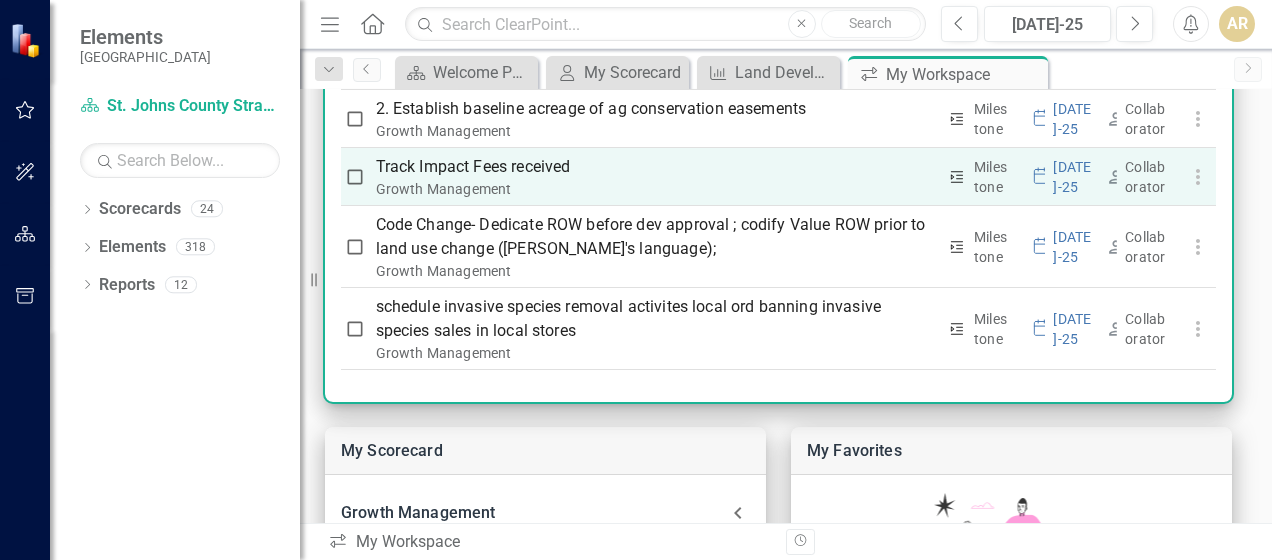 click on "Track Impact Fees received" at bounding box center (656, 167) 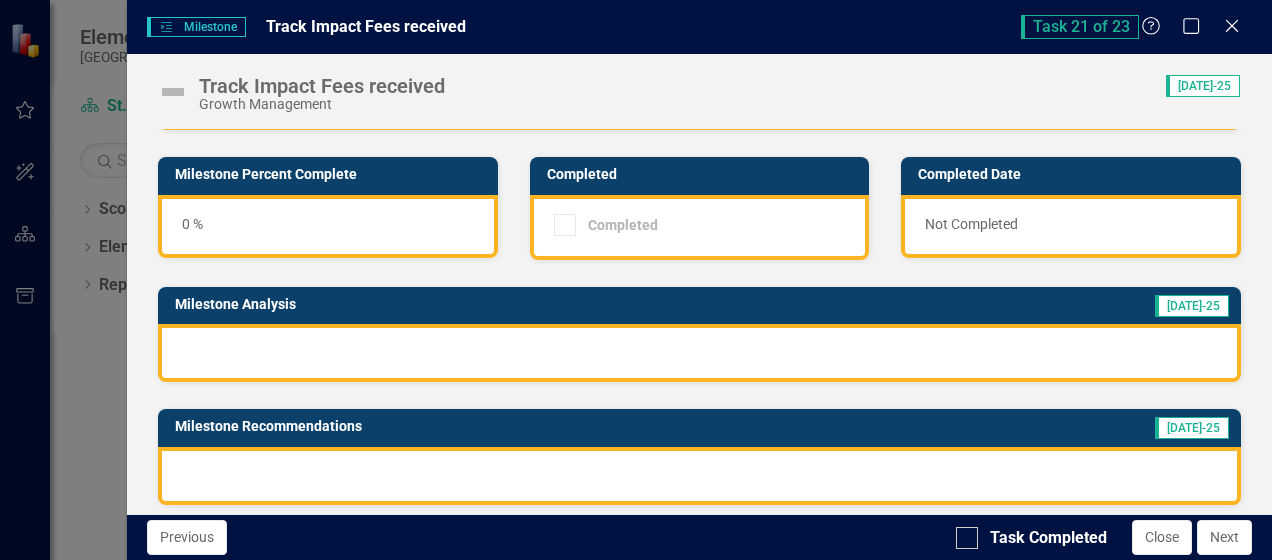 scroll, scrollTop: 0, scrollLeft: 0, axis: both 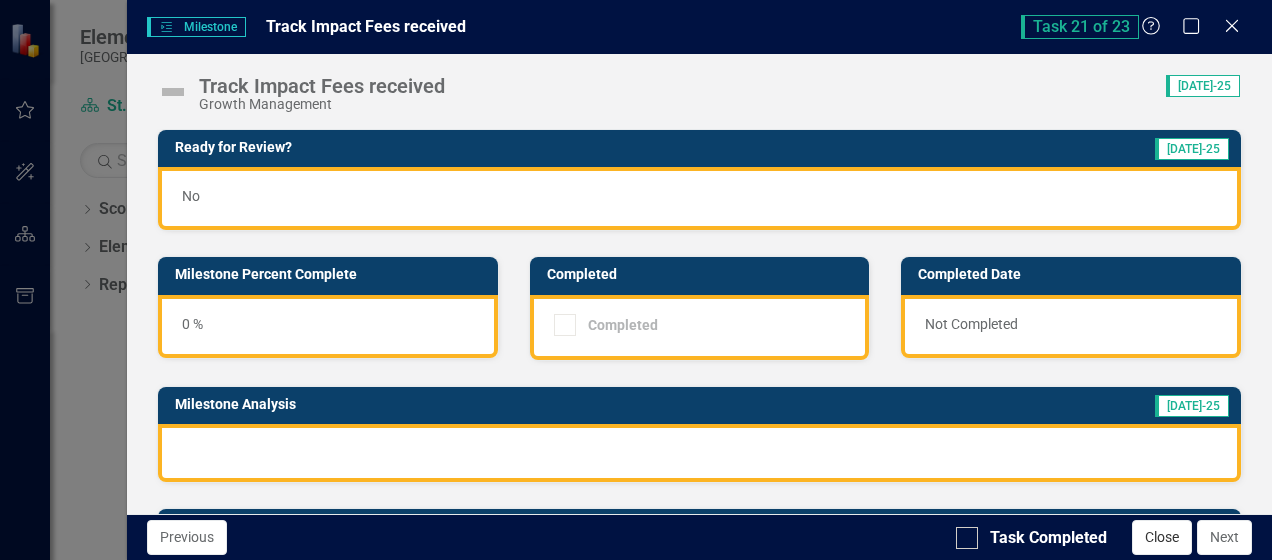 click on "Close" at bounding box center [1162, 537] 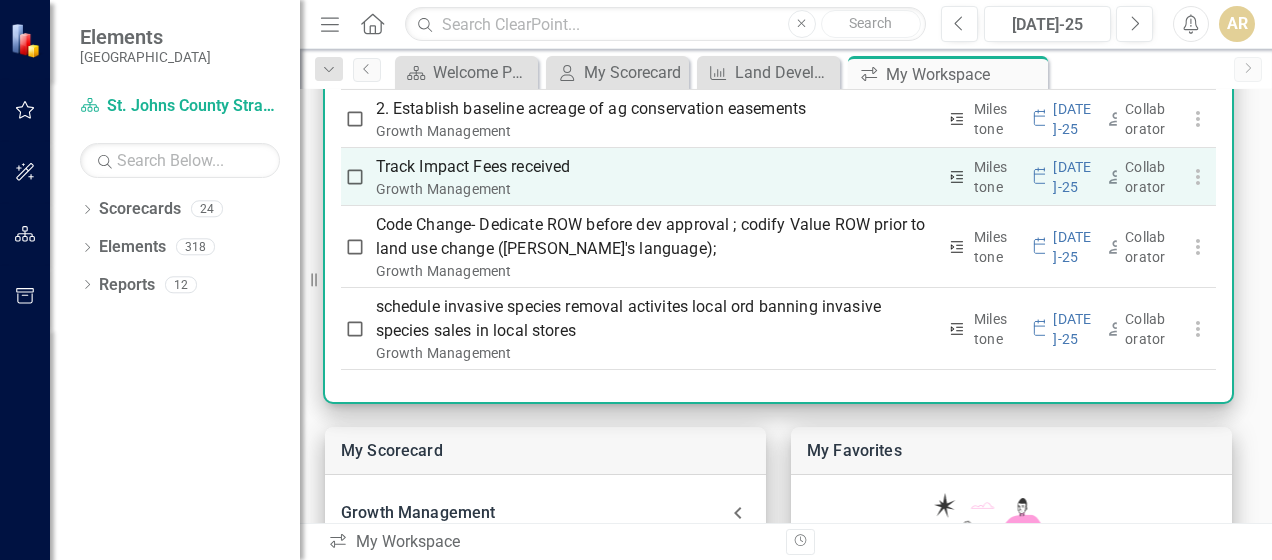 click 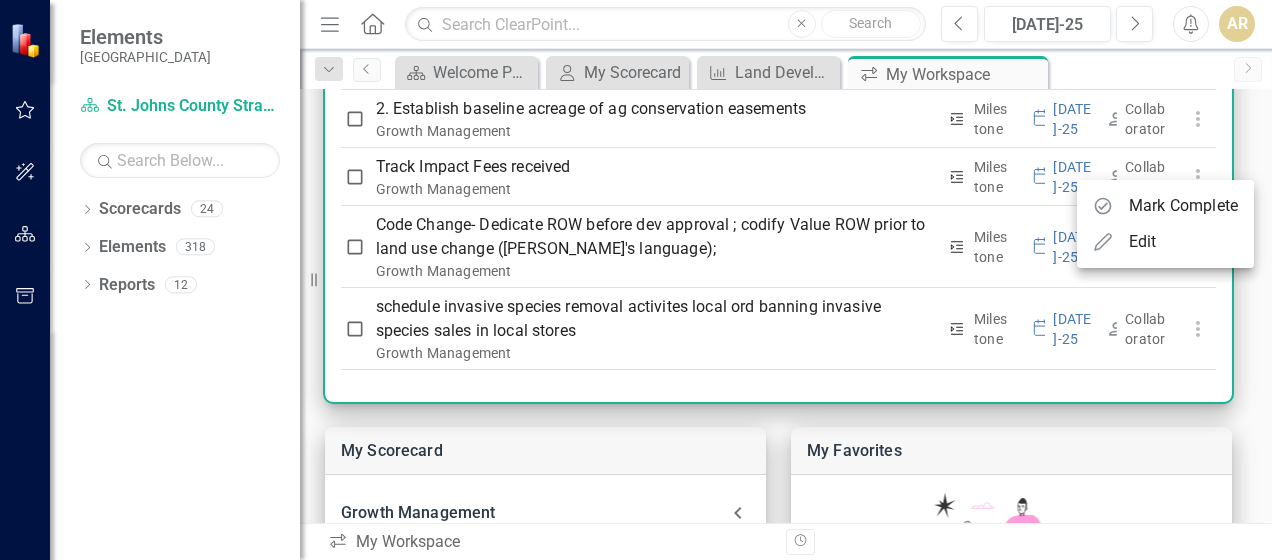 click at bounding box center [636, 280] 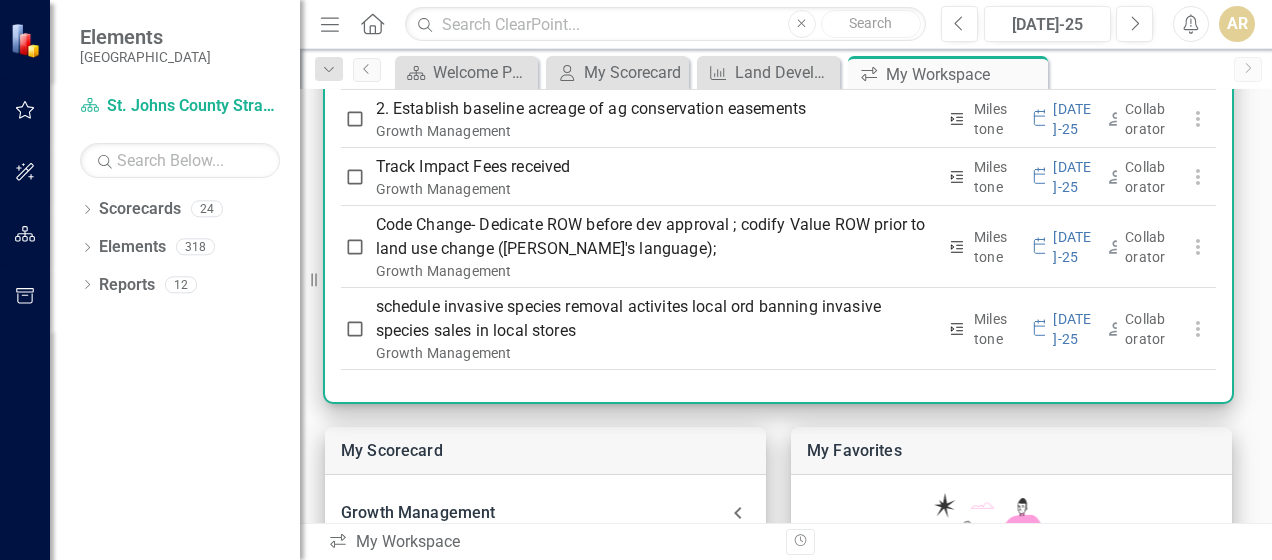 scroll, scrollTop: 1987, scrollLeft: 0, axis: vertical 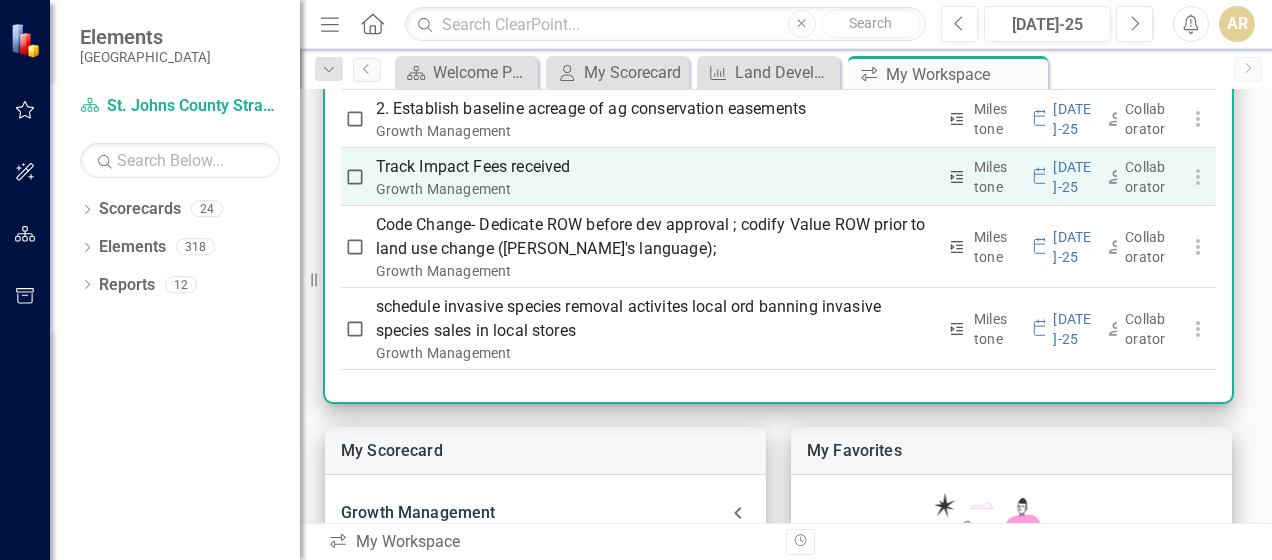 click on "Track Impact Fees received" at bounding box center (656, 167) 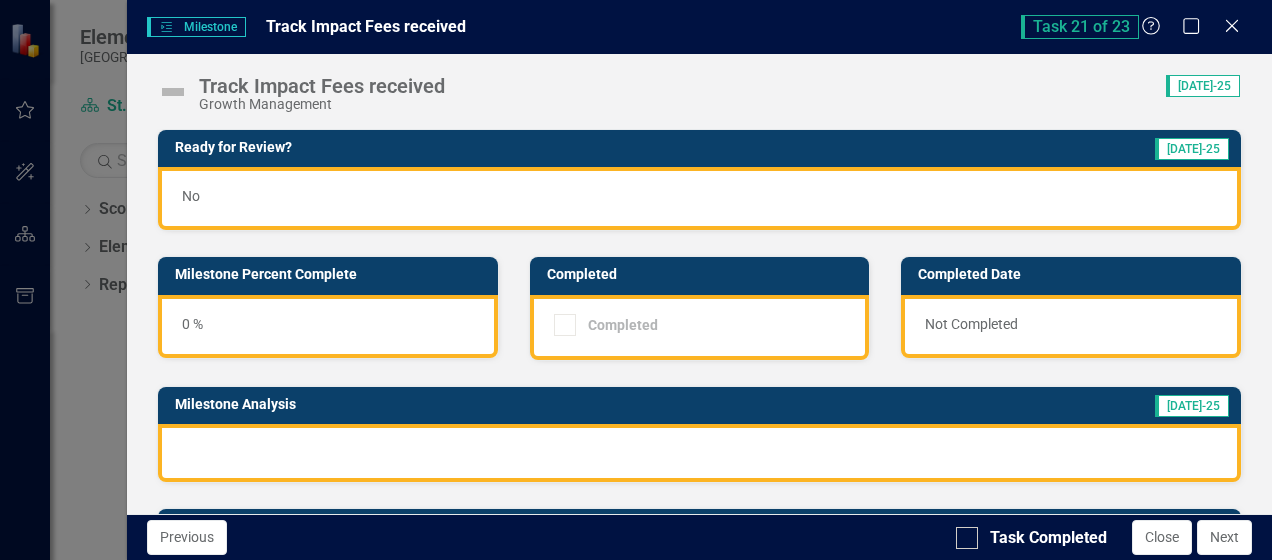 click at bounding box center (699, 453) 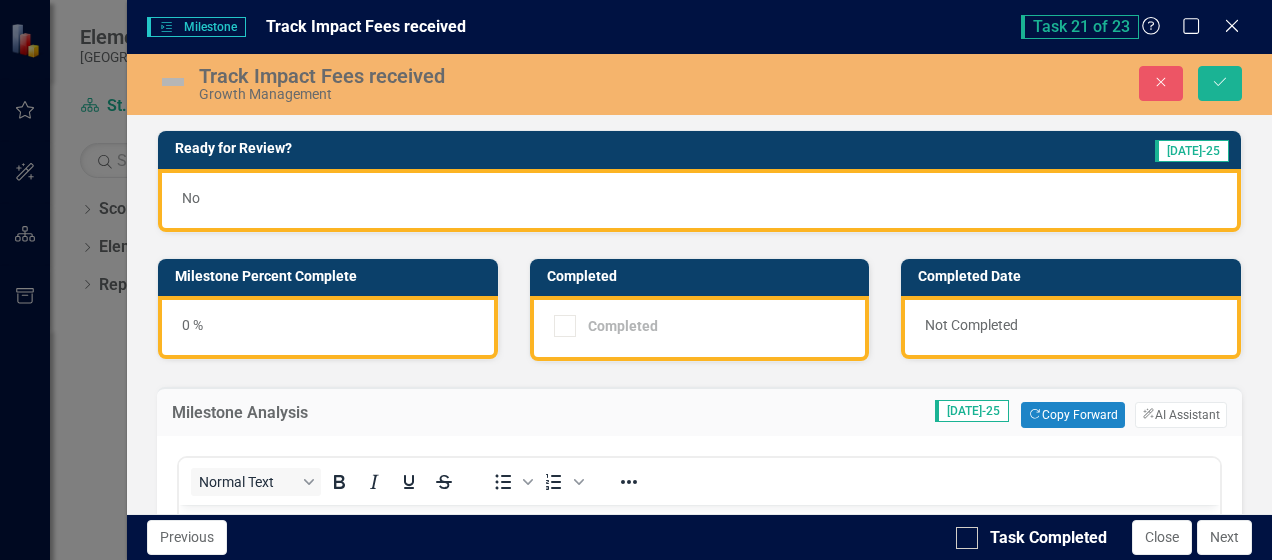 scroll, scrollTop: 0, scrollLeft: 0, axis: both 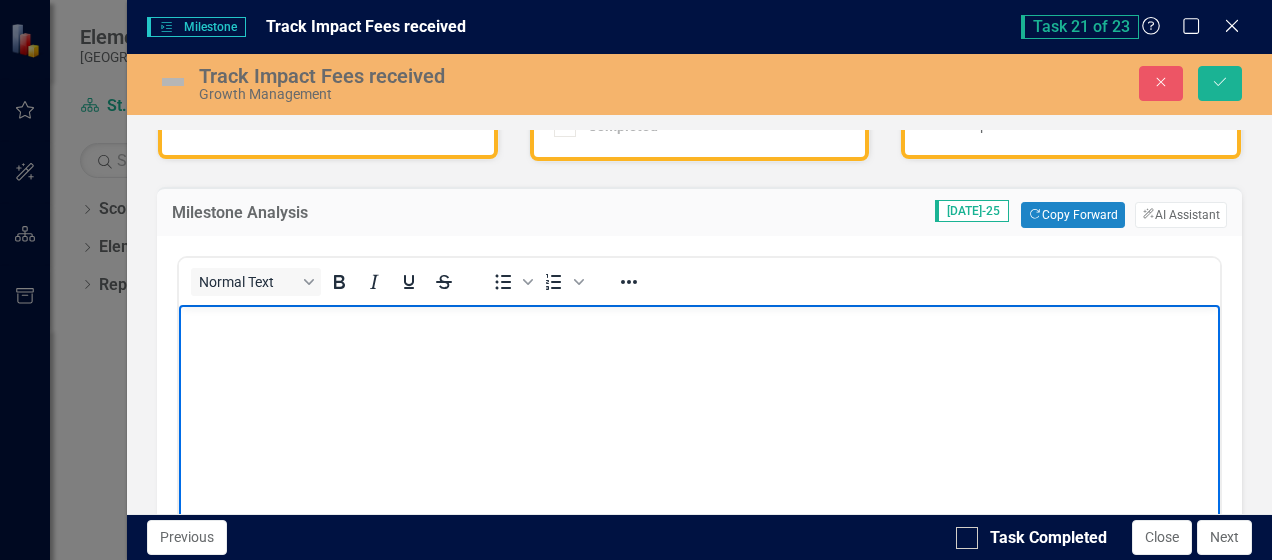 click at bounding box center (699, 322) 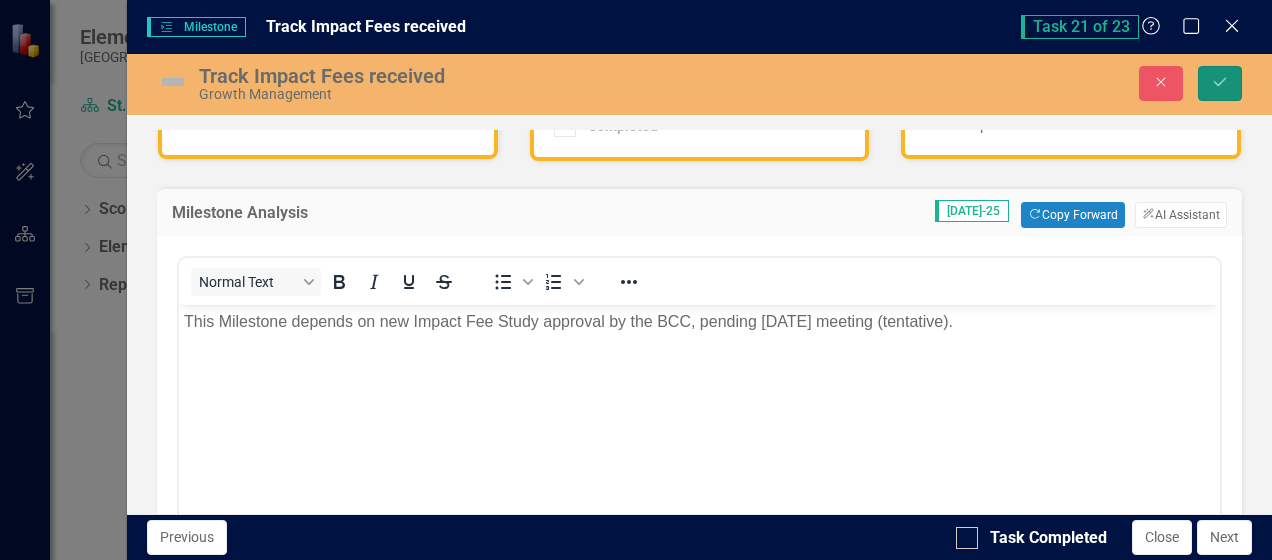 click on "Save" 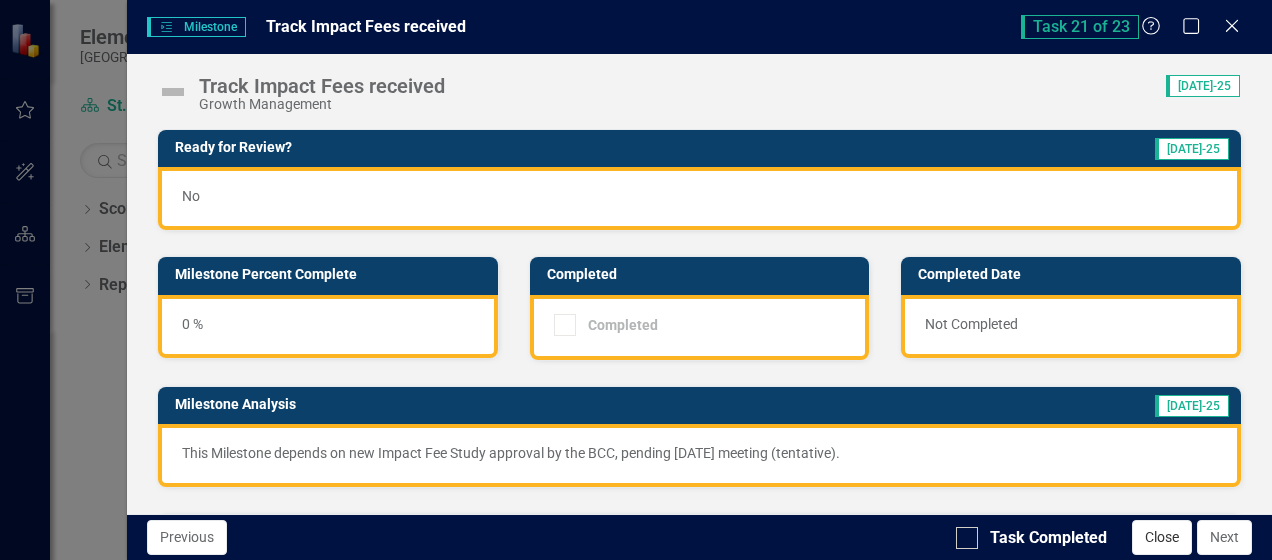click on "Close" at bounding box center (1162, 537) 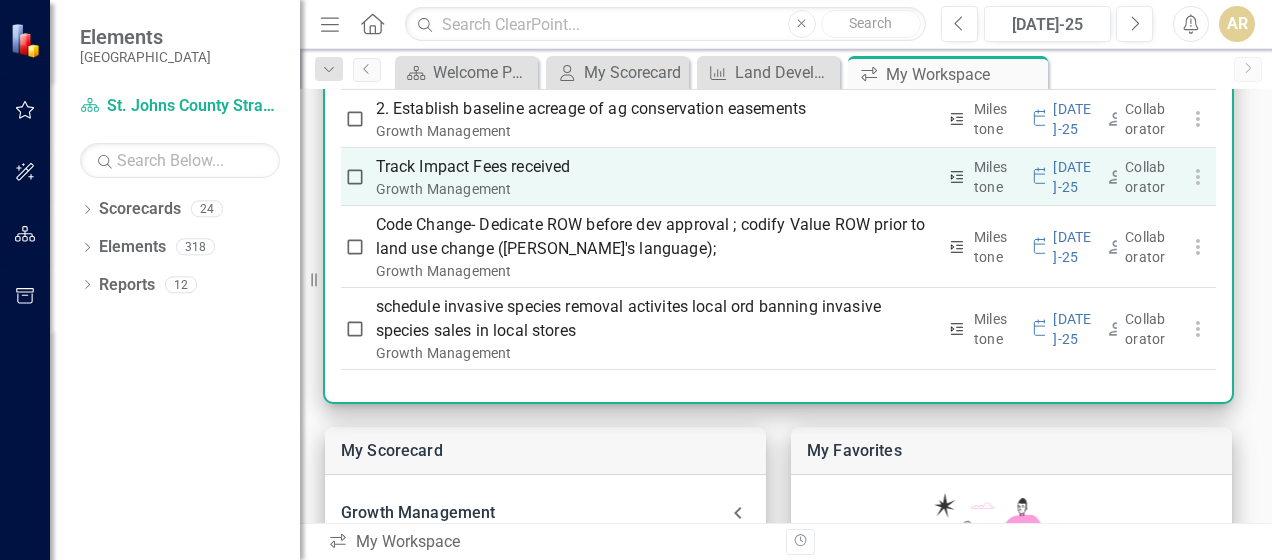 click on "Track Impact Fees received" at bounding box center [656, 167] 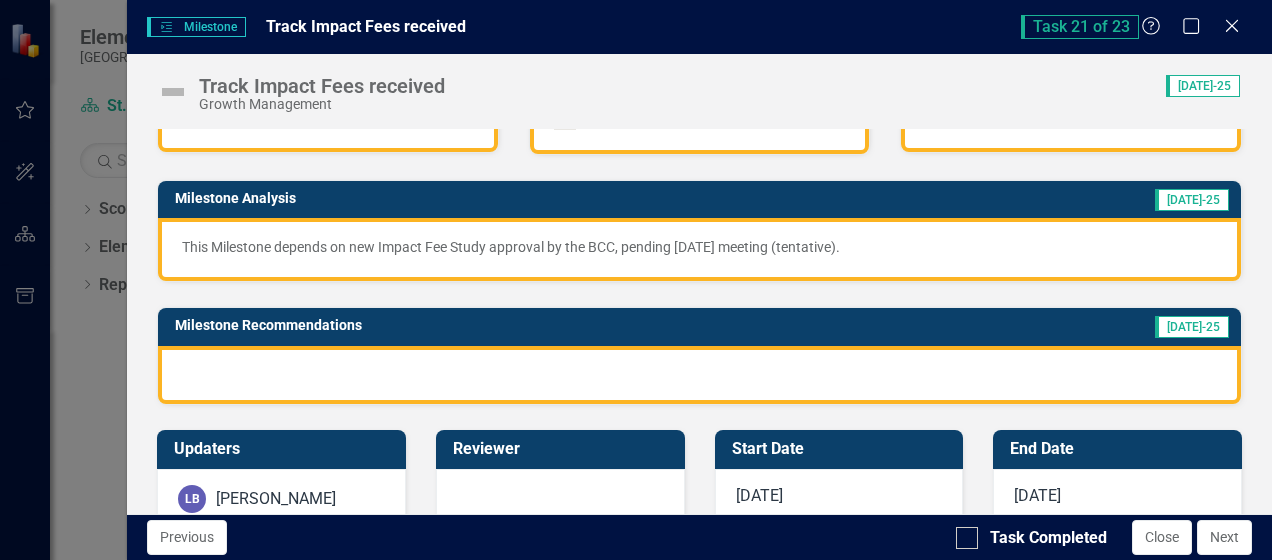scroll, scrollTop: 200, scrollLeft: 0, axis: vertical 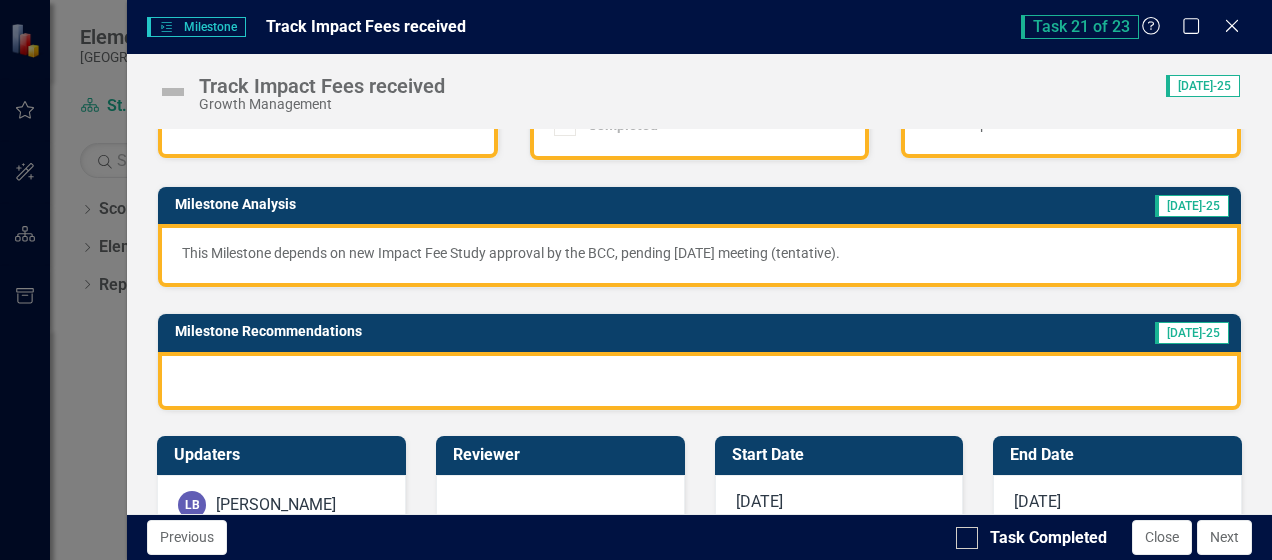 click at bounding box center (699, 381) 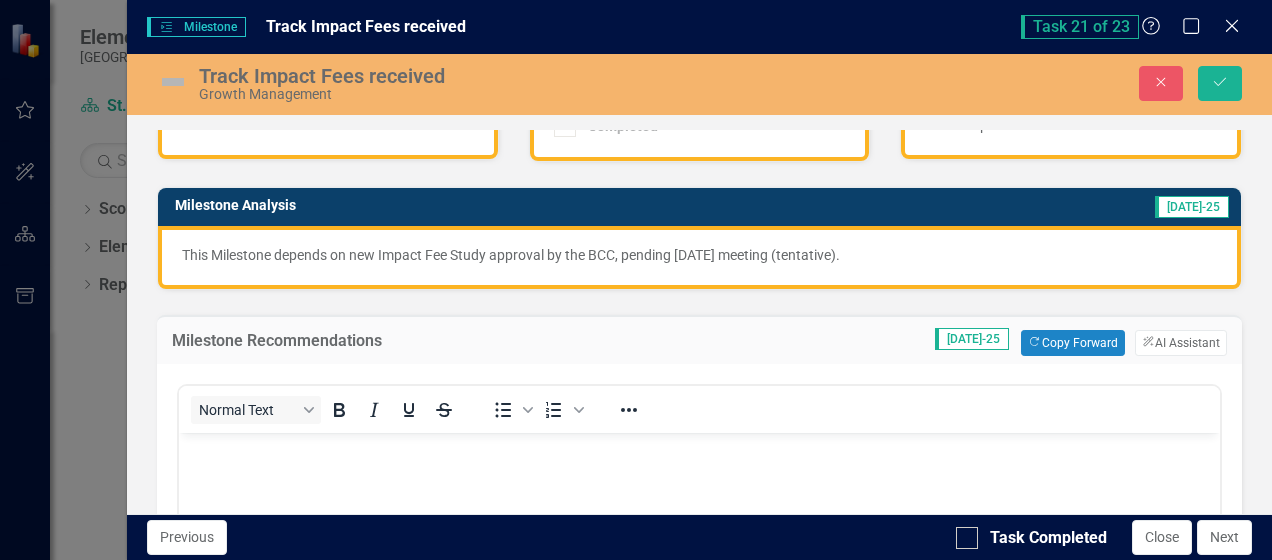 scroll, scrollTop: 0, scrollLeft: 0, axis: both 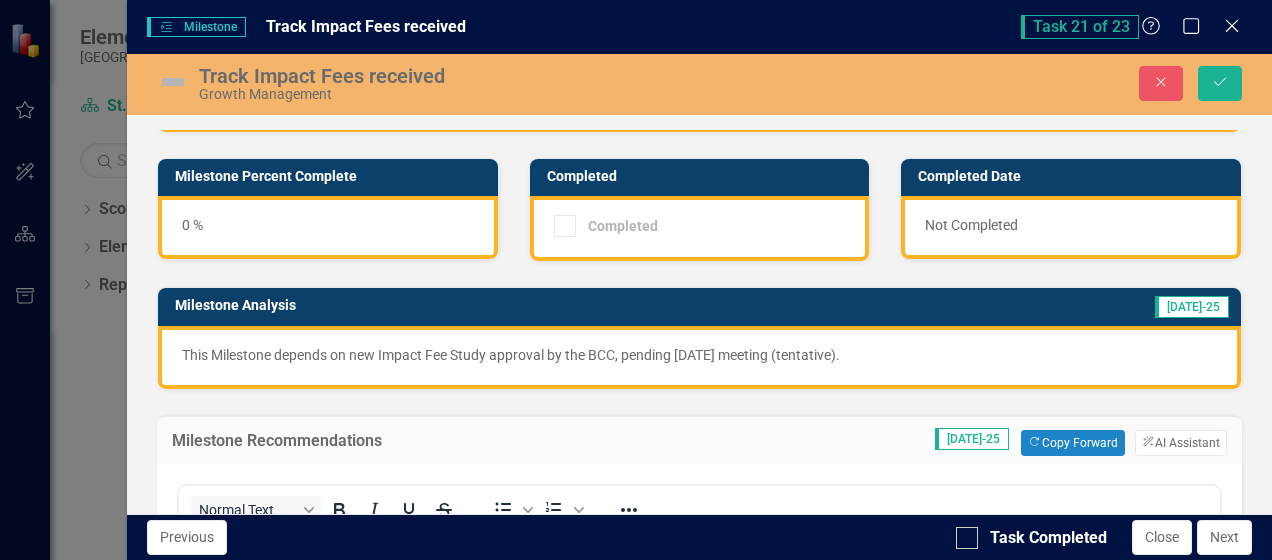 click on "0 %" at bounding box center (328, 227) 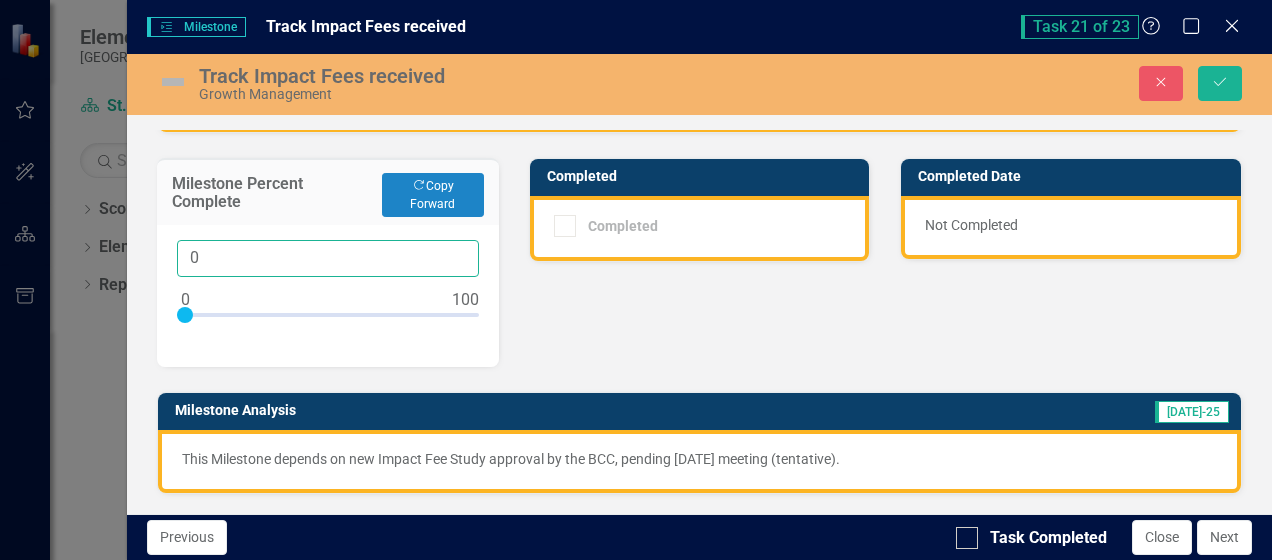 click on "0" at bounding box center [328, 258] 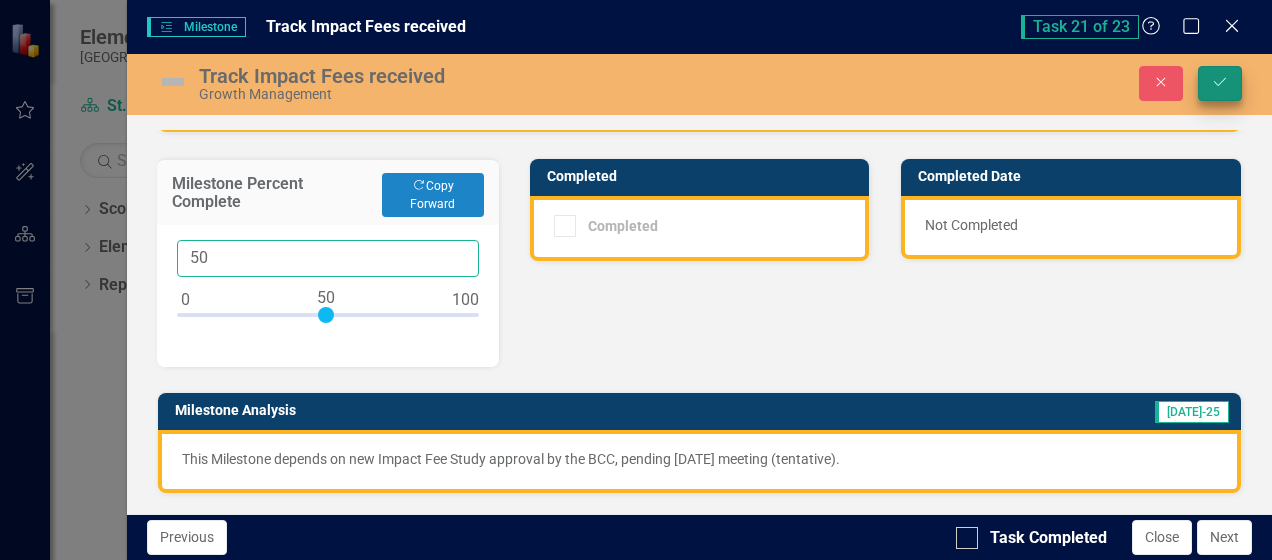 type on "50" 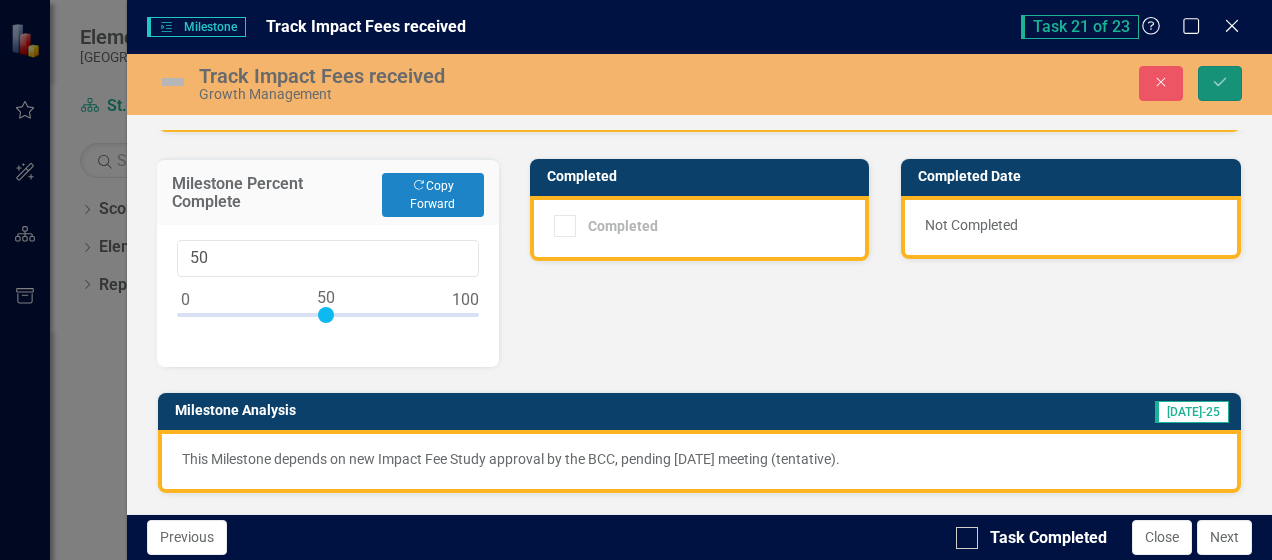 click on "Save" 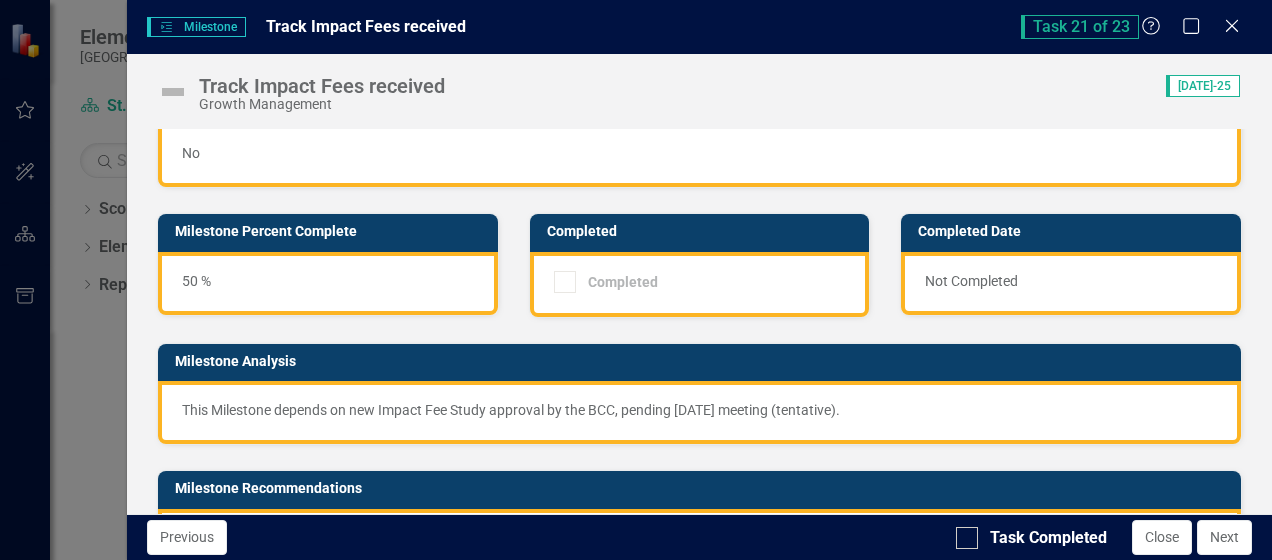 scroll, scrollTop: 100, scrollLeft: 0, axis: vertical 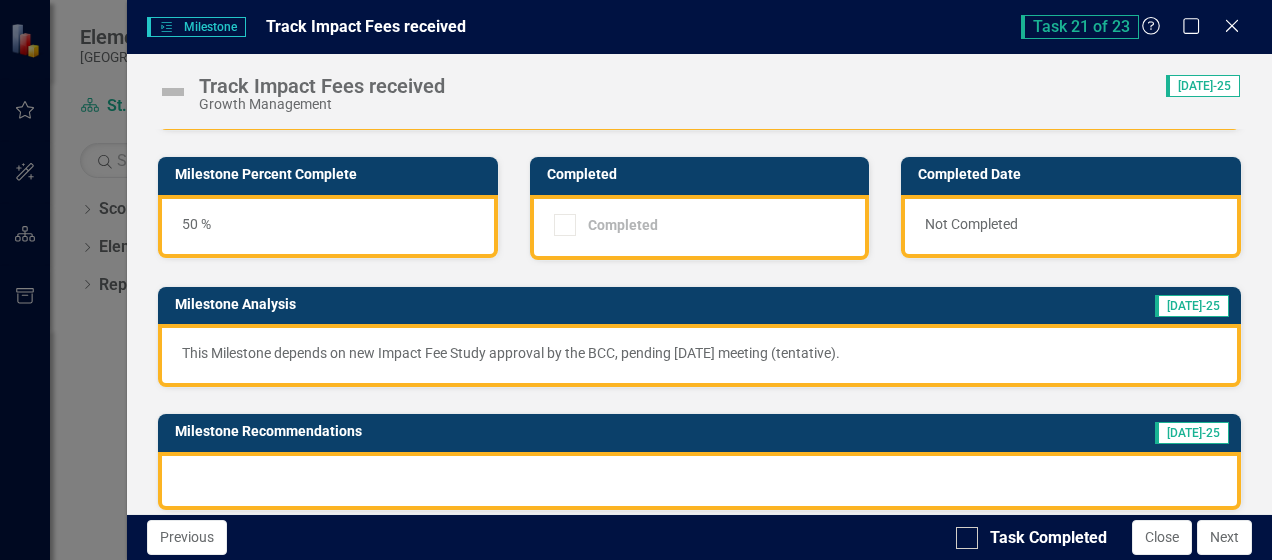 click at bounding box center [699, 481] 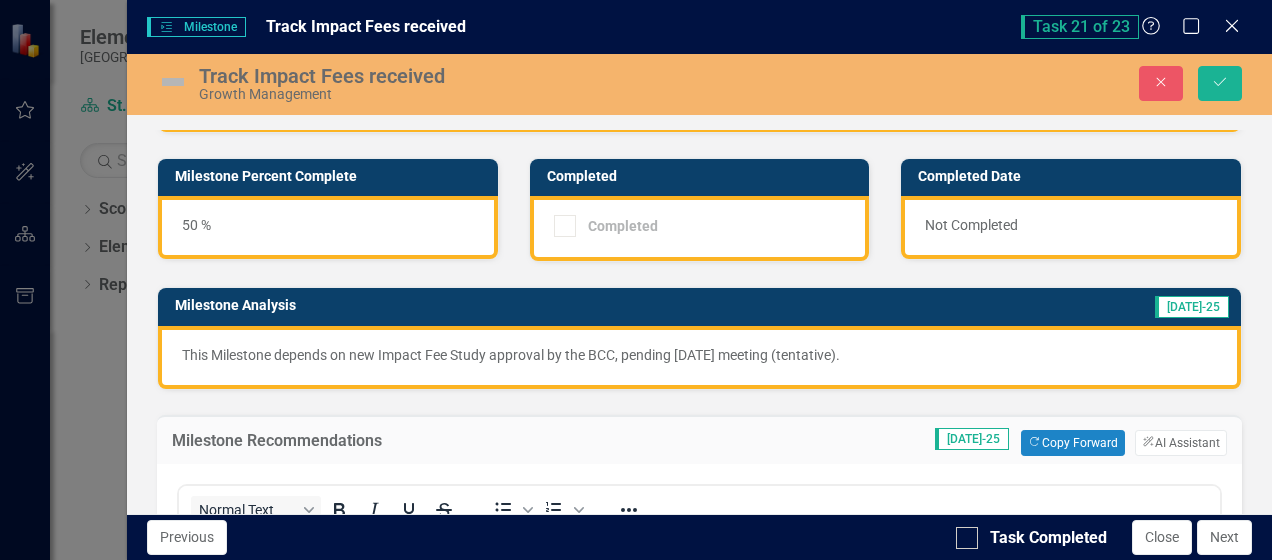 scroll, scrollTop: 0, scrollLeft: 0, axis: both 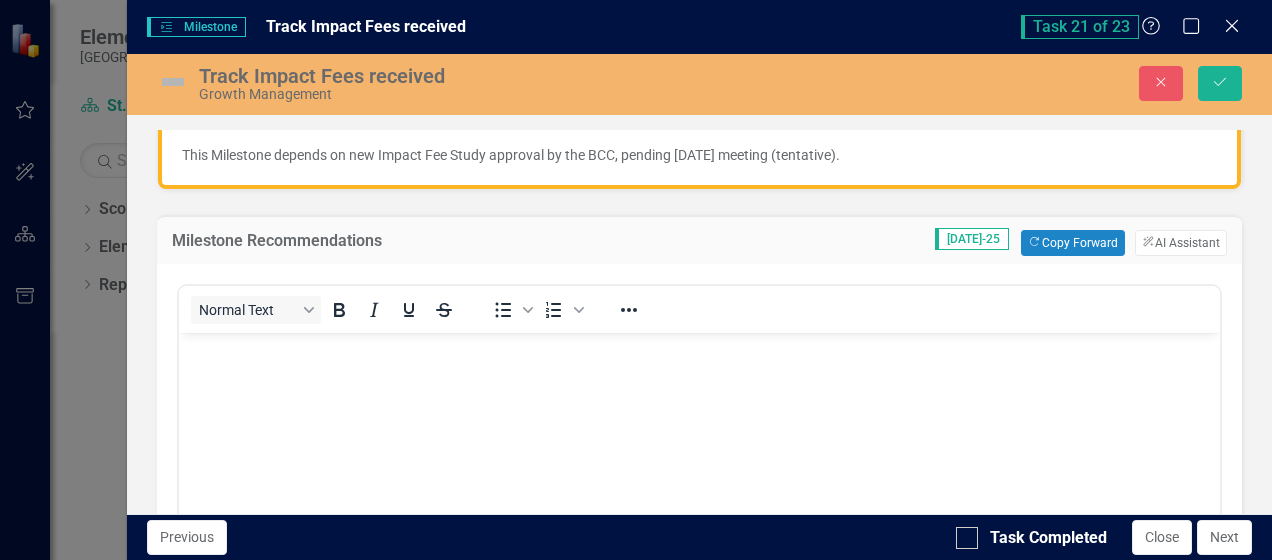 click at bounding box center [699, 349] 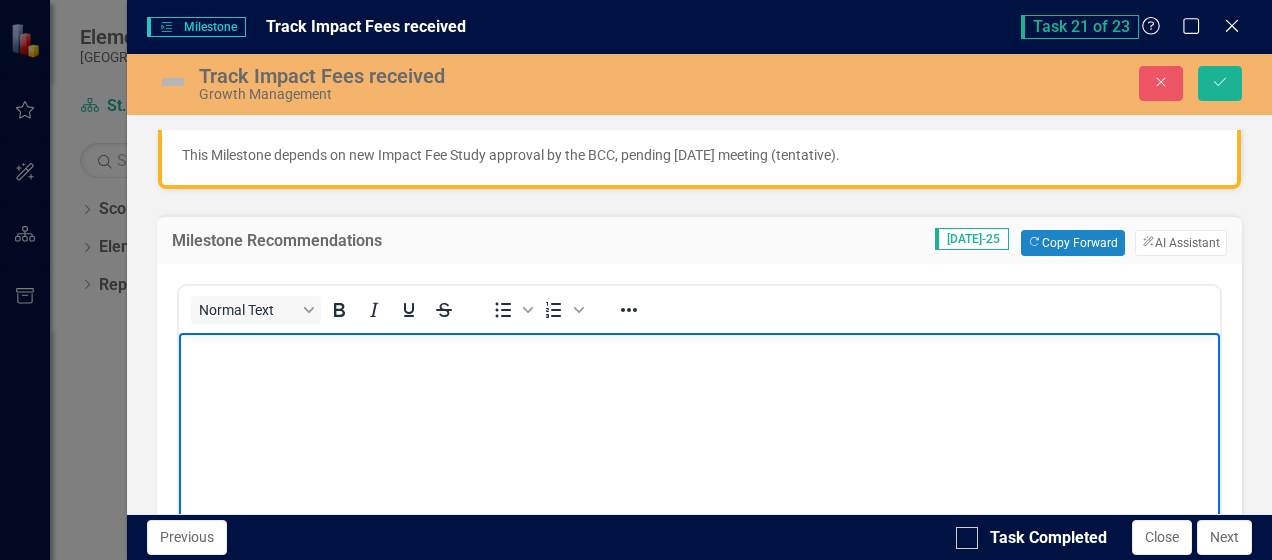 type 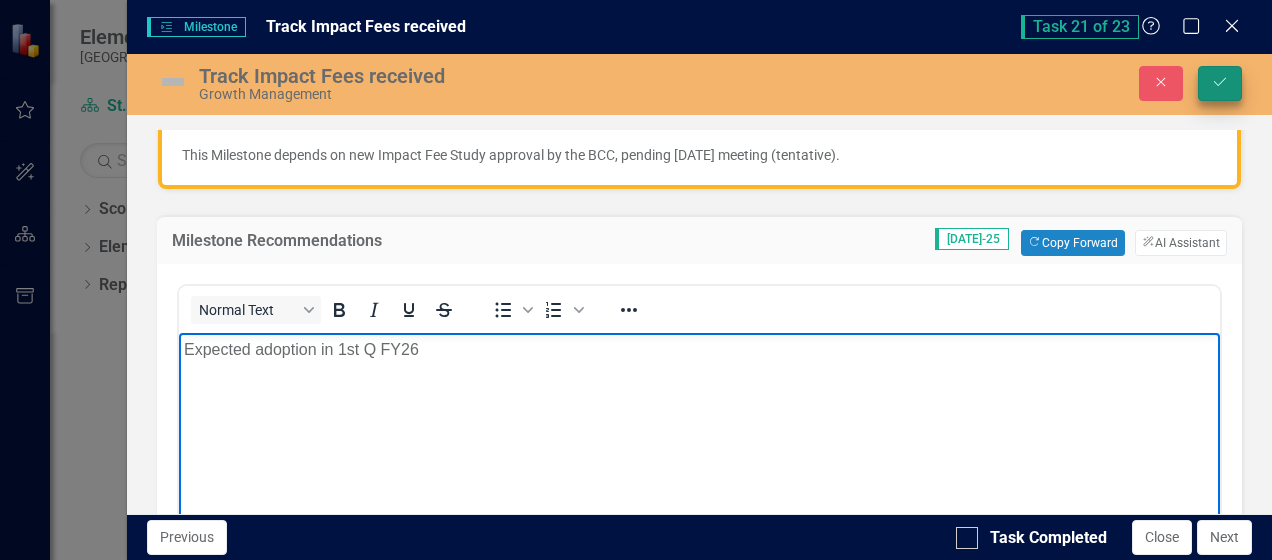 click on "Save" at bounding box center (1220, 83) 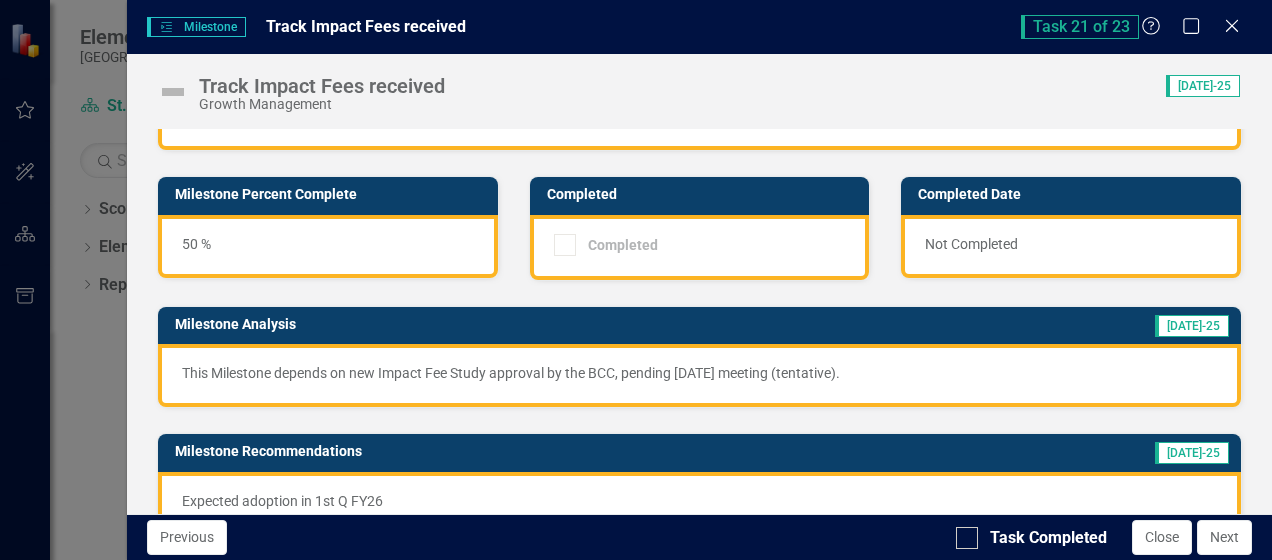 scroll, scrollTop: 100, scrollLeft: 0, axis: vertical 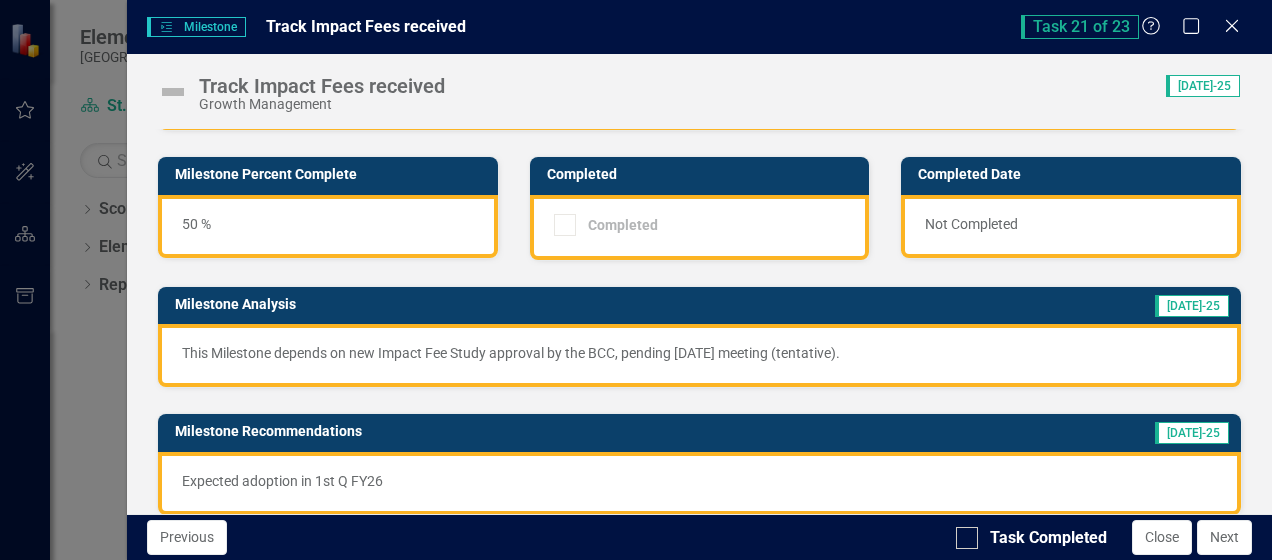 click on "This Milestone depends on new Impact Fee Study approval by the BCC, pending [DATE] meeting (tentative)." at bounding box center (699, 353) 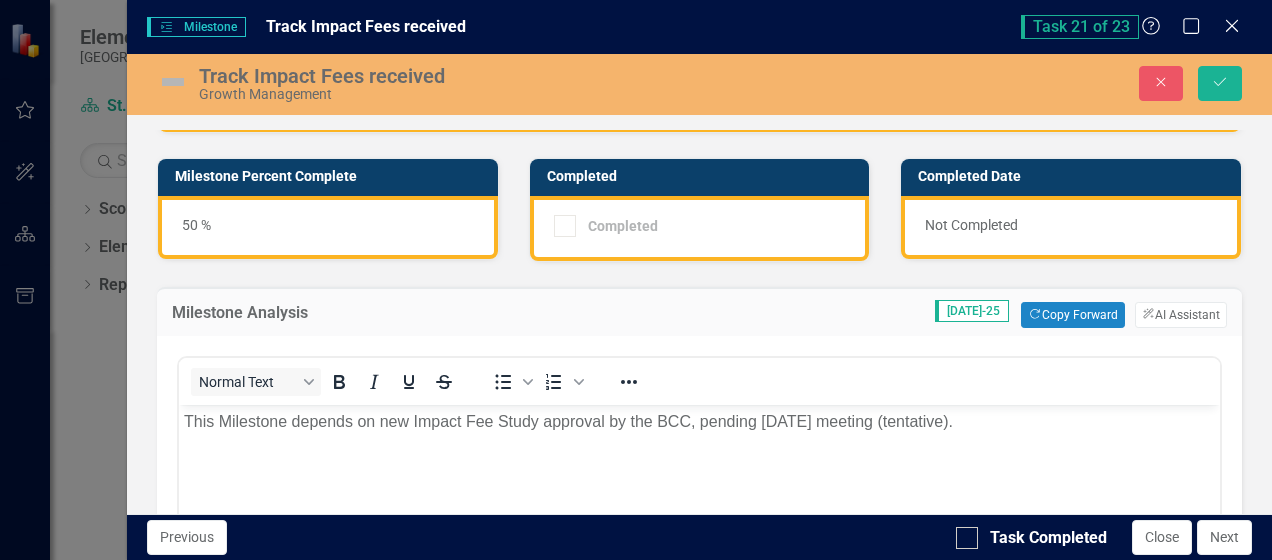 scroll, scrollTop: 0, scrollLeft: 0, axis: both 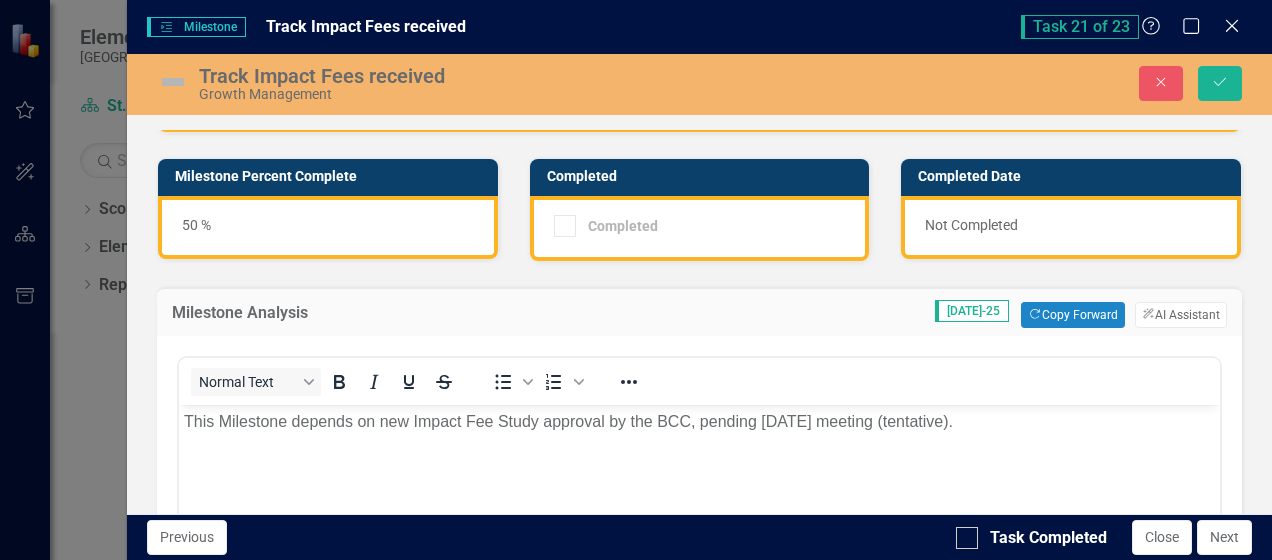 click on "This Milestone depends on new Impact Fee Study approval by the BCC, pending [DATE] meeting (tentative)." at bounding box center [699, 422] 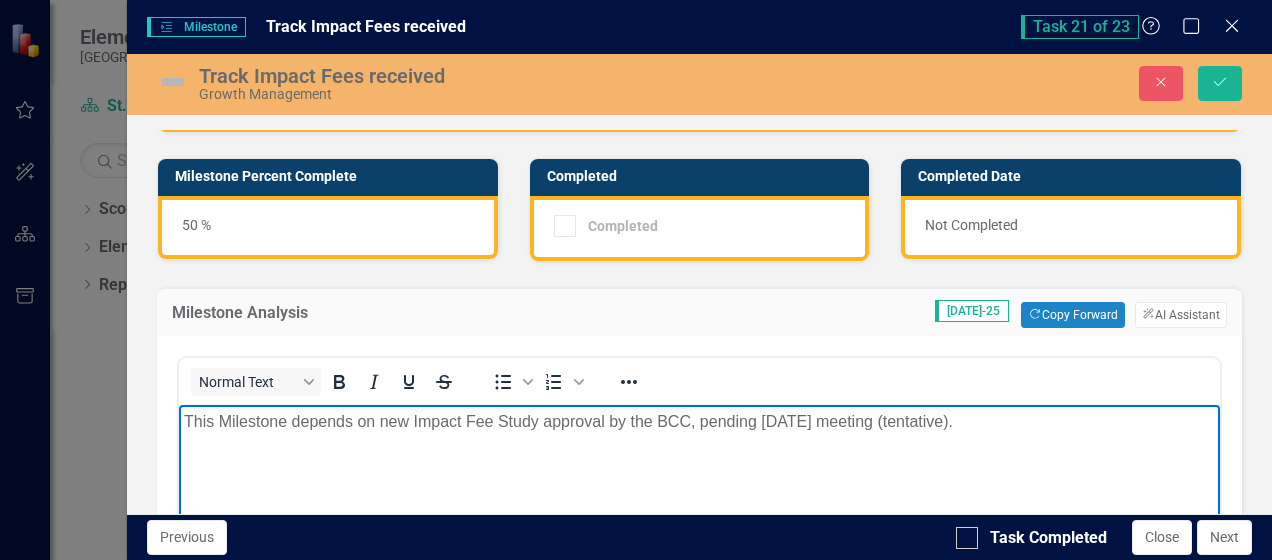 type 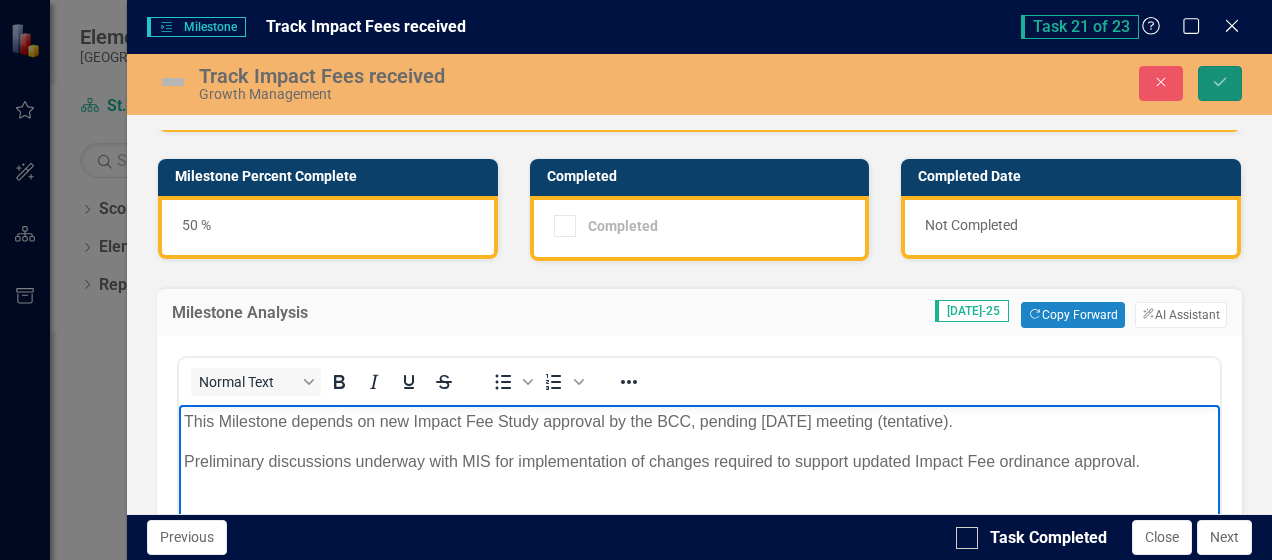 click on "Save" at bounding box center (1220, 83) 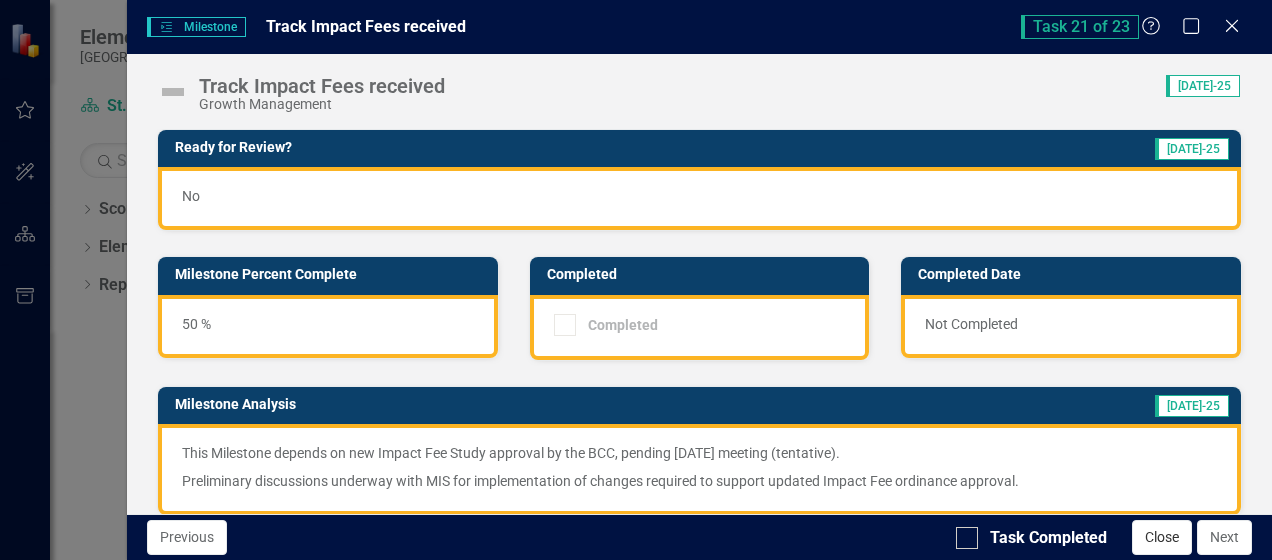 click on "Close" at bounding box center (1162, 537) 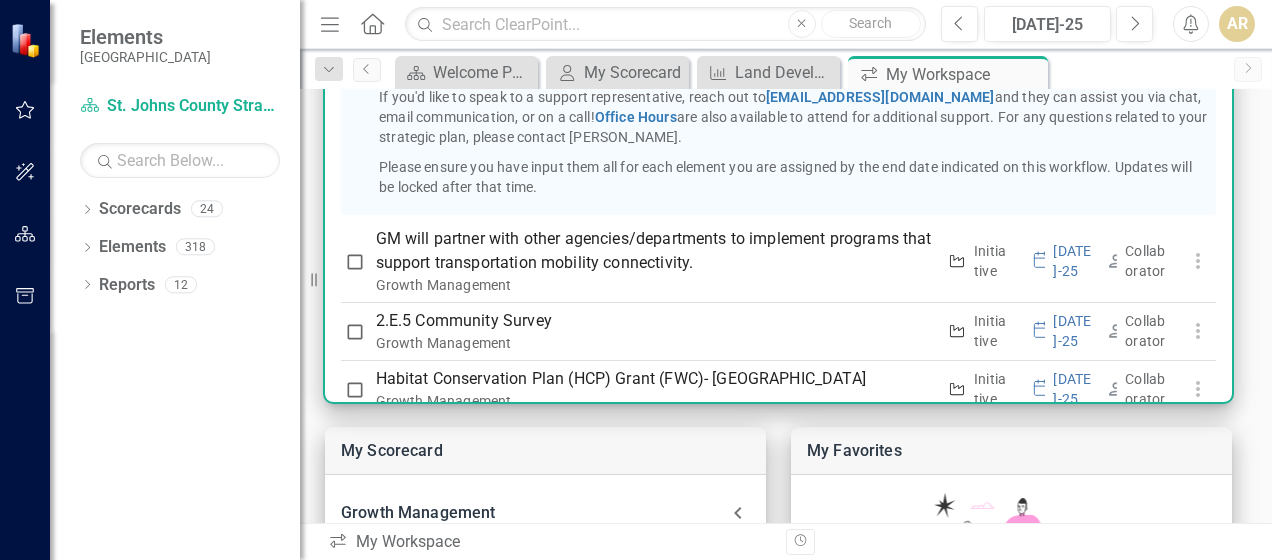 scroll, scrollTop: 687, scrollLeft: 0, axis: vertical 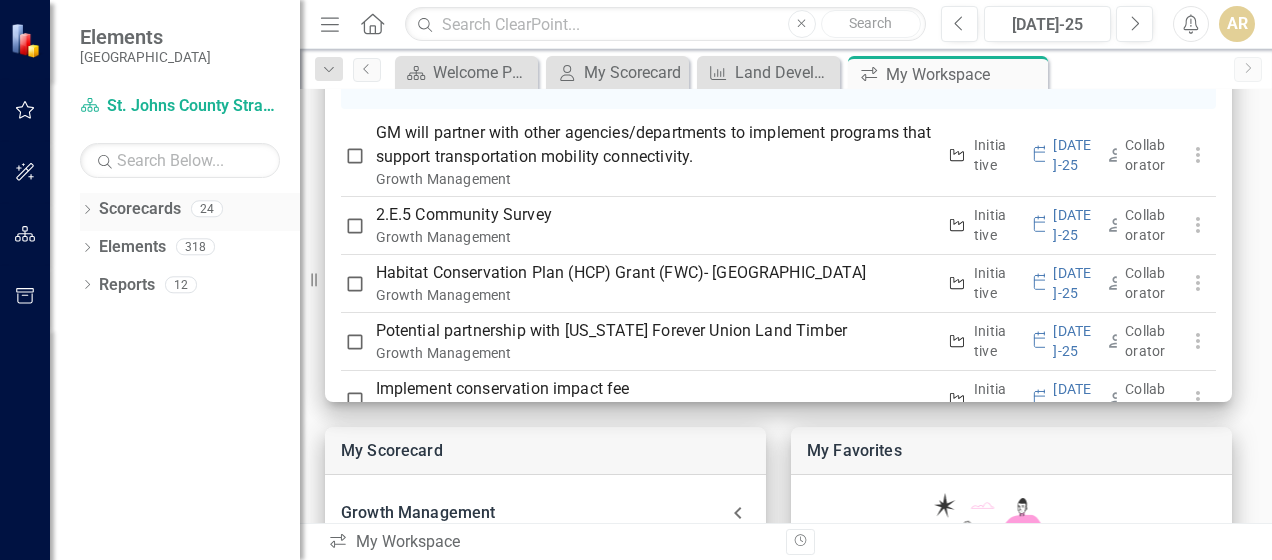 click on "Scorecards" at bounding box center (140, 209) 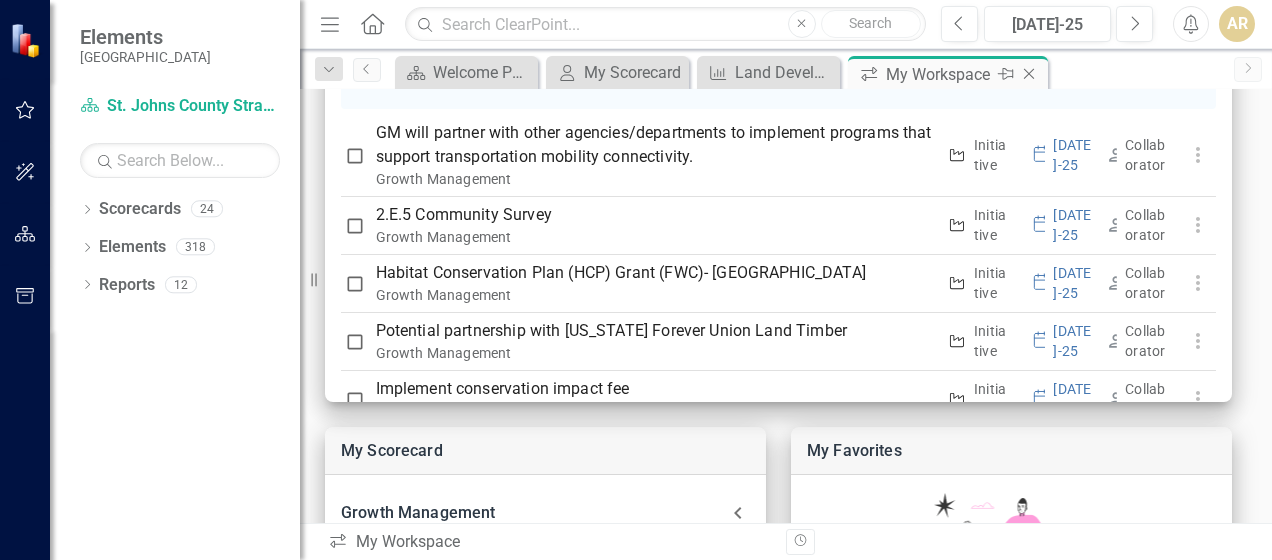 click on "Close" 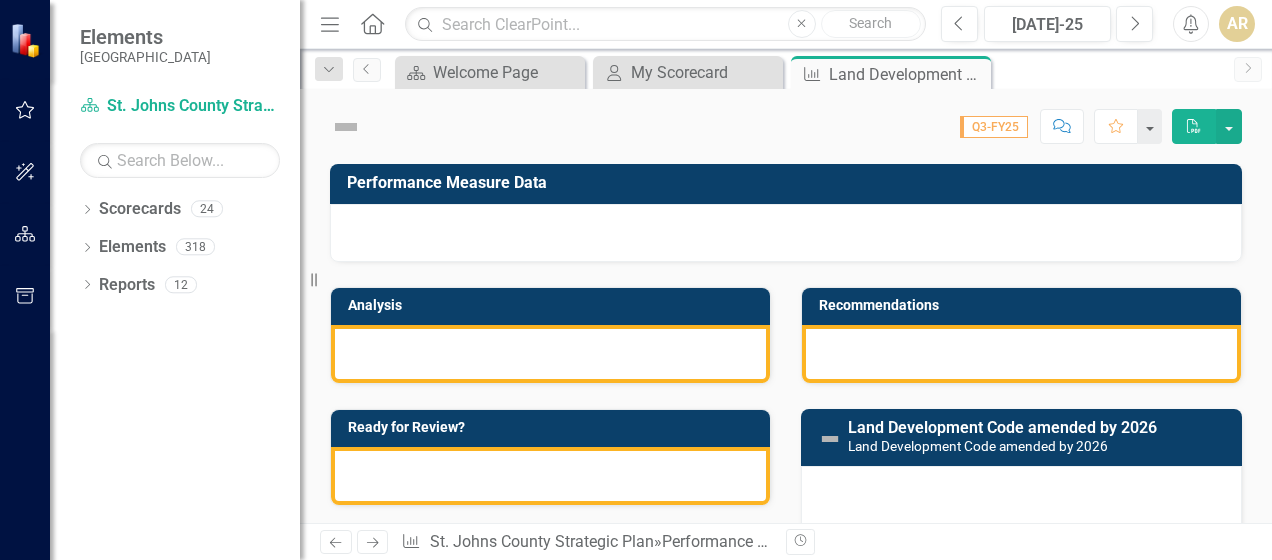 scroll, scrollTop: 0, scrollLeft: 0, axis: both 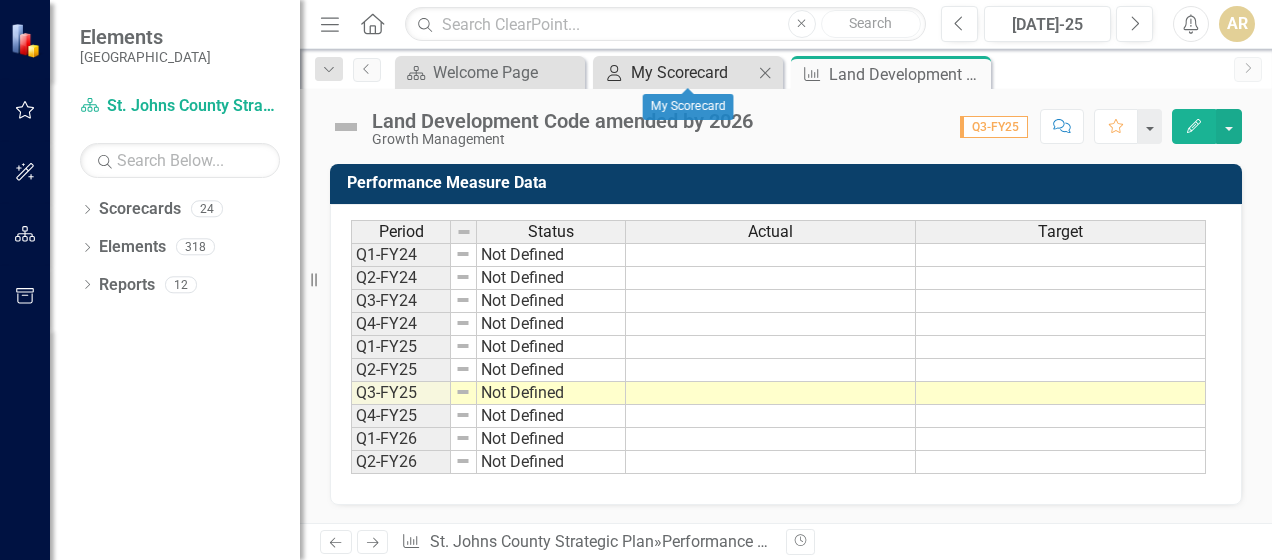 click on "My Scorecard" at bounding box center [610, 72] 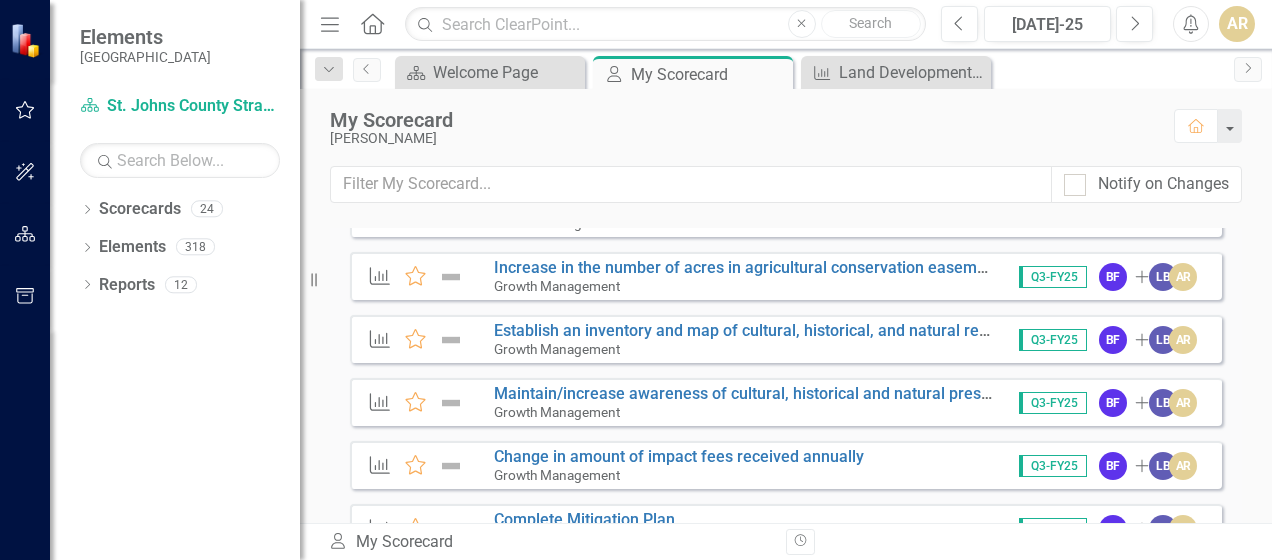 scroll, scrollTop: 500, scrollLeft: 0, axis: vertical 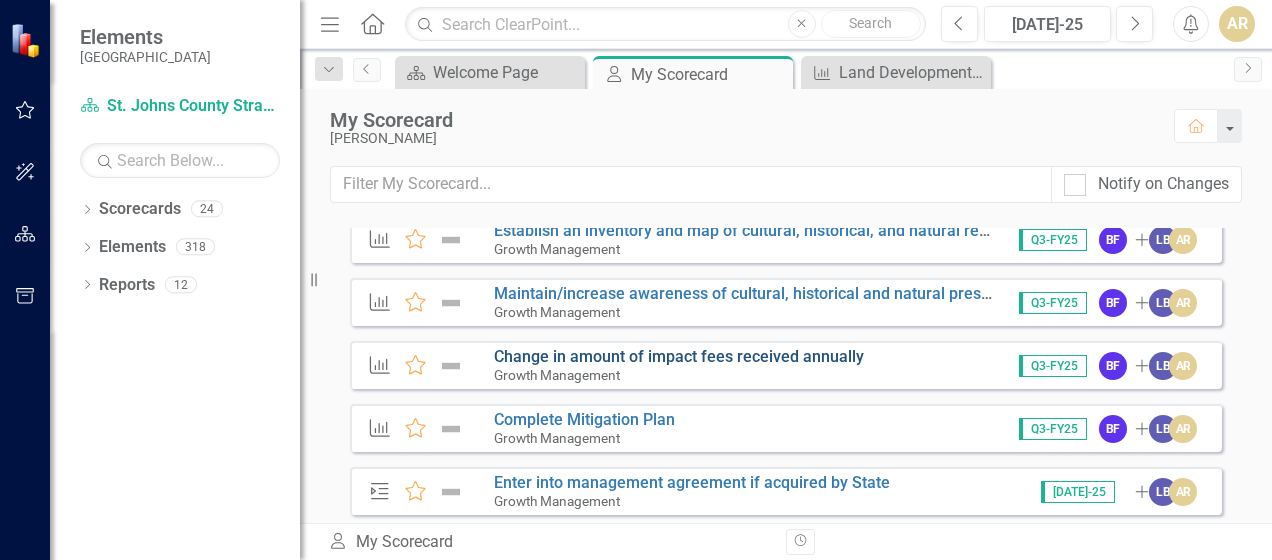 click on "Change in amount of impact fees received annually" at bounding box center (679, 356) 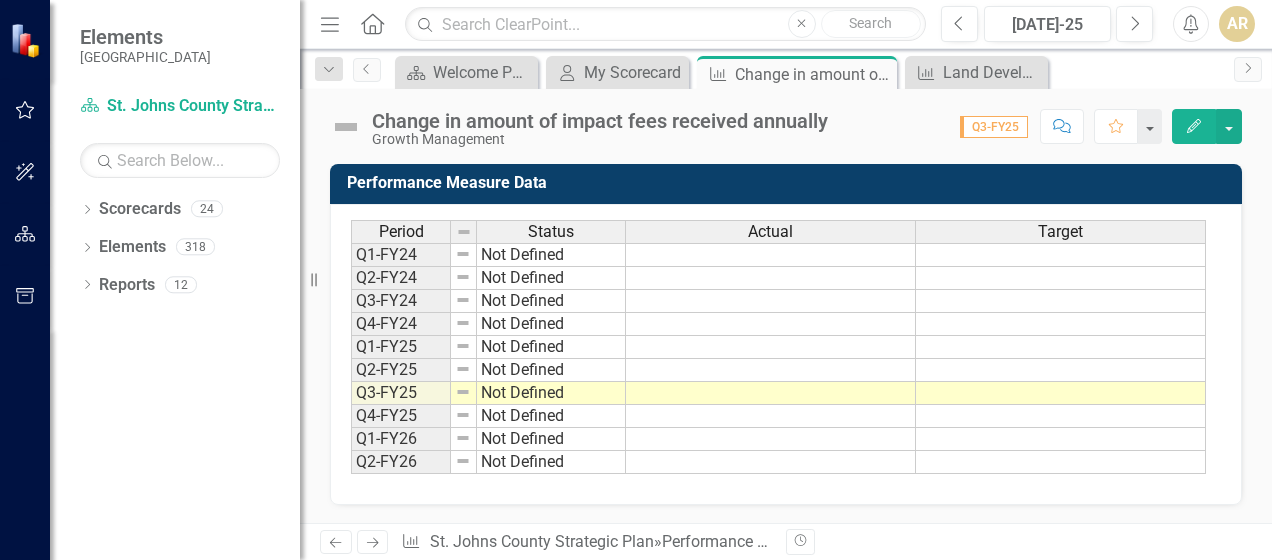 scroll, scrollTop: 0, scrollLeft: 0, axis: both 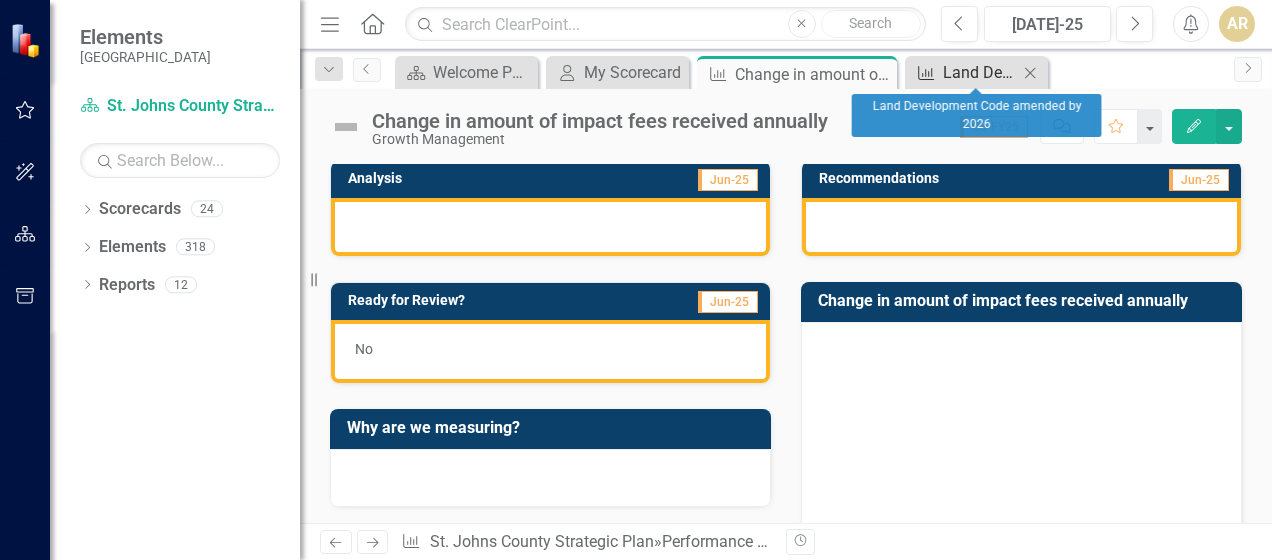 click on "Land Development Code amended by 2026" at bounding box center [980, 72] 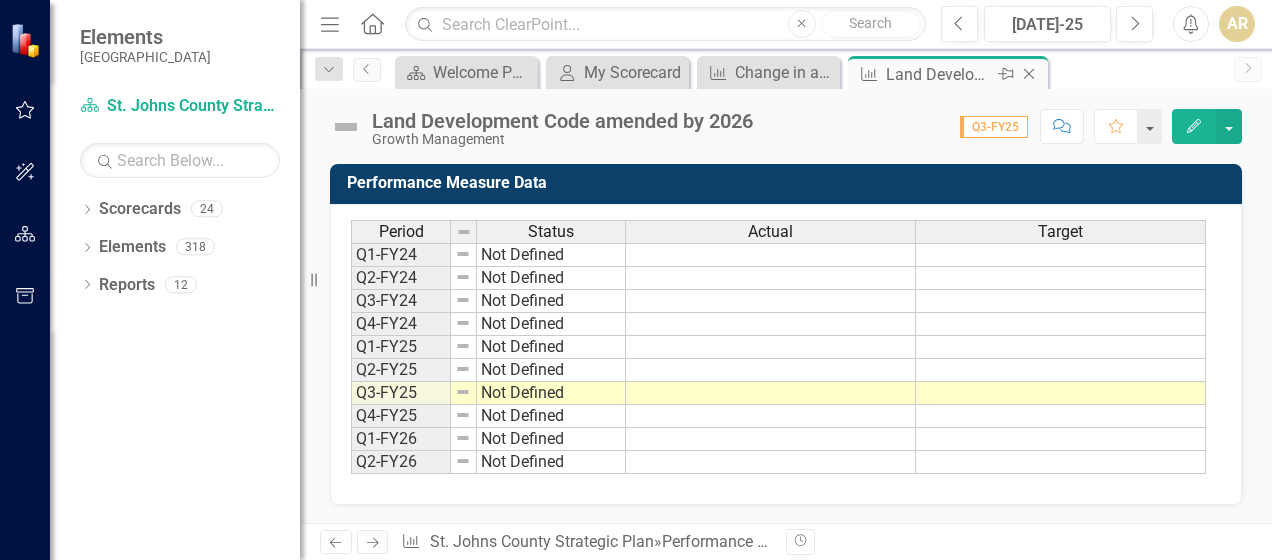 click on "Close" 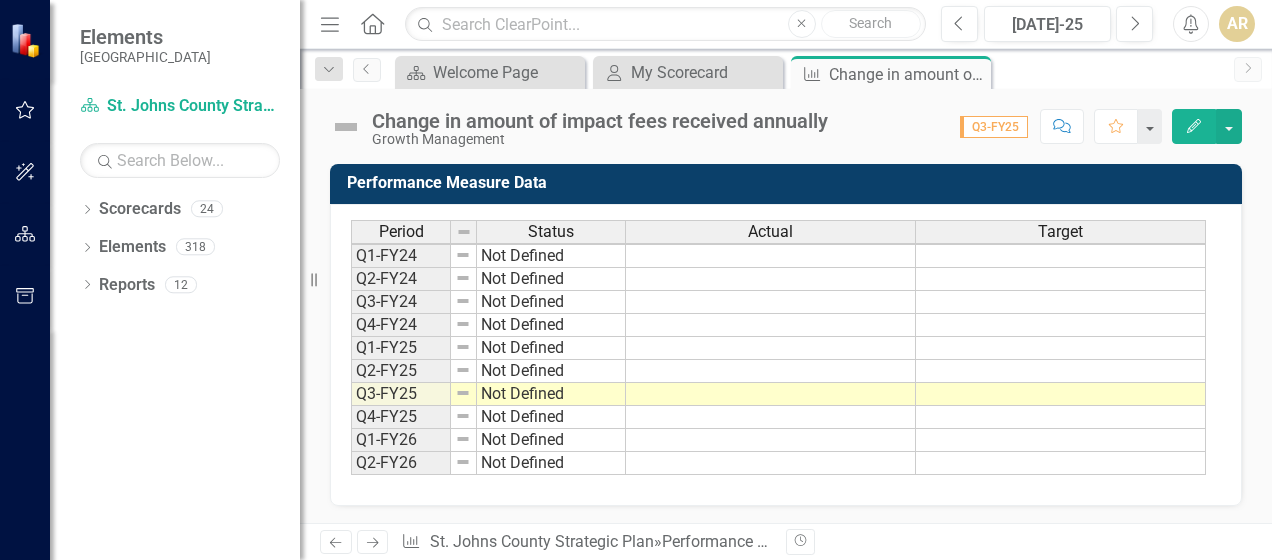 scroll, scrollTop: 0, scrollLeft: 0, axis: both 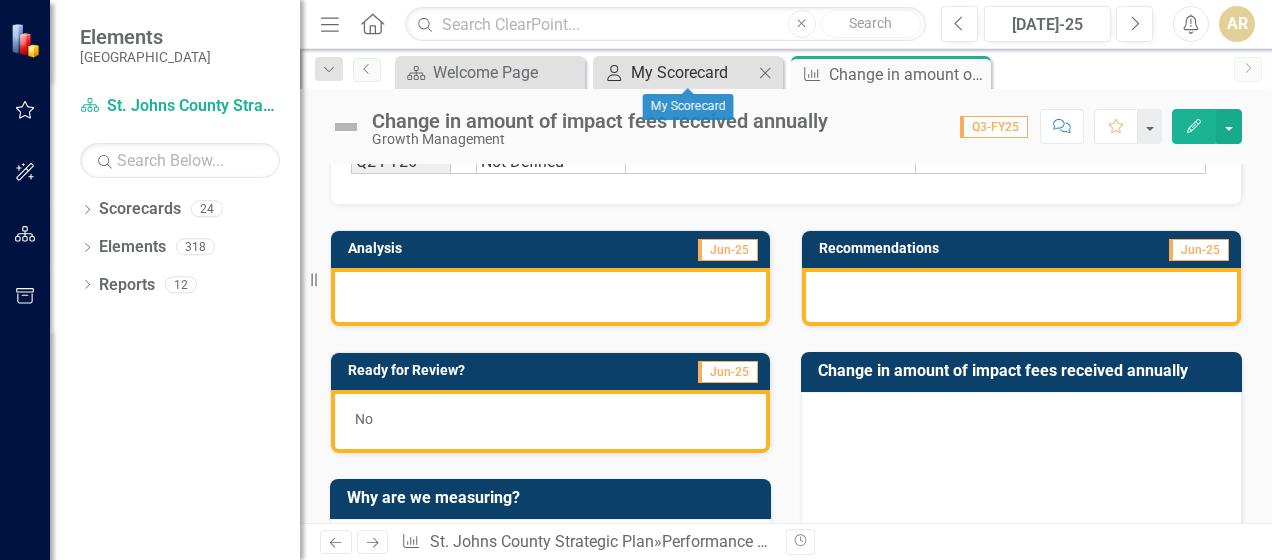 click on "My Scorecard" at bounding box center (692, 72) 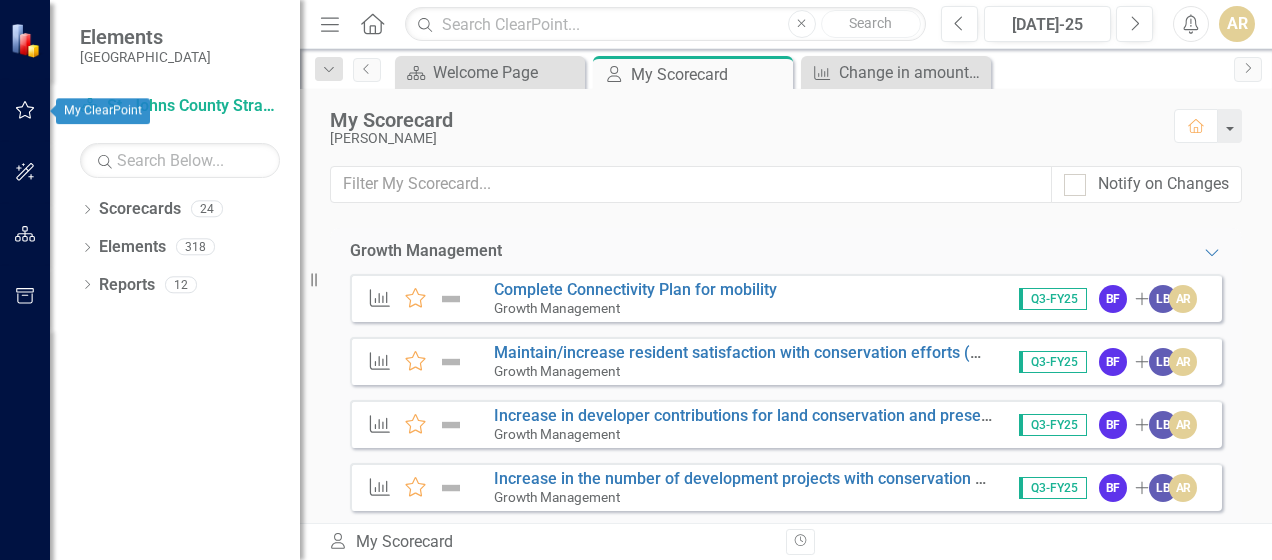click 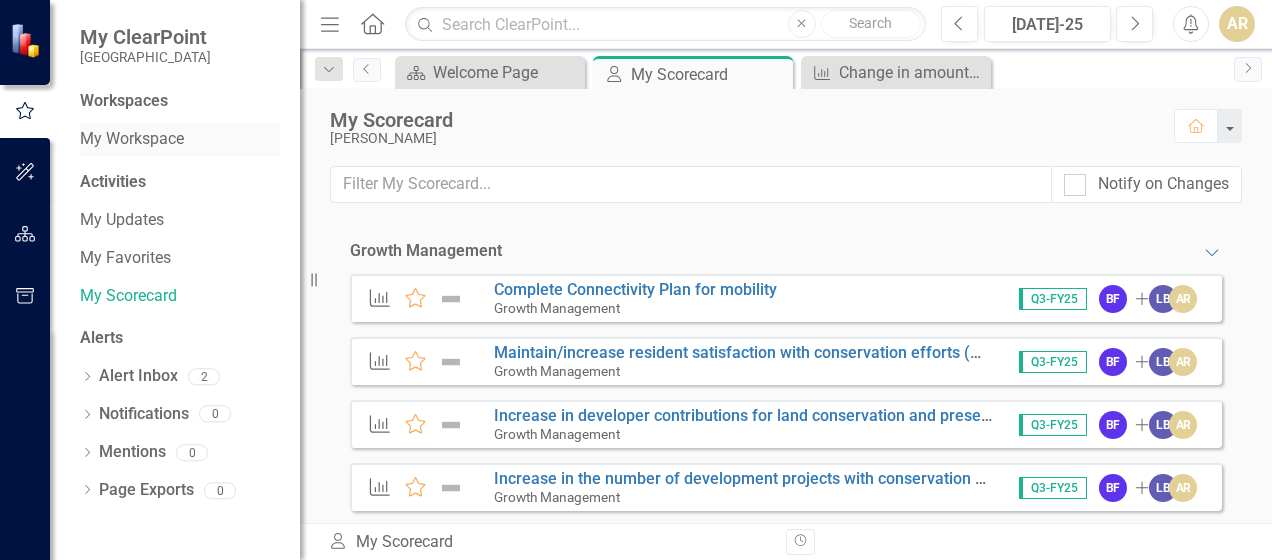 click on "My Workspace" at bounding box center (180, 139) 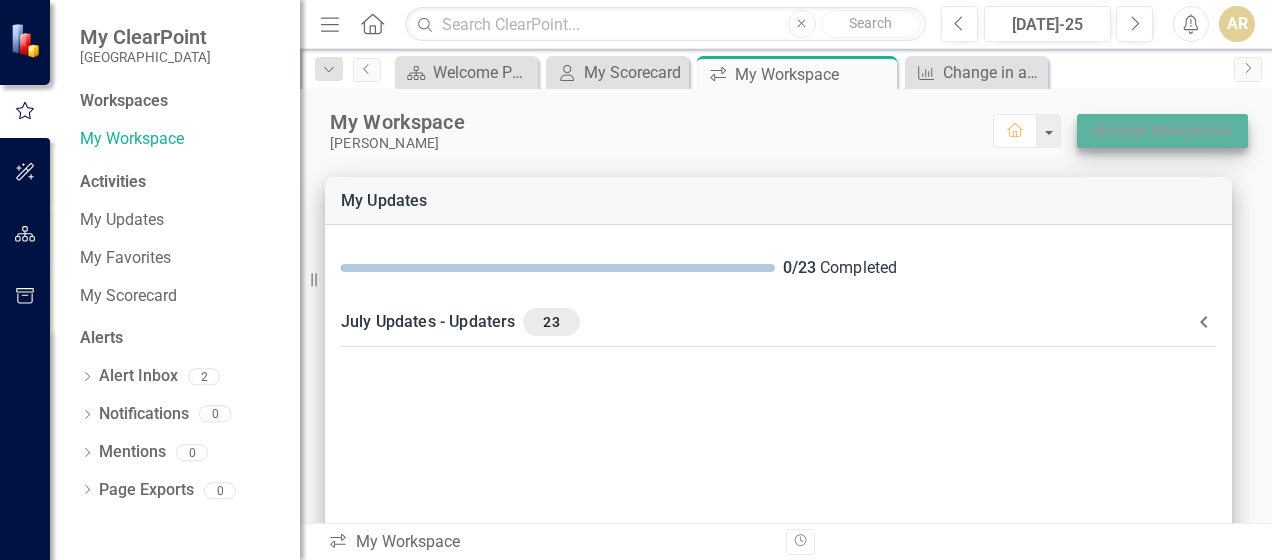click on "Manage Workspaces" at bounding box center (1162, 130) 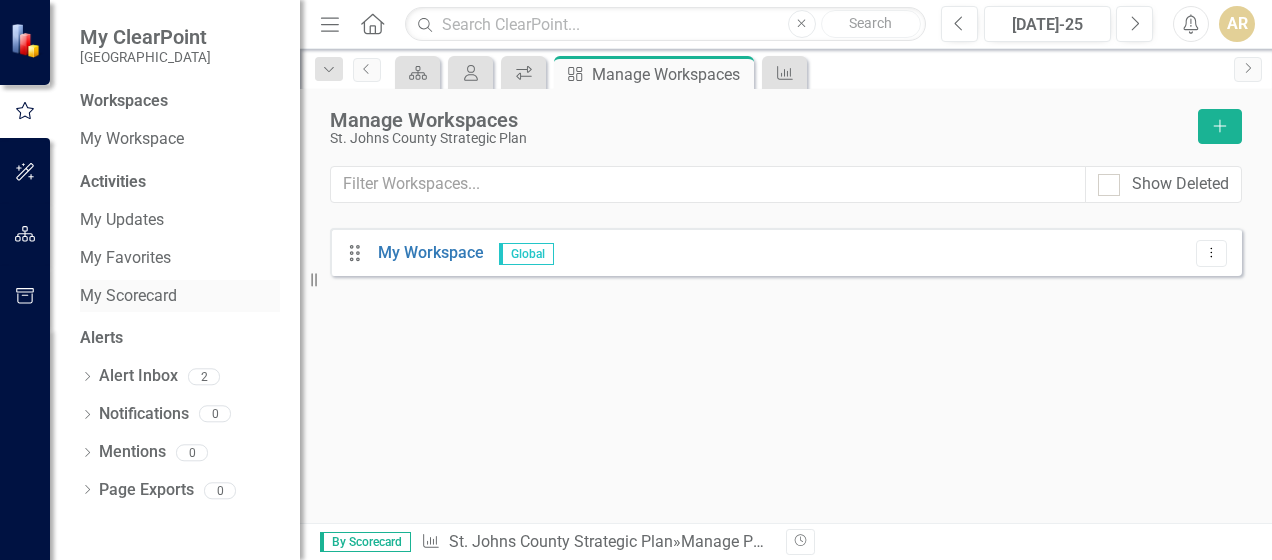 click on "My Scorecard" at bounding box center (180, 296) 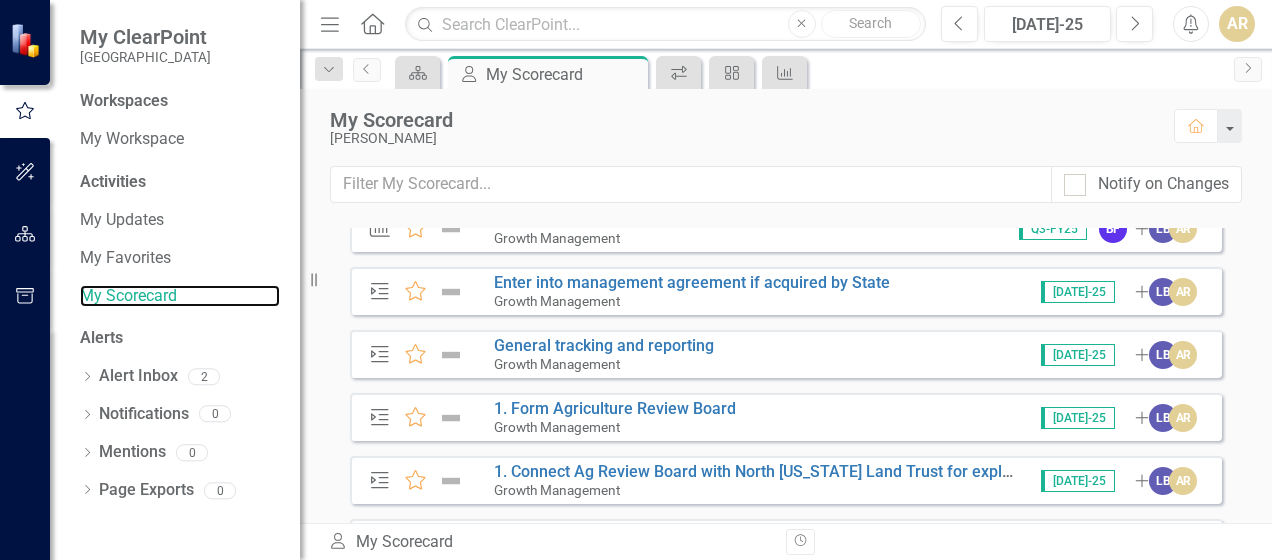 scroll, scrollTop: 900, scrollLeft: 0, axis: vertical 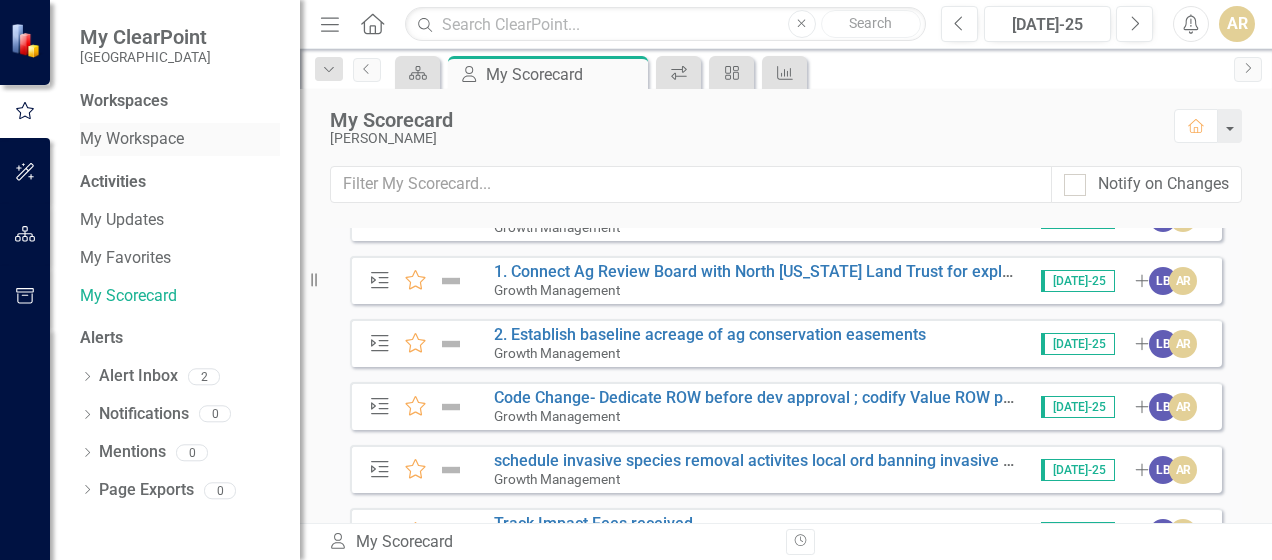 click on "My Workspace" at bounding box center [180, 139] 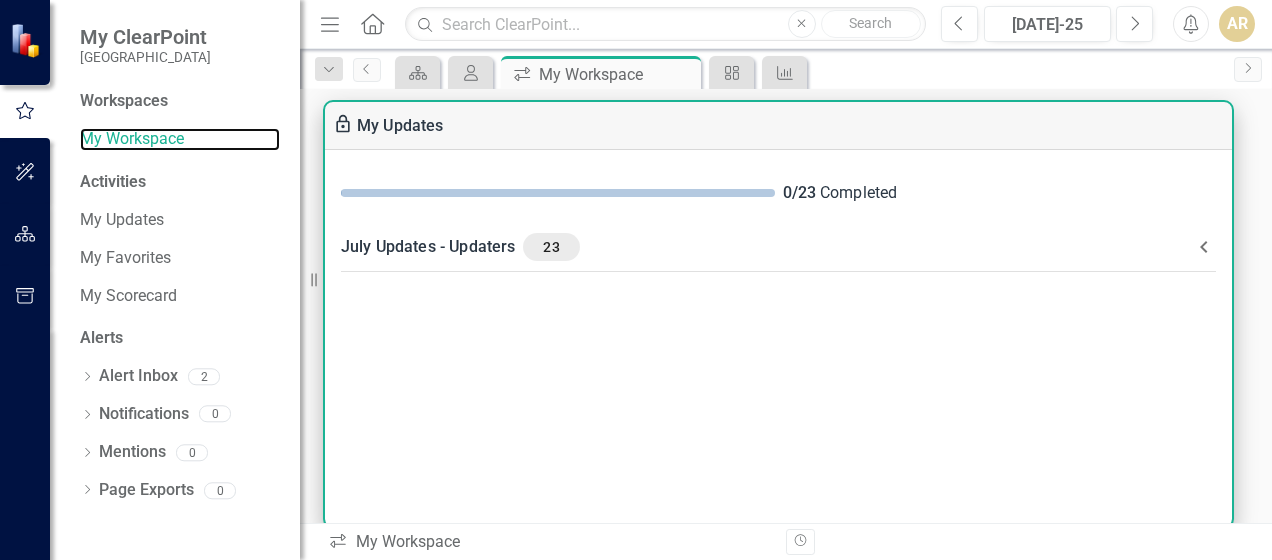 scroll, scrollTop: 0, scrollLeft: 0, axis: both 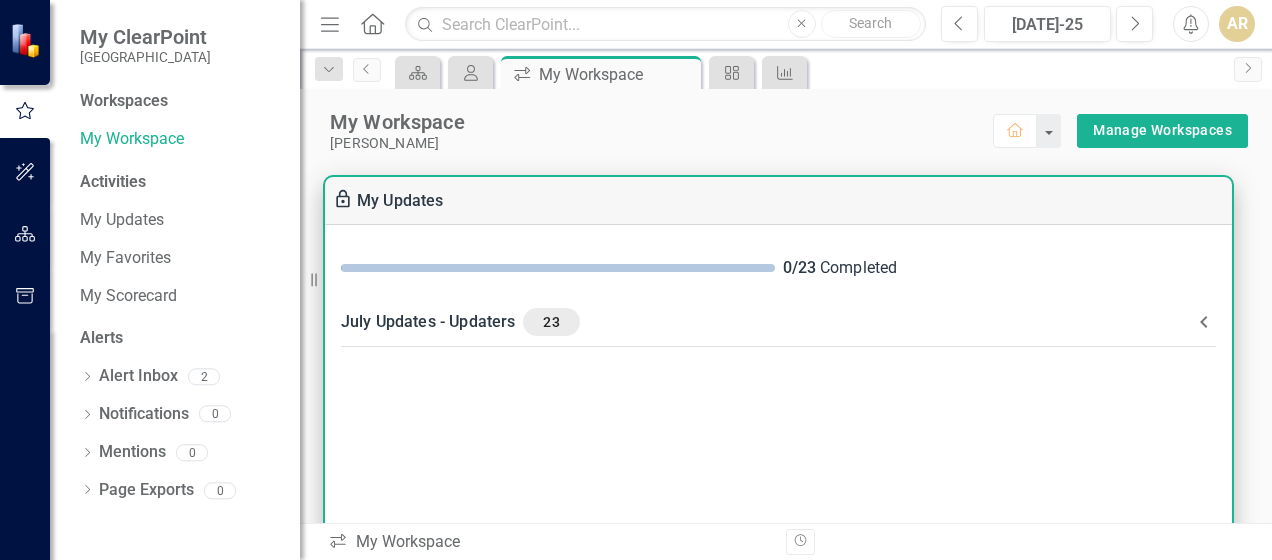 click on "0 / 23 Completed" at bounding box center [778, 268] 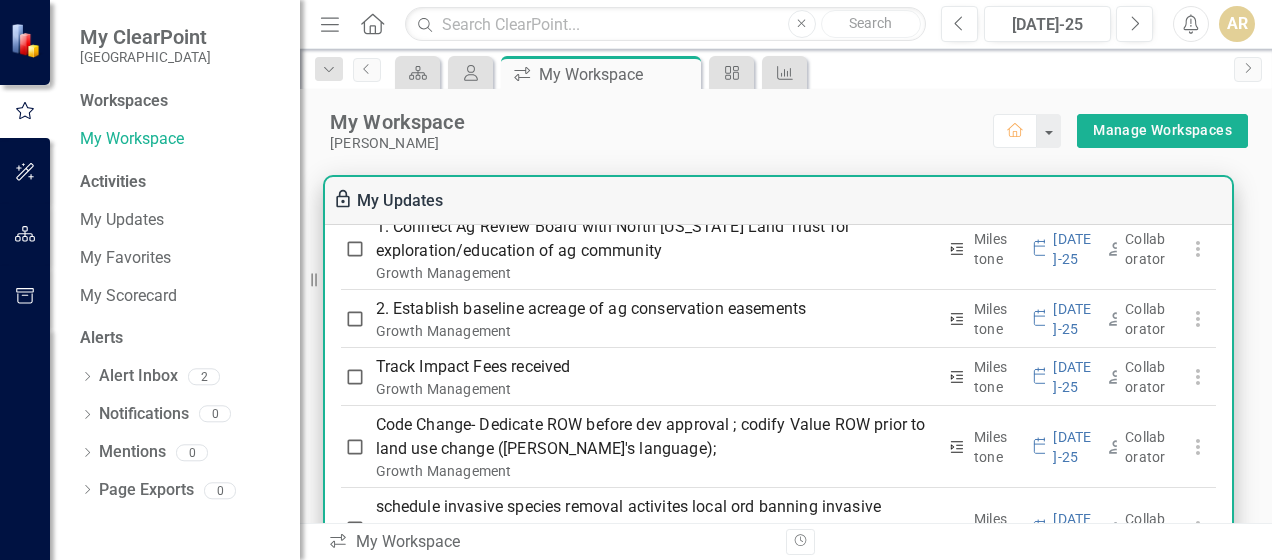 scroll, scrollTop: 2087, scrollLeft: 0, axis: vertical 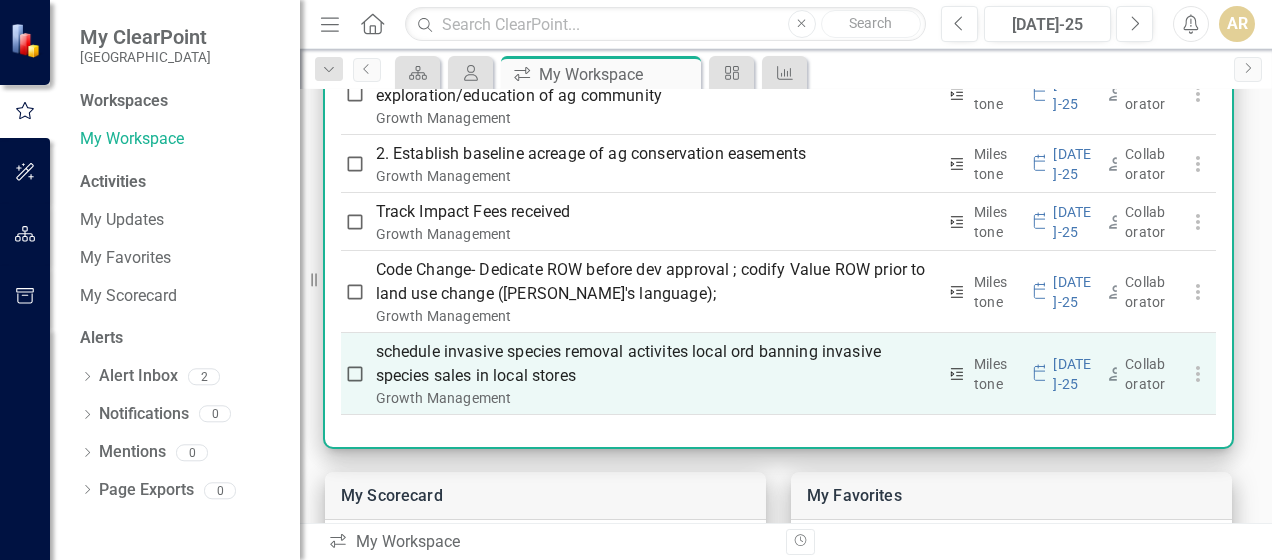 click on "schedule invasive species removal activites
local ord banning invasive species sales in local stores" at bounding box center [656, 364] 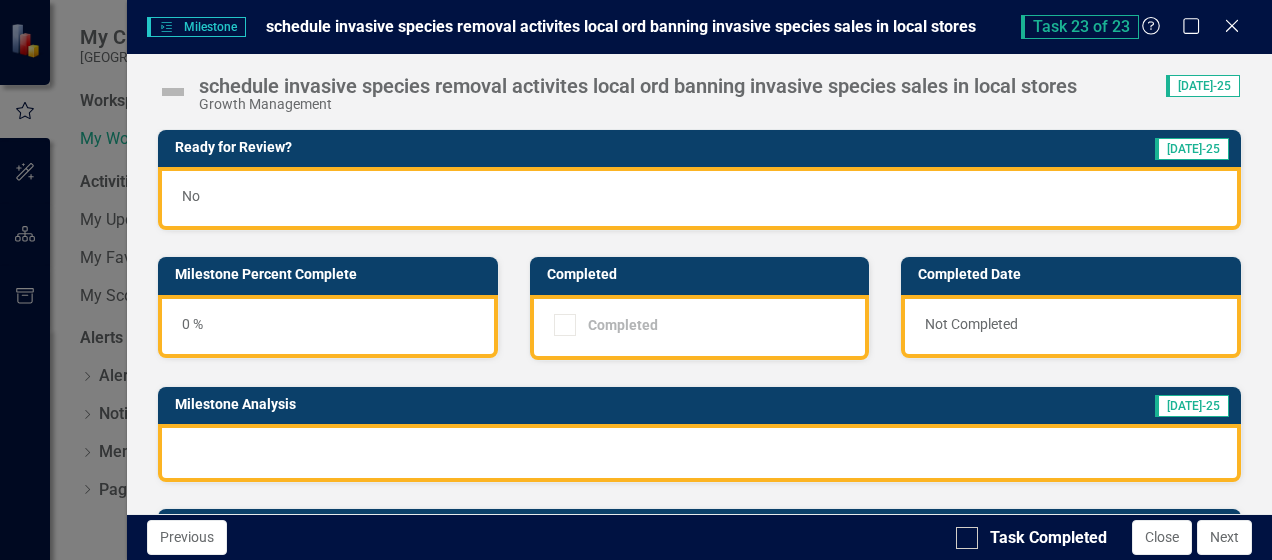 click at bounding box center [699, 453] 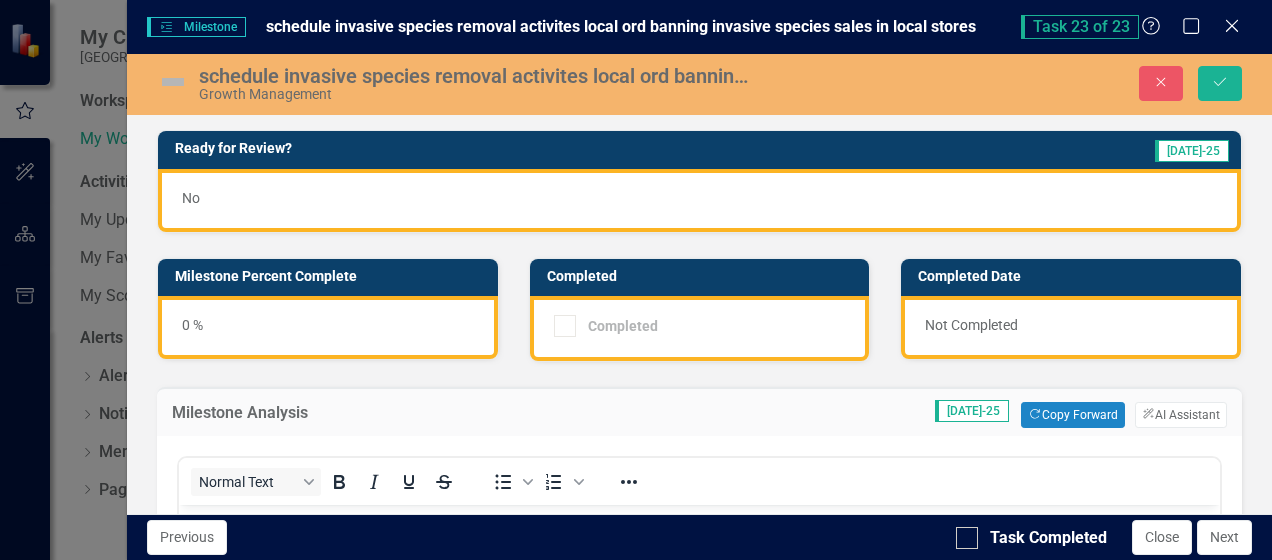 scroll, scrollTop: 0, scrollLeft: 0, axis: both 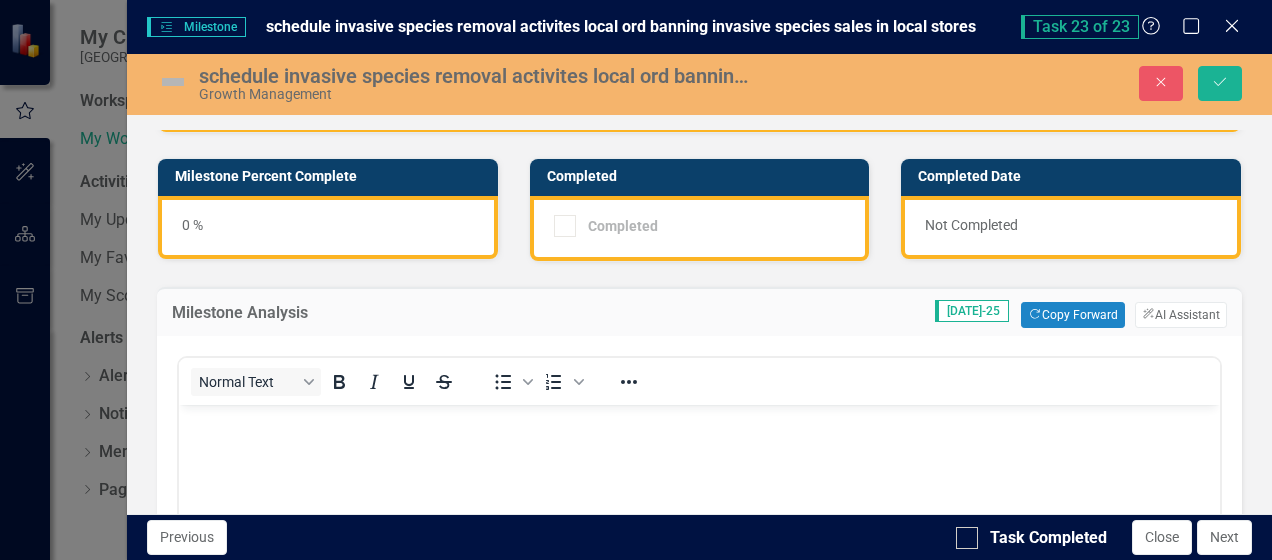 click at bounding box center (699, 422) 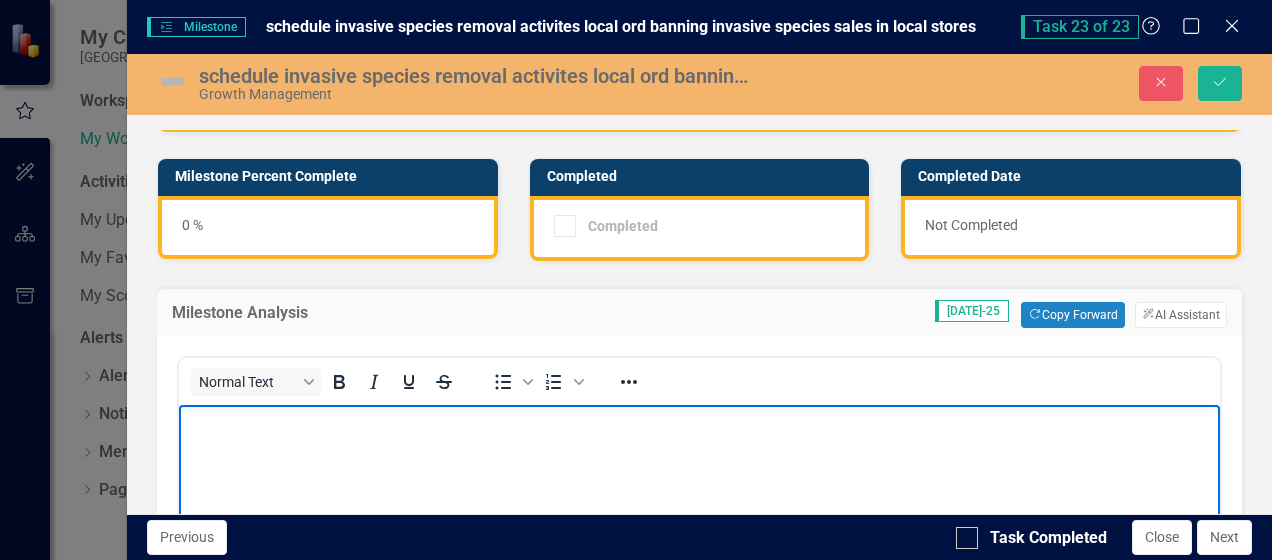 type 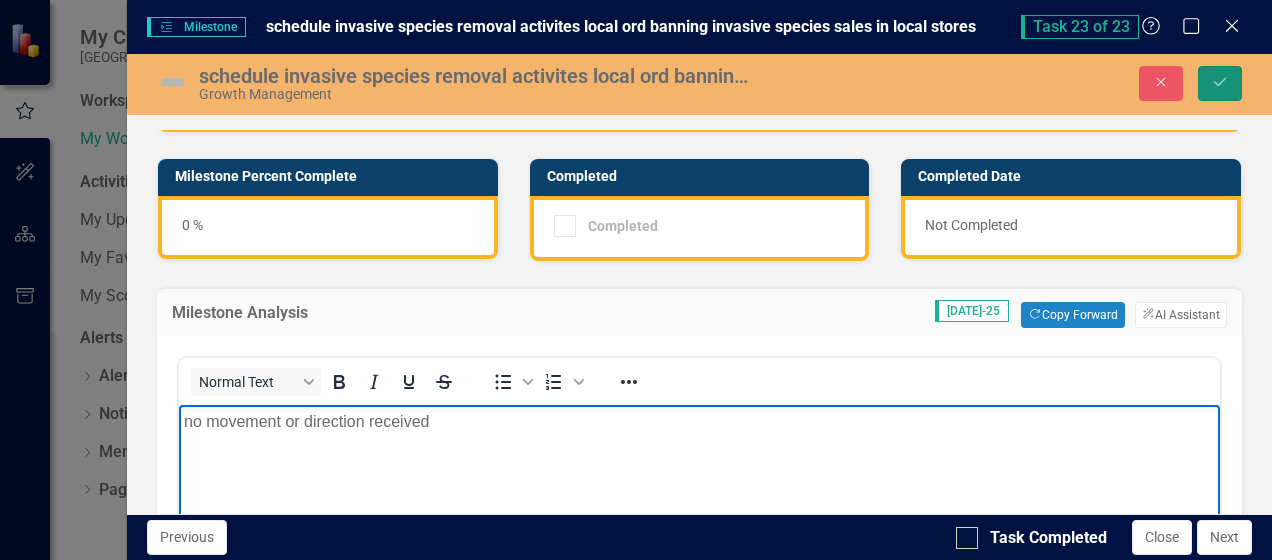 click on "Save" at bounding box center [1220, 83] 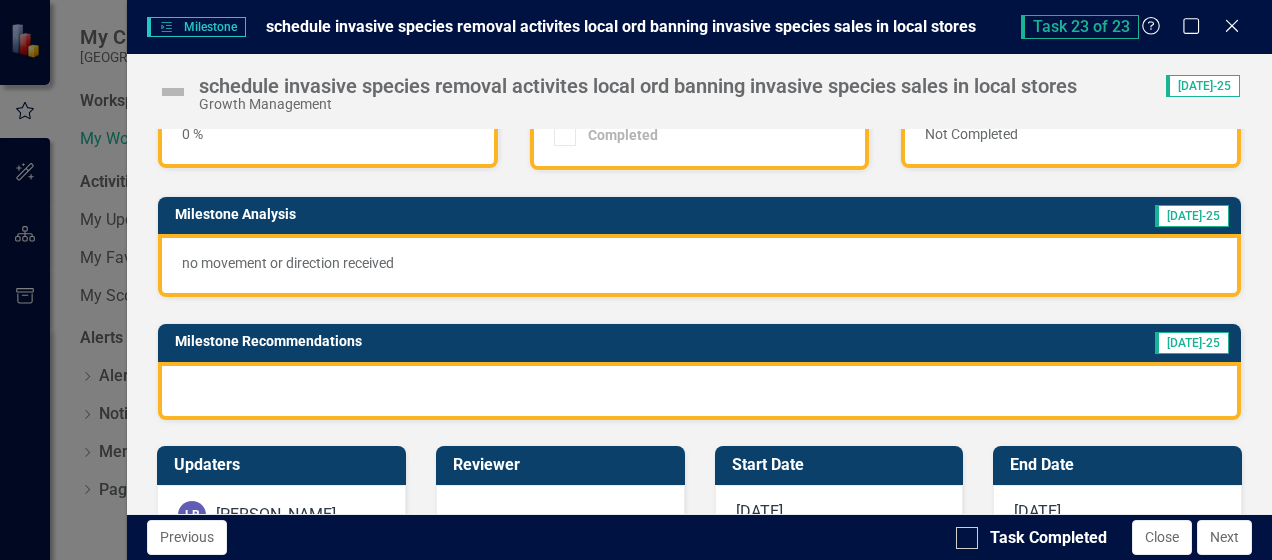 scroll, scrollTop: 200, scrollLeft: 0, axis: vertical 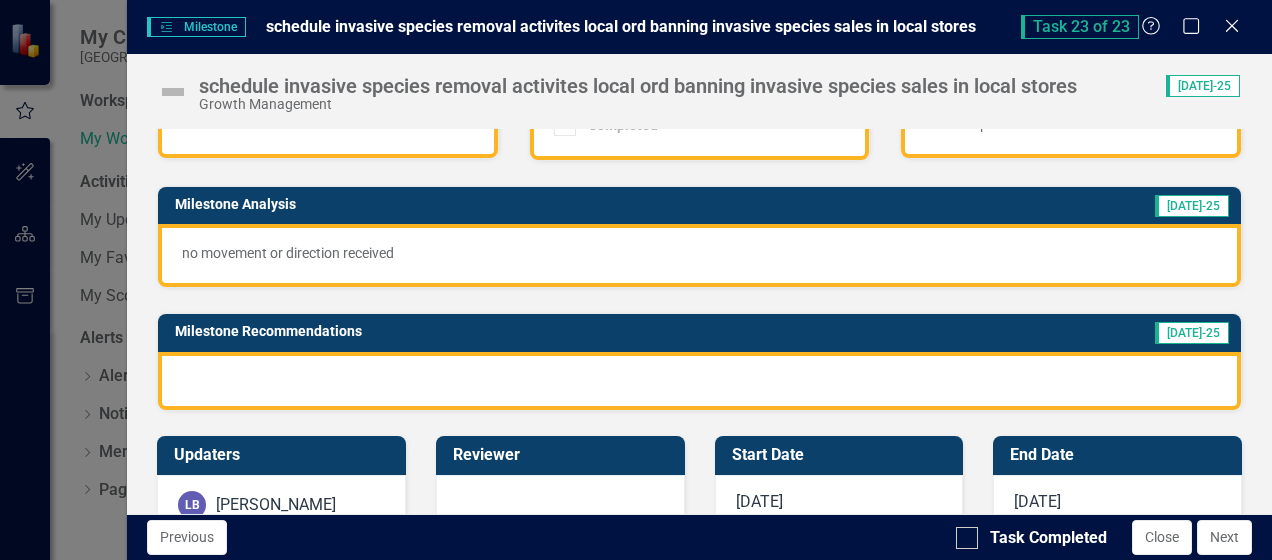 click on "no movement or direction received" at bounding box center (699, 253) 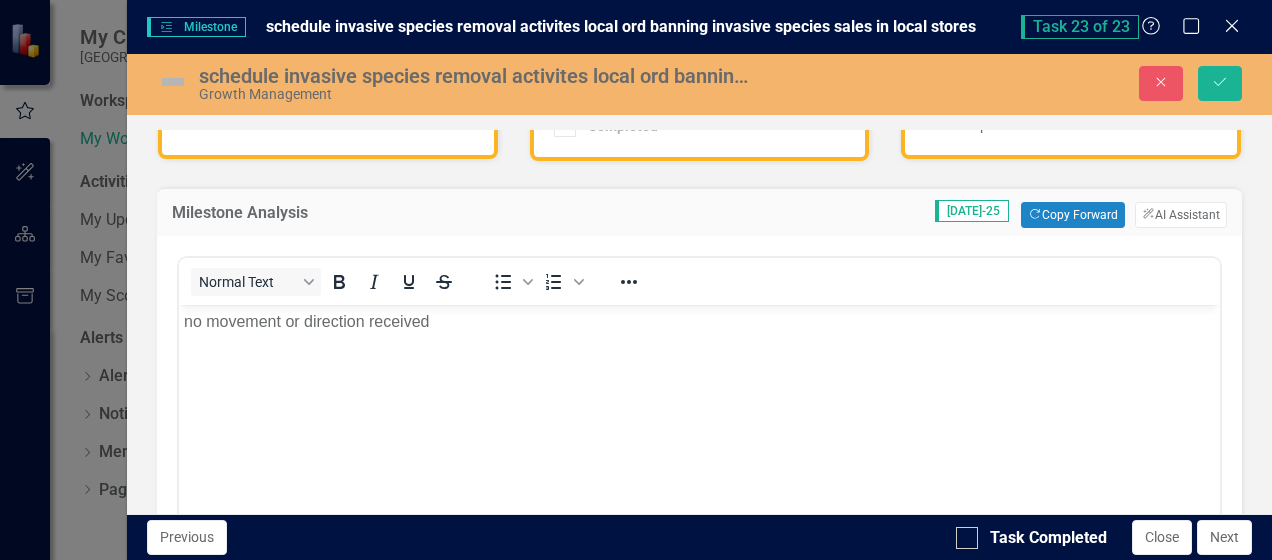 scroll, scrollTop: 0, scrollLeft: 0, axis: both 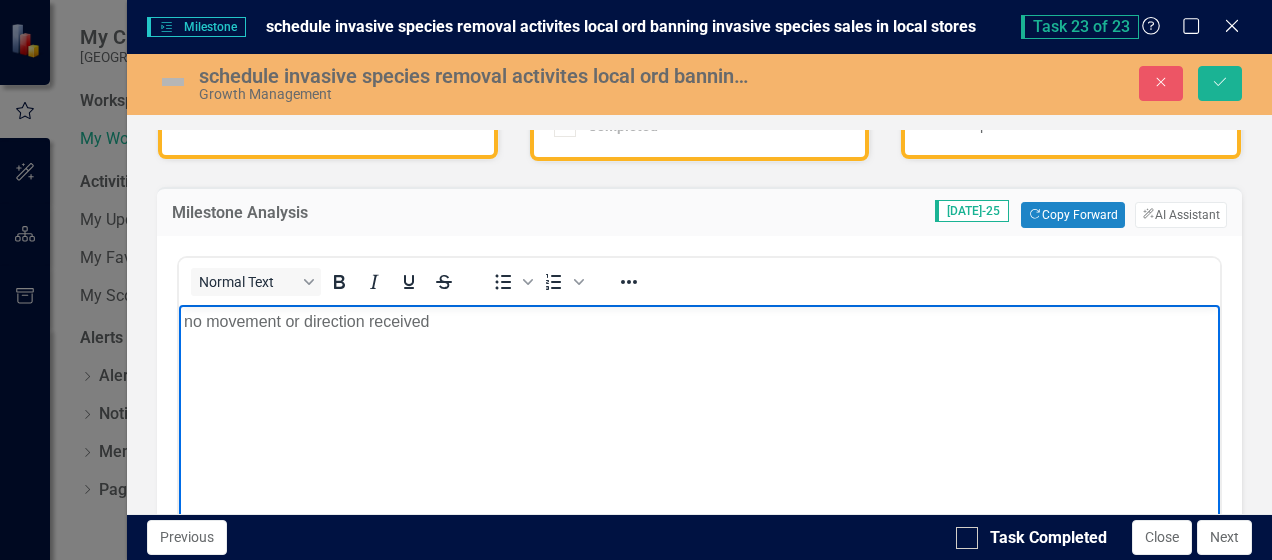 click on "no movement or direction received" at bounding box center (699, 322) 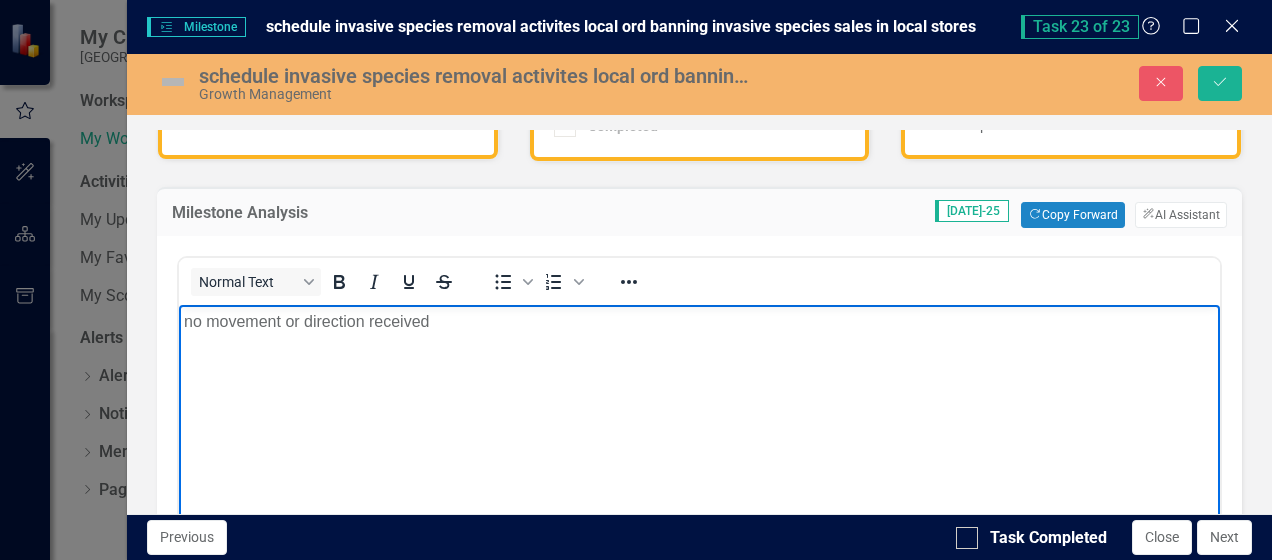 type 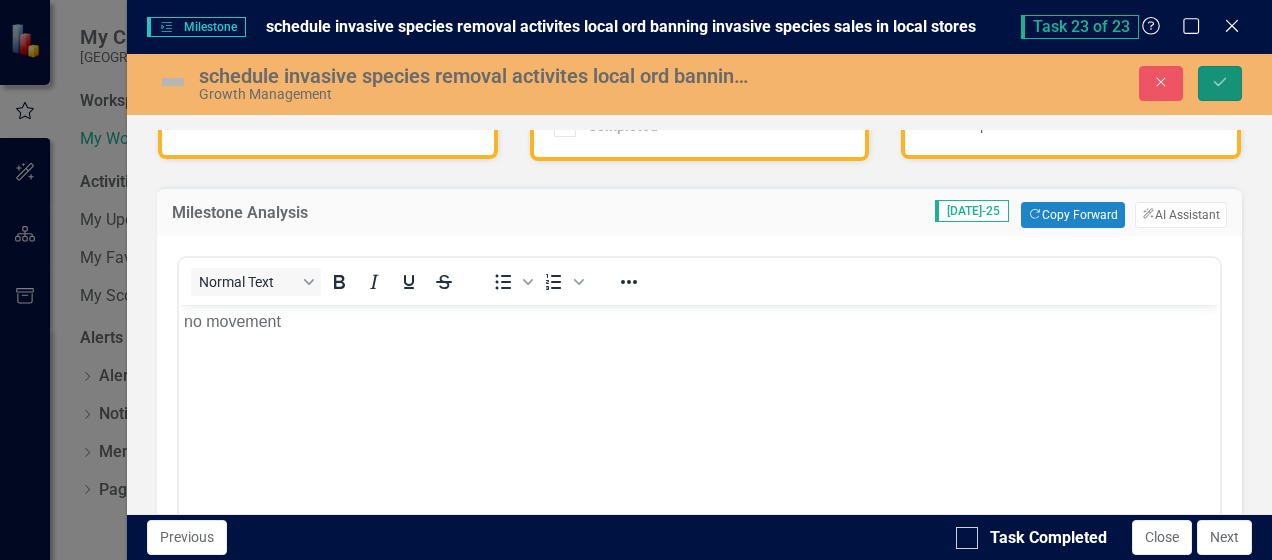 click on "Save" 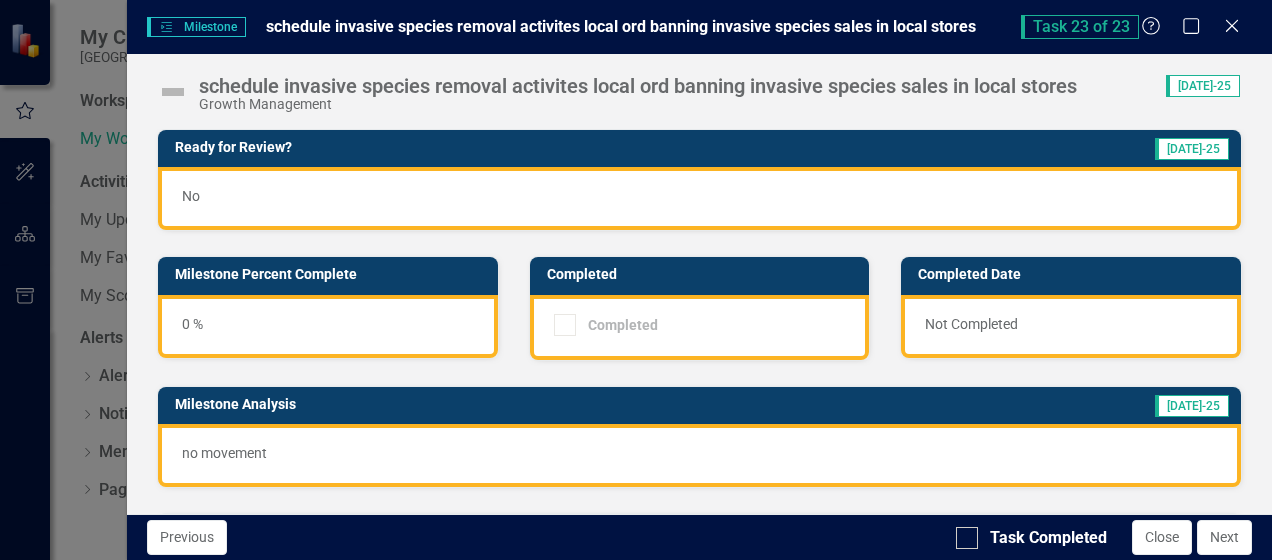 scroll, scrollTop: 100, scrollLeft: 0, axis: vertical 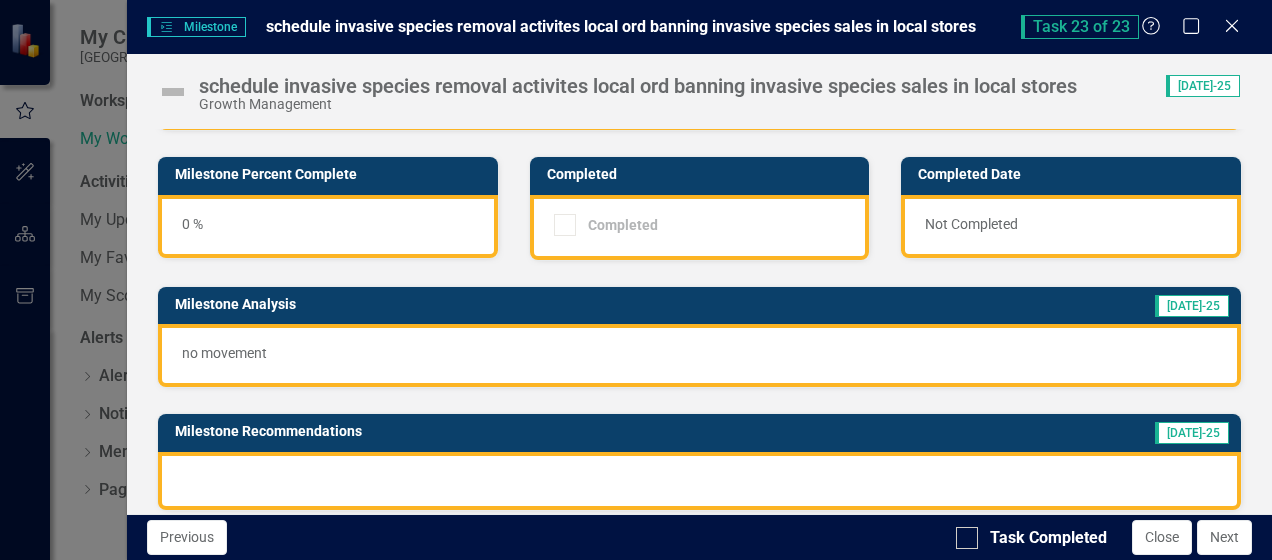 click on "no movement" at bounding box center (699, 353) 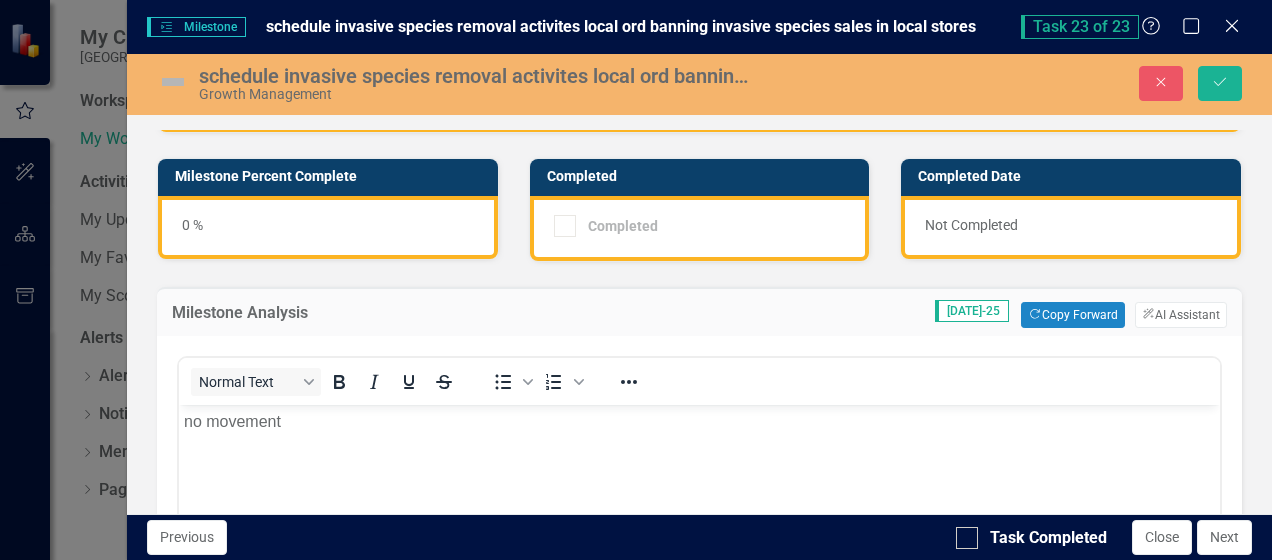 scroll, scrollTop: 0, scrollLeft: 0, axis: both 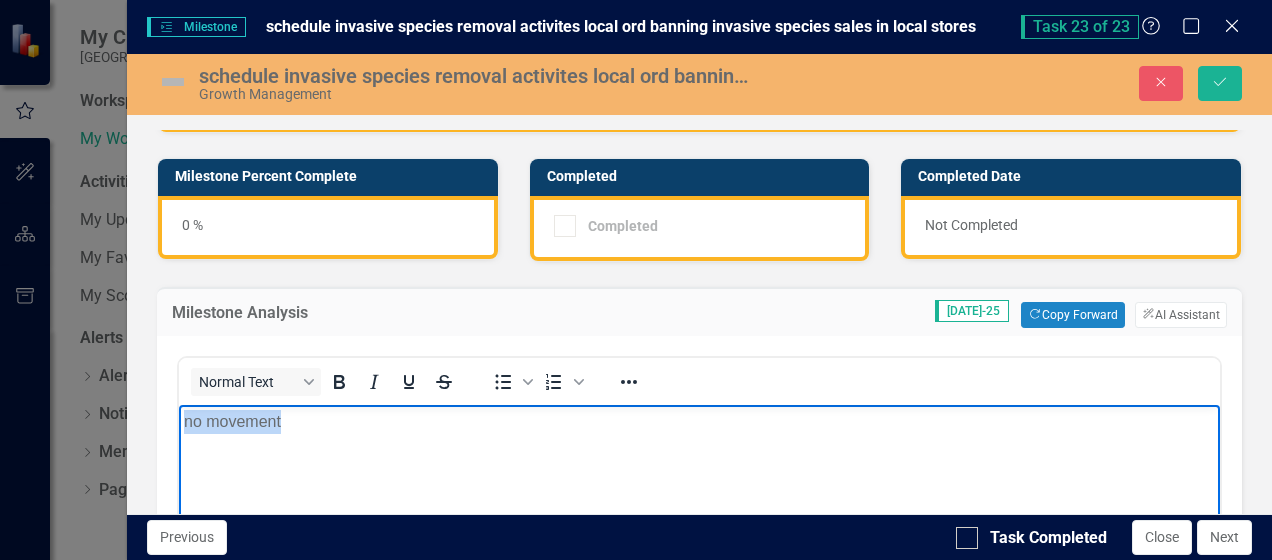 drag, startPoint x: 300, startPoint y: 415, endPoint x: 181, endPoint y: 410, distance: 119.104996 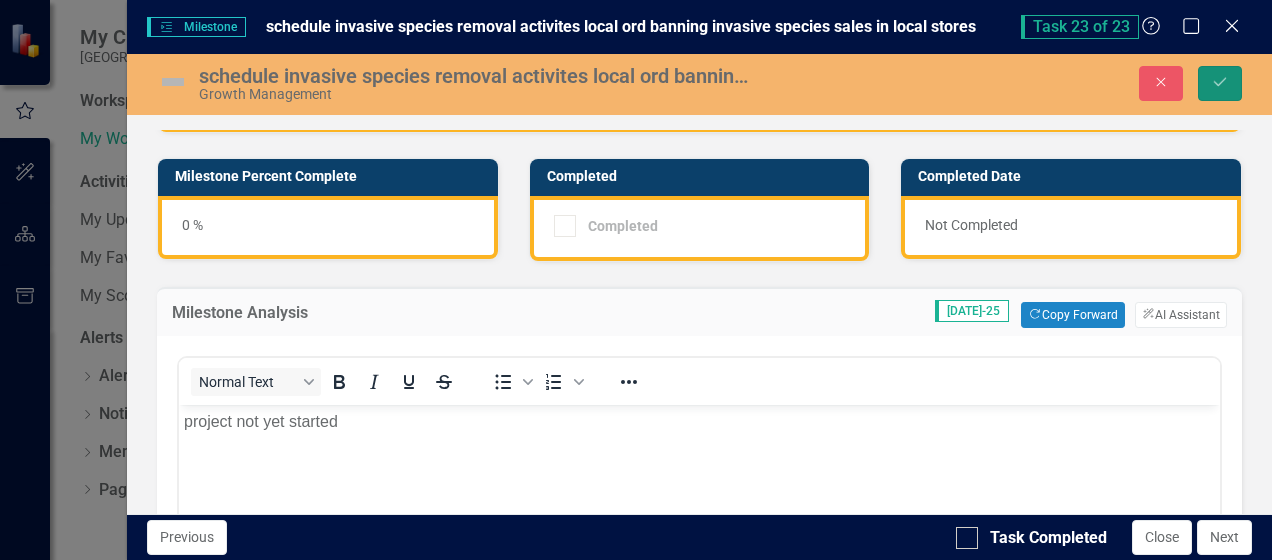 click on "Save" 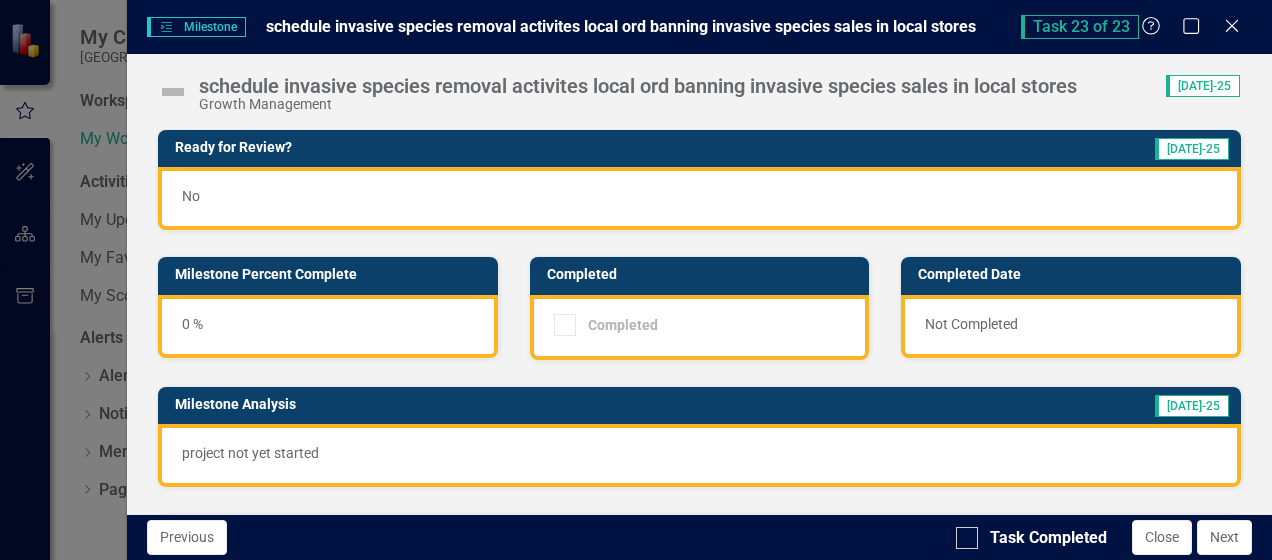 scroll, scrollTop: 100, scrollLeft: 0, axis: vertical 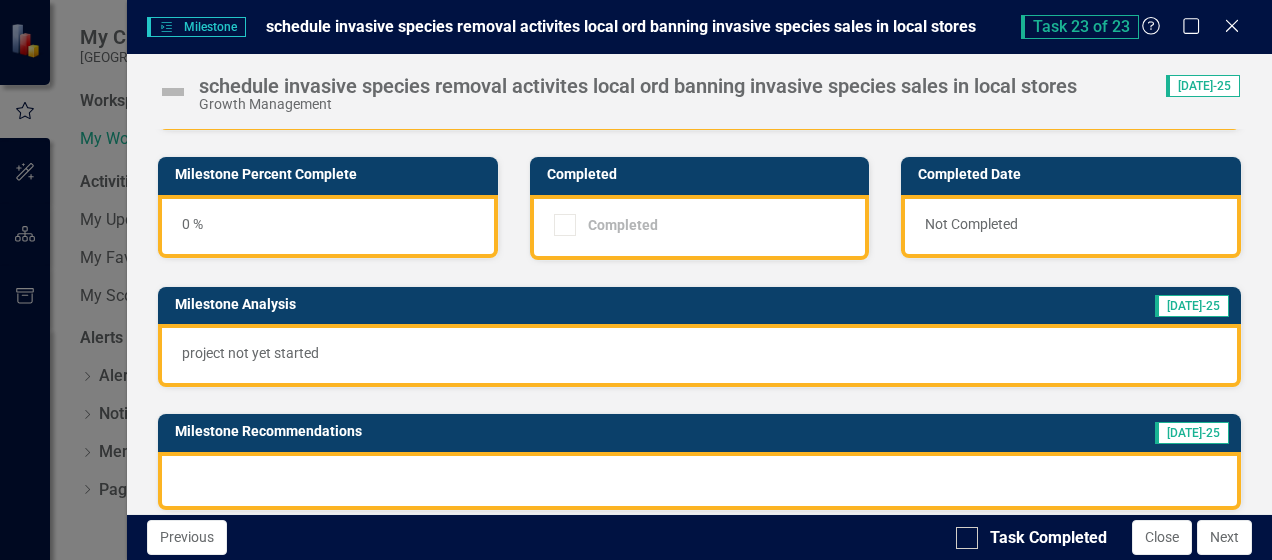 click at bounding box center [699, 481] 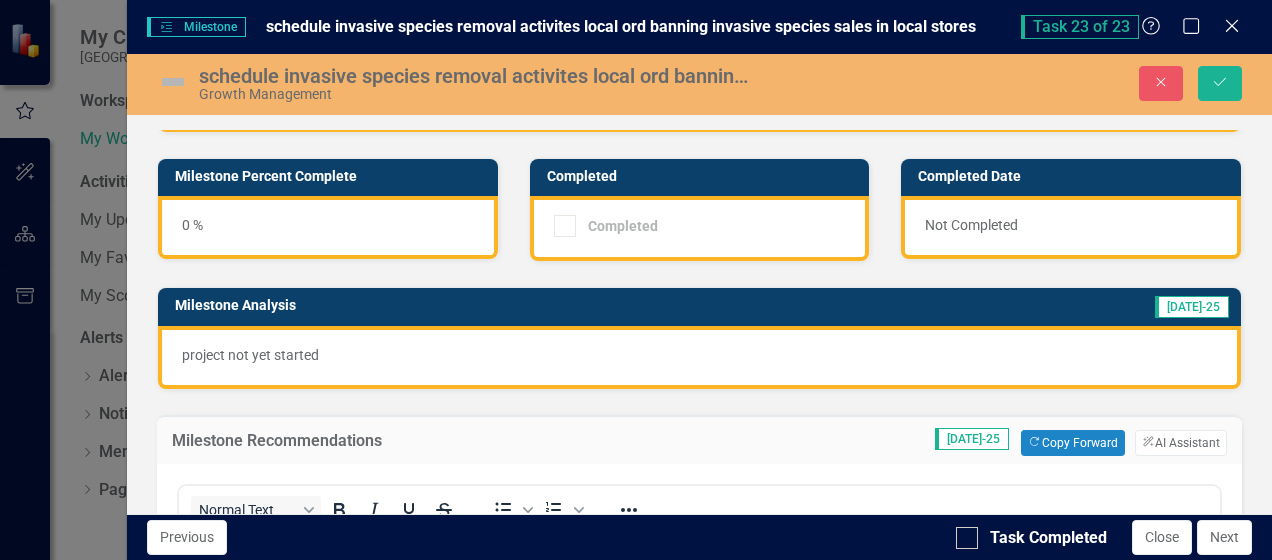 scroll, scrollTop: 0, scrollLeft: 0, axis: both 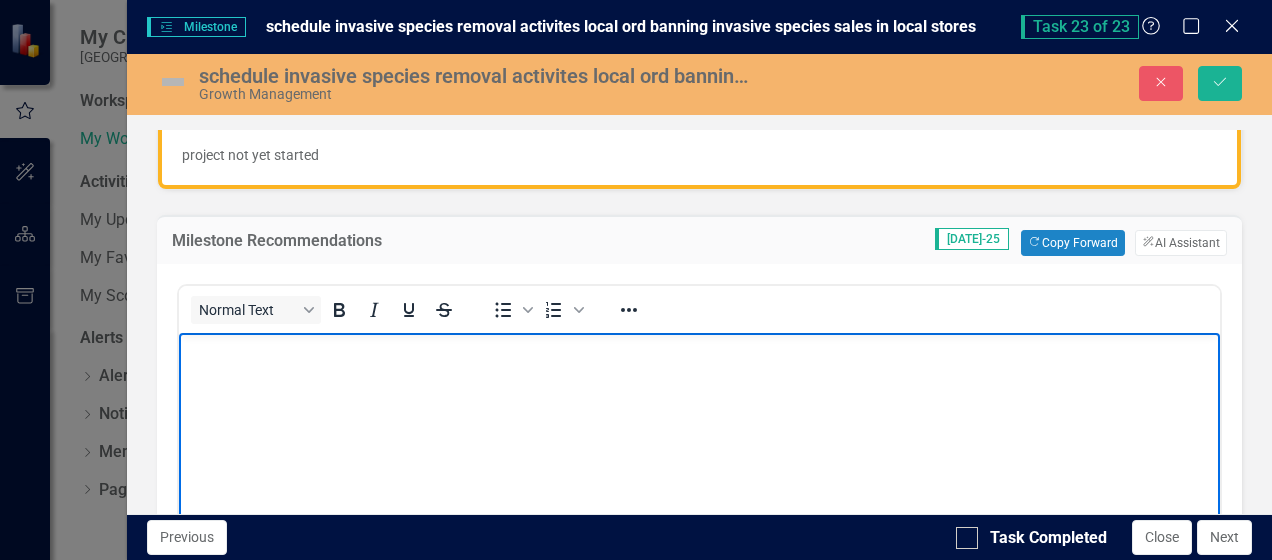 click at bounding box center [699, 349] 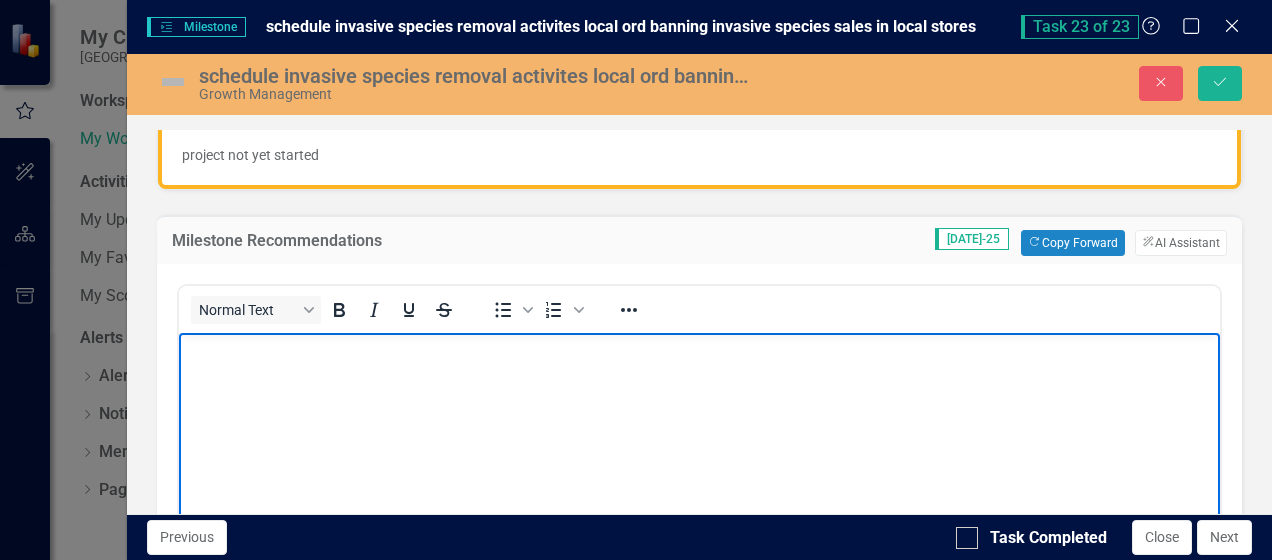 type 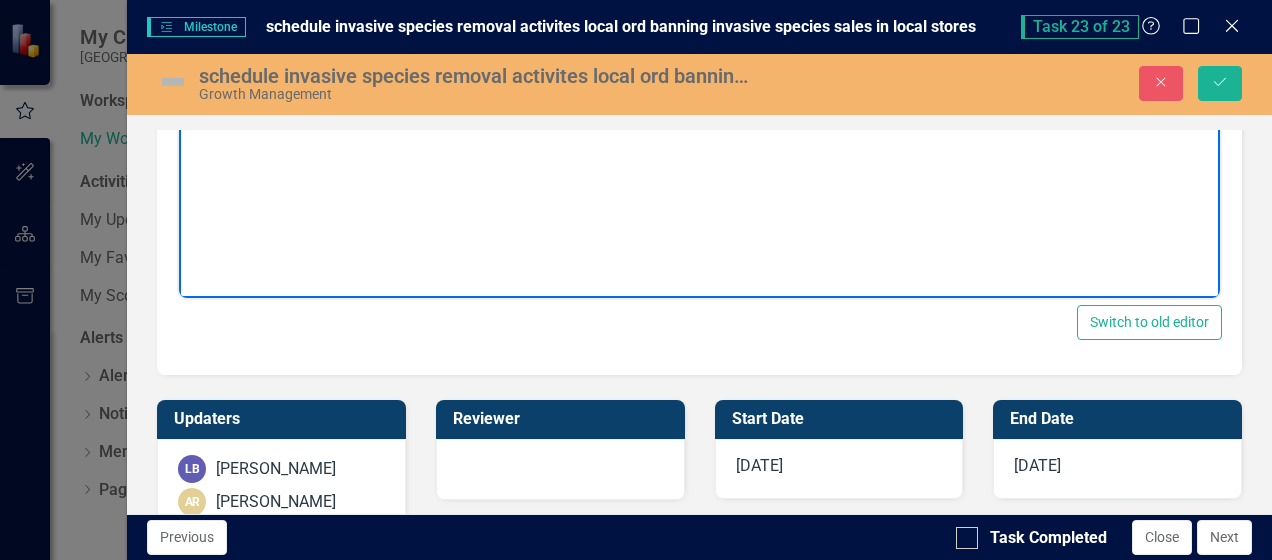 type 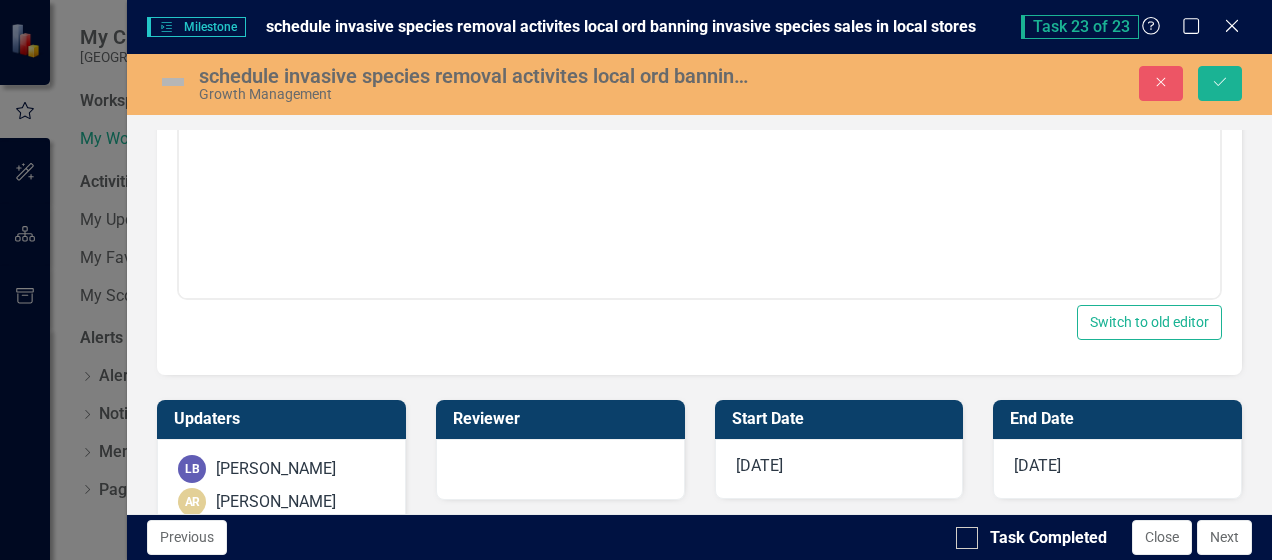 click on "Switch to old editor" at bounding box center (1149, 322) 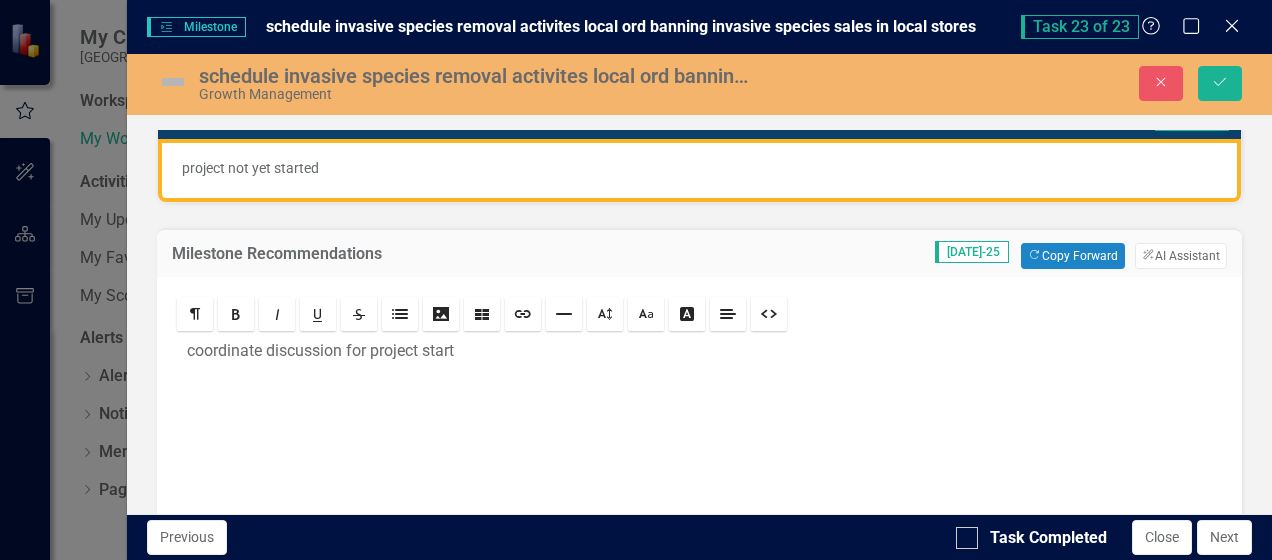 scroll, scrollTop: 285, scrollLeft: 0, axis: vertical 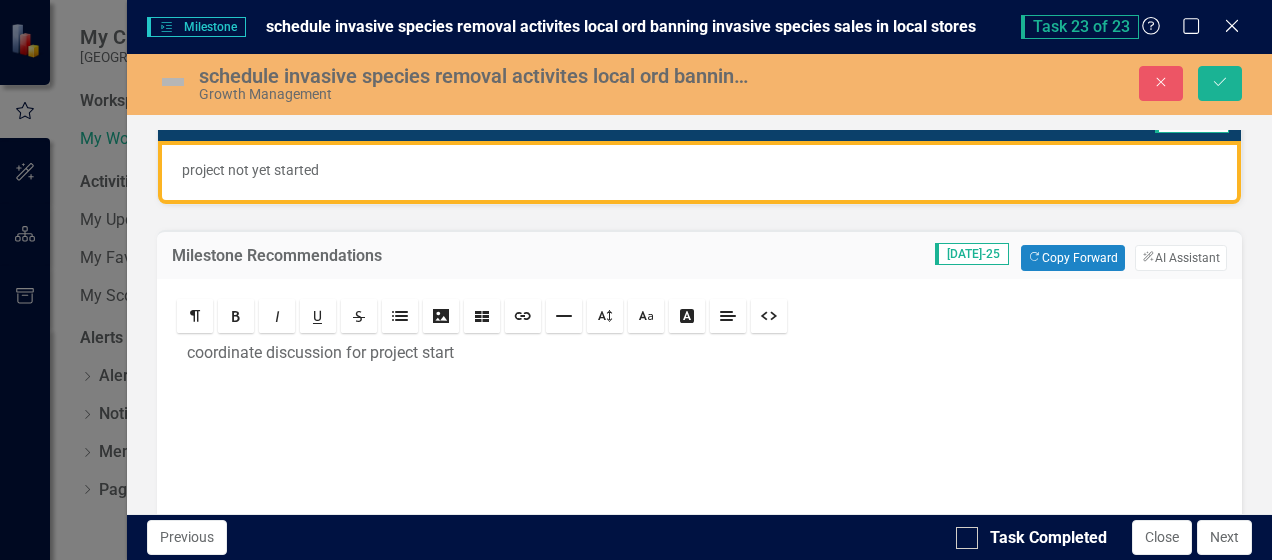 click on "coordinate discussion for project start" at bounding box center (699, 353) 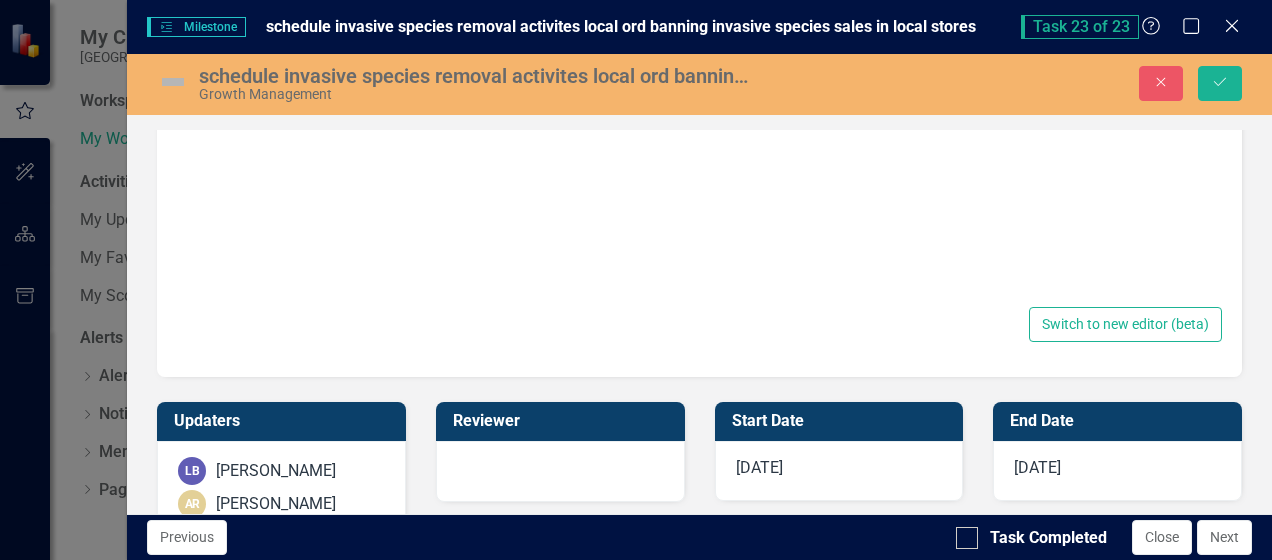 scroll, scrollTop: 370, scrollLeft: 0, axis: vertical 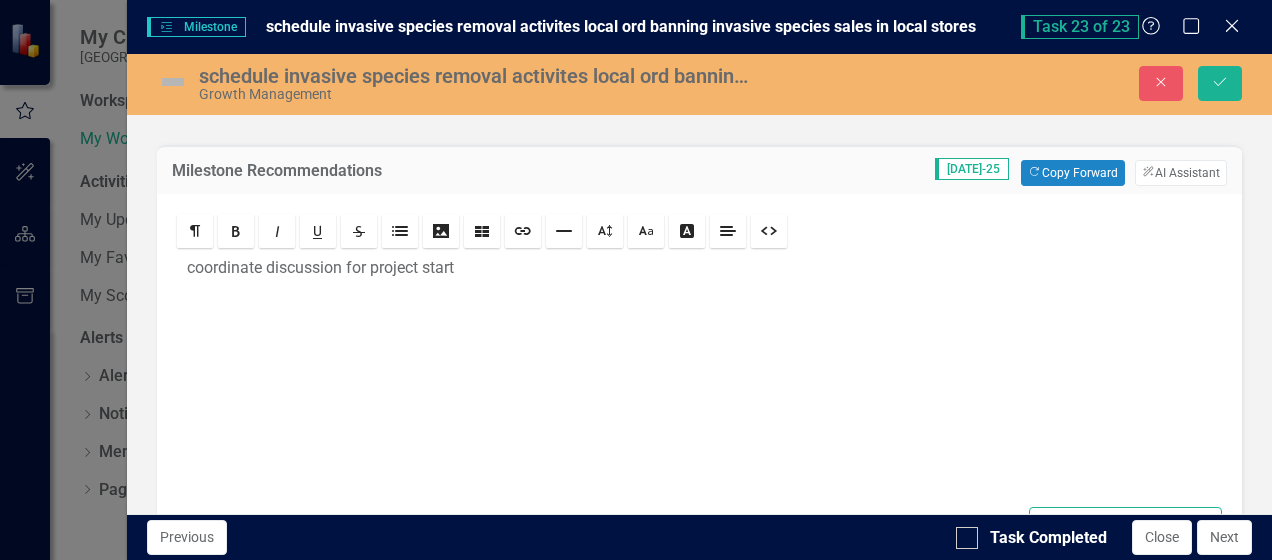 click on "coordinate discussion for project start" at bounding box center (699, 268) 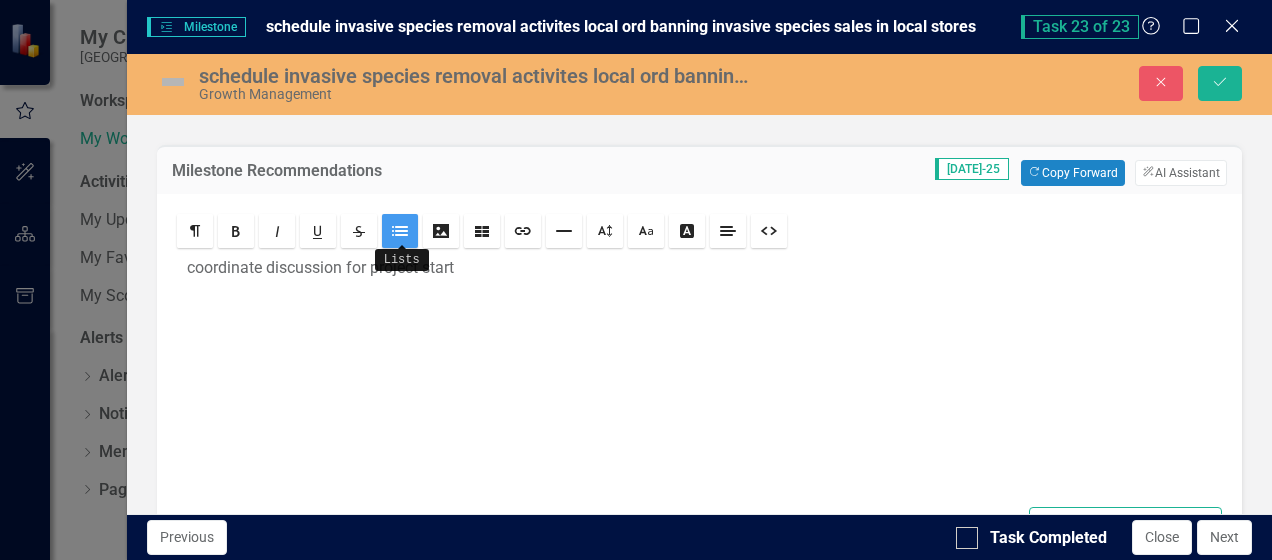 click at bounding box center (400, 231) 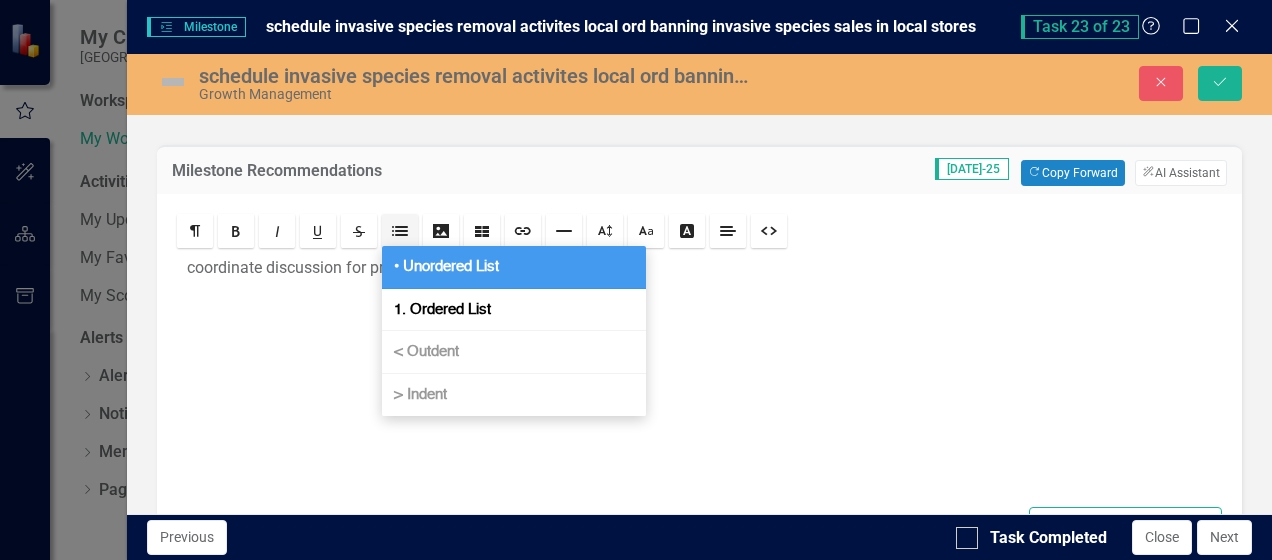 click on "• Unordered List" at bounding box center (446, 266) 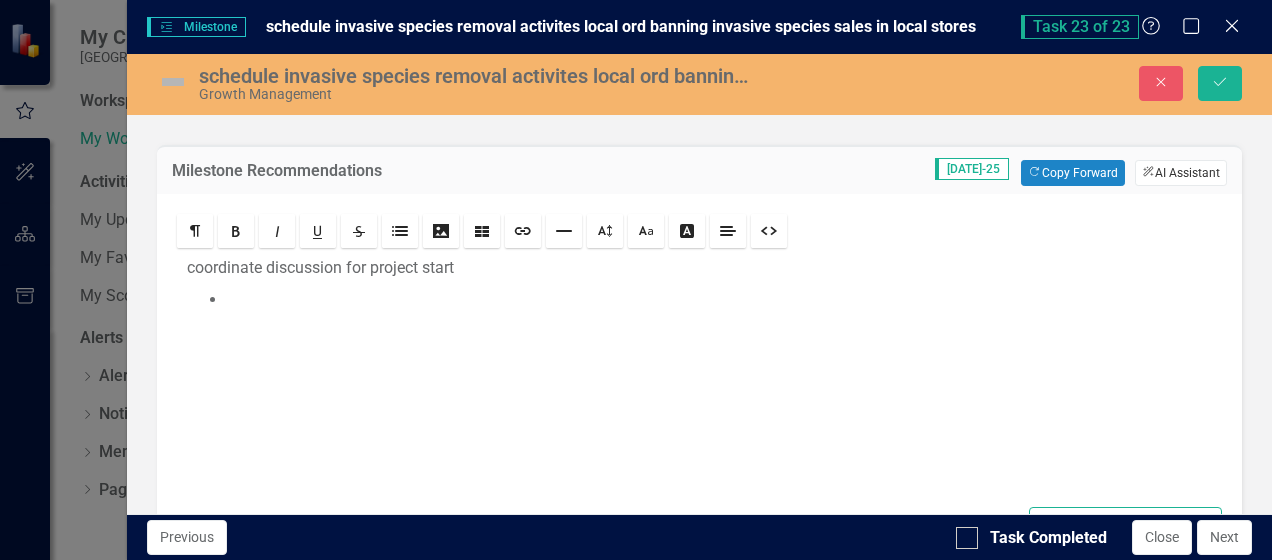 click on "ClearPoint AI  AI Assistant" at bounding box center (1181, 173) 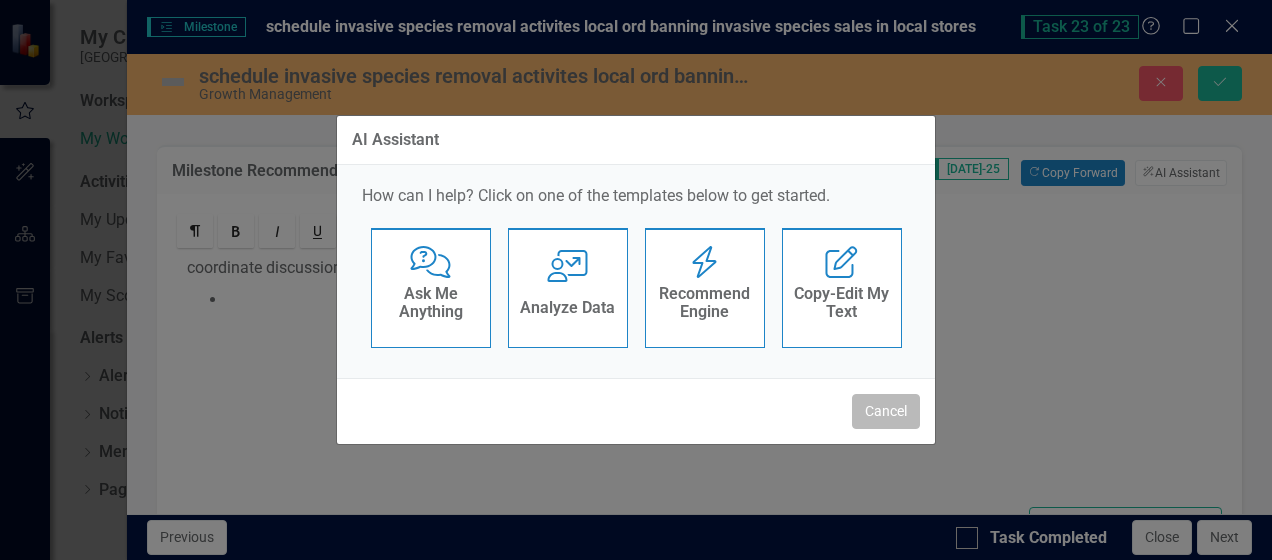 click on "Cancel" at bounding box center [886, 411] 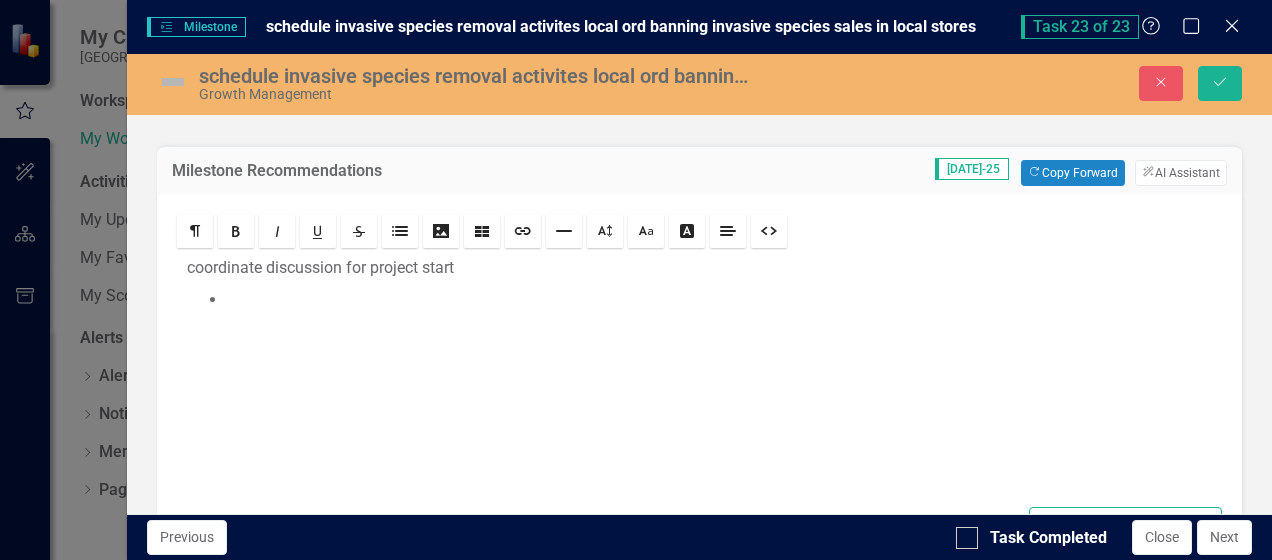 click on "﻿" at bounding box center [719, 300] 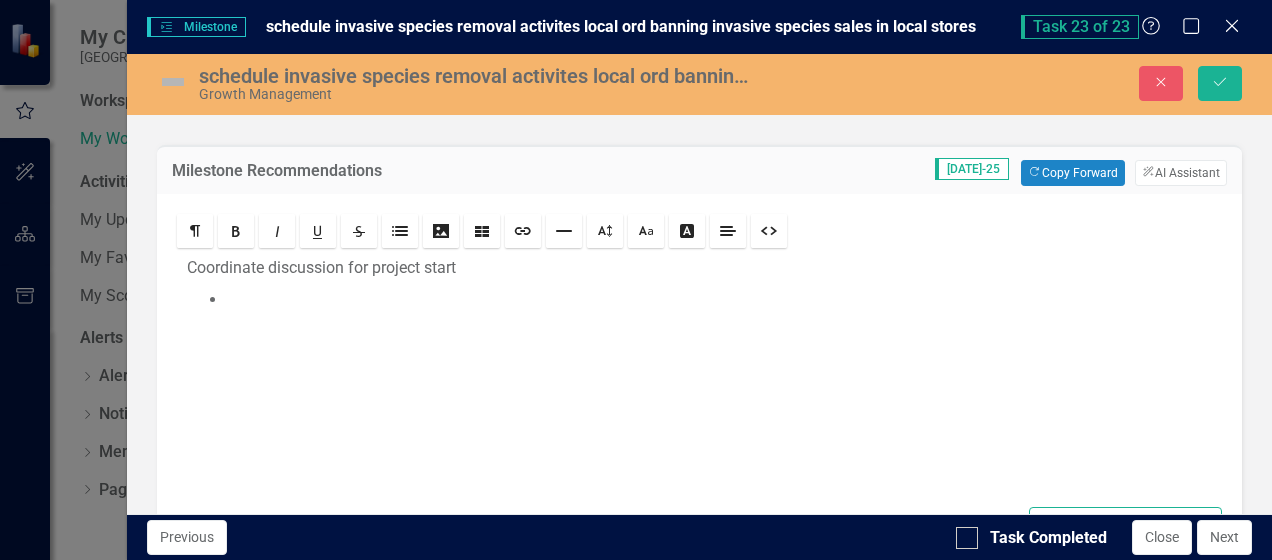 click on "﻿" at bounding box center (719, 300) 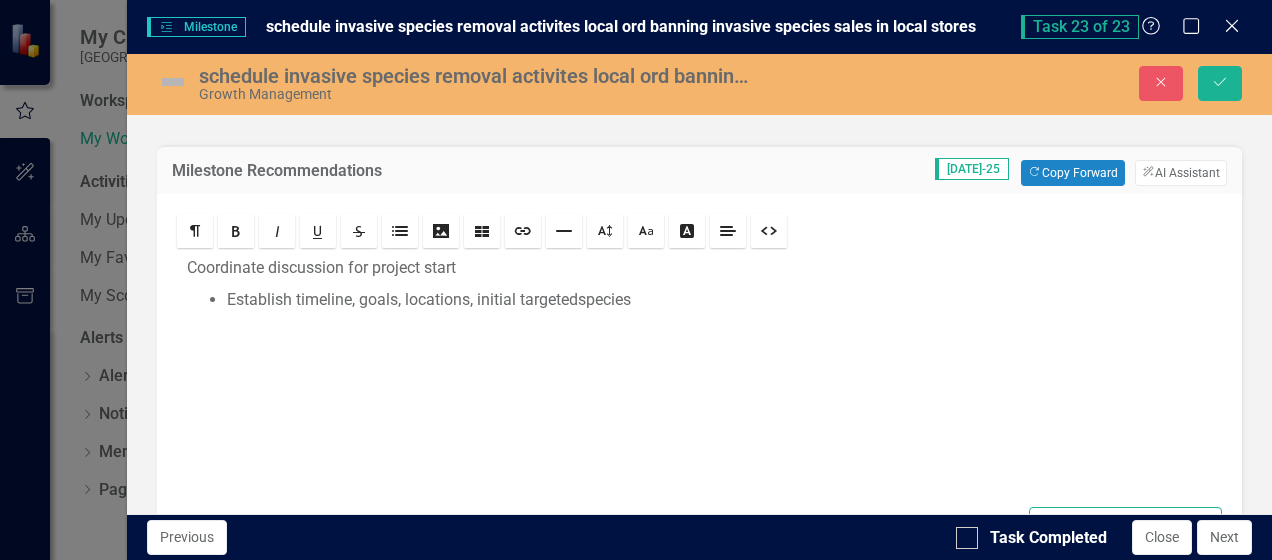 click on "﻿Establish timeline, goals, locations, initial  targeted  species" at bounding box center [719, 300] 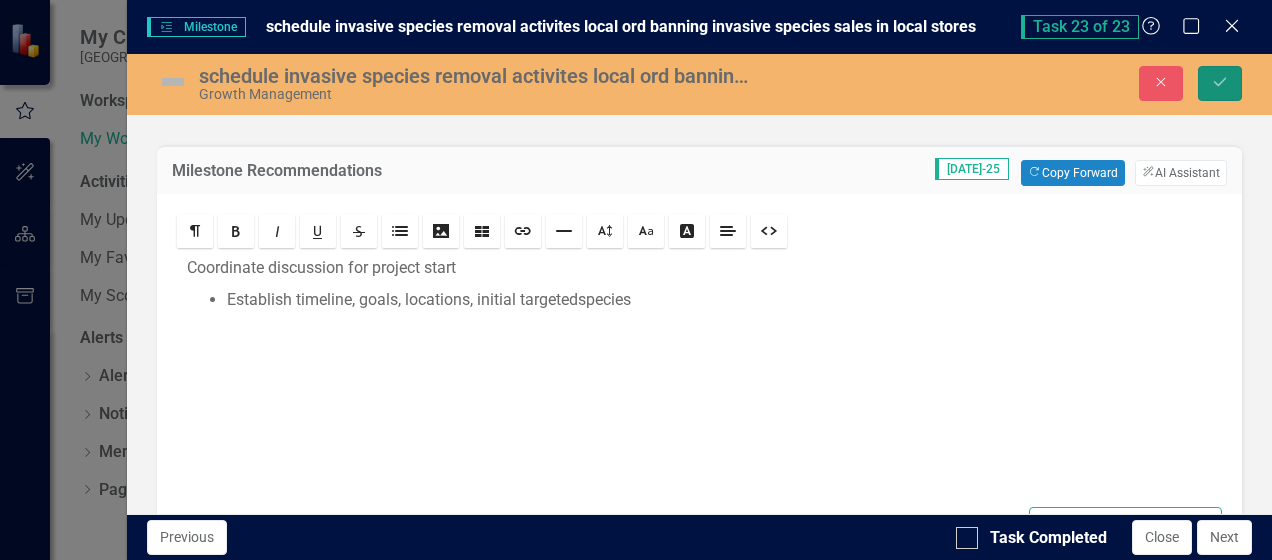 click 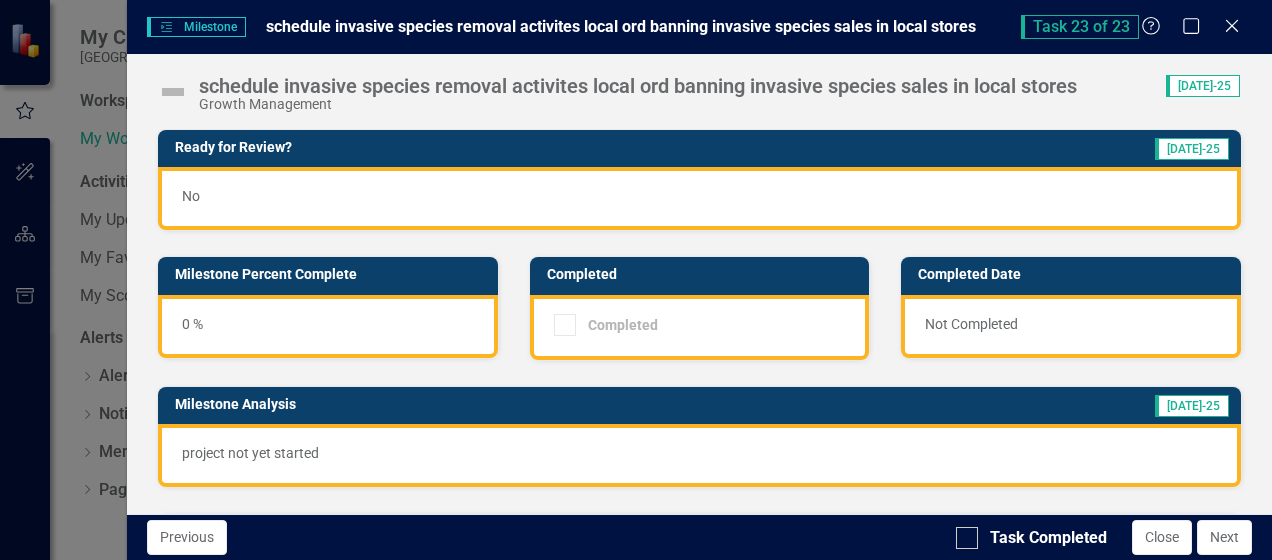 click on "0 %" at bounding box center [328, 326] 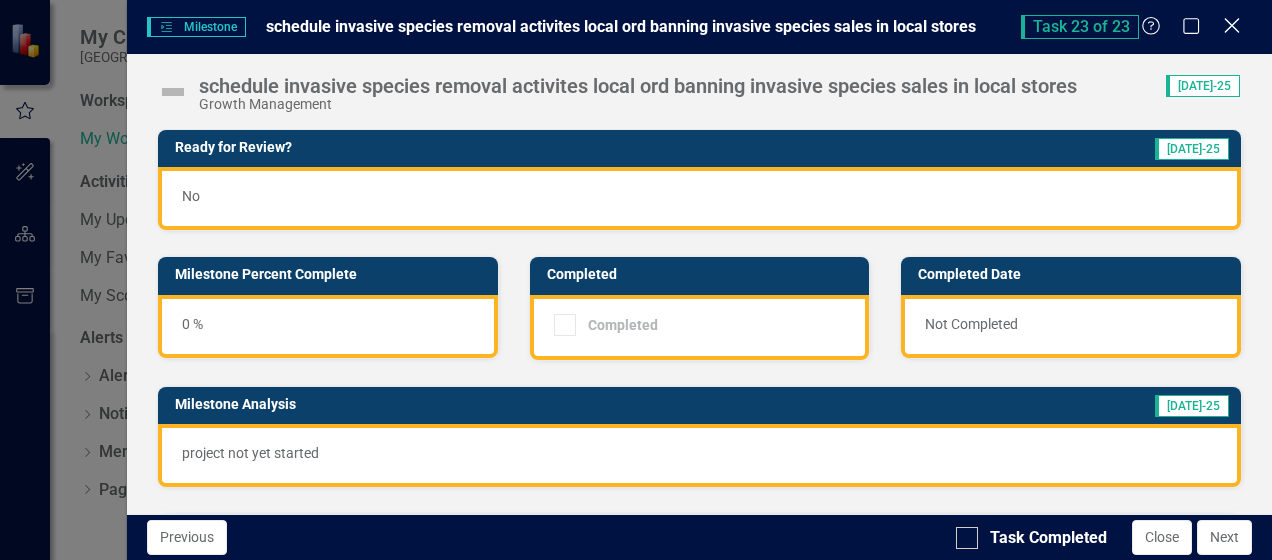 click 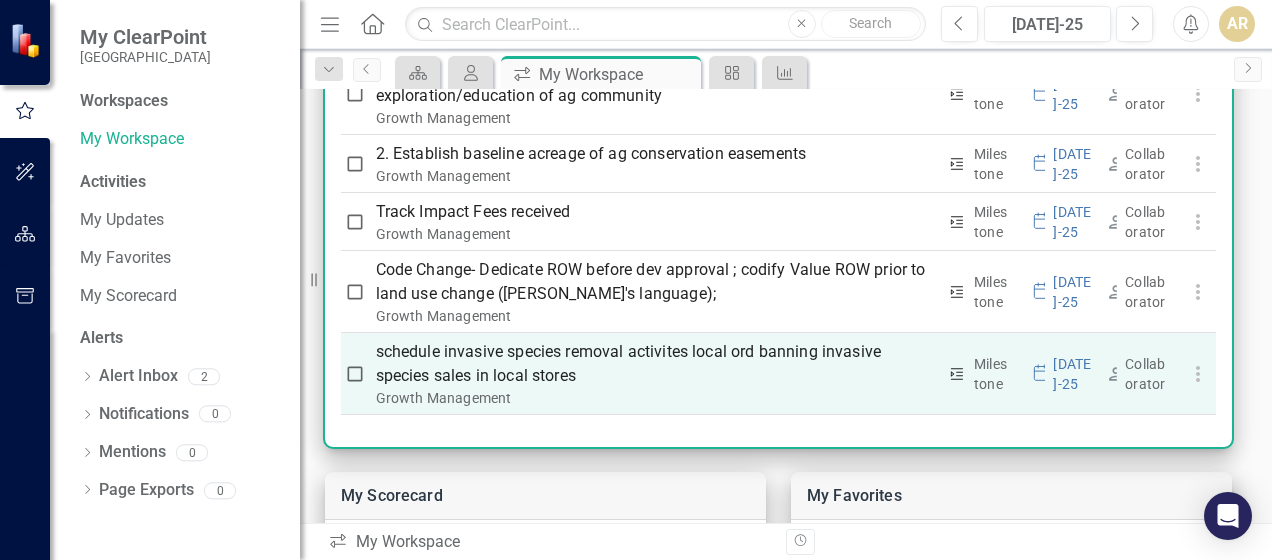 click on "schedule invasive species removal activites
local ord banning invasive species sales in local stores" at bounding box center [656, 364] 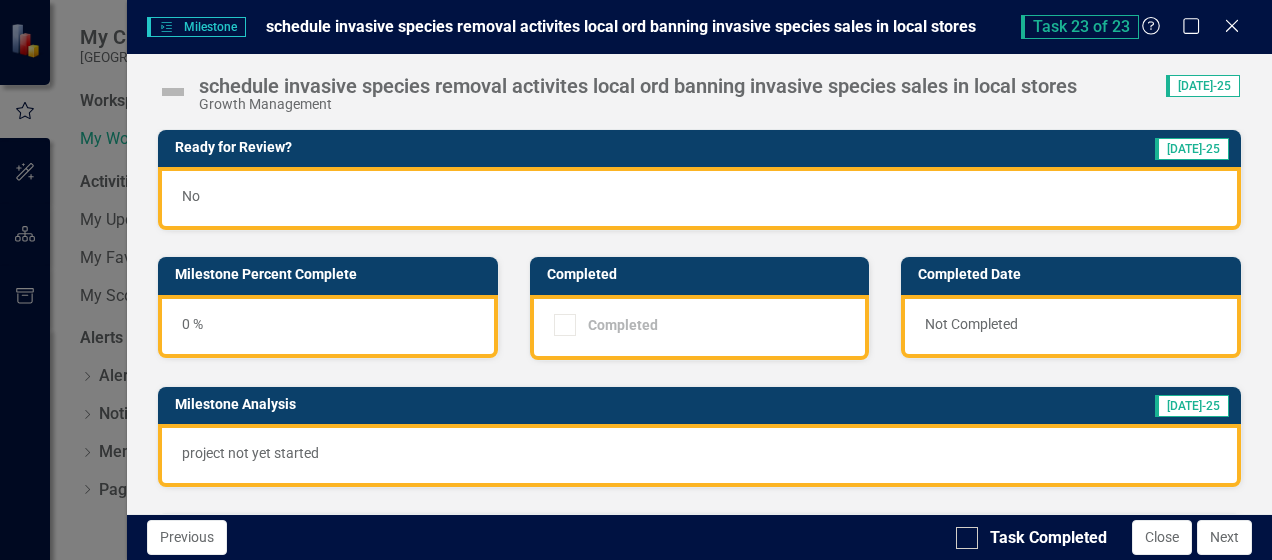 click on "No" at bounding box center [699, 198] 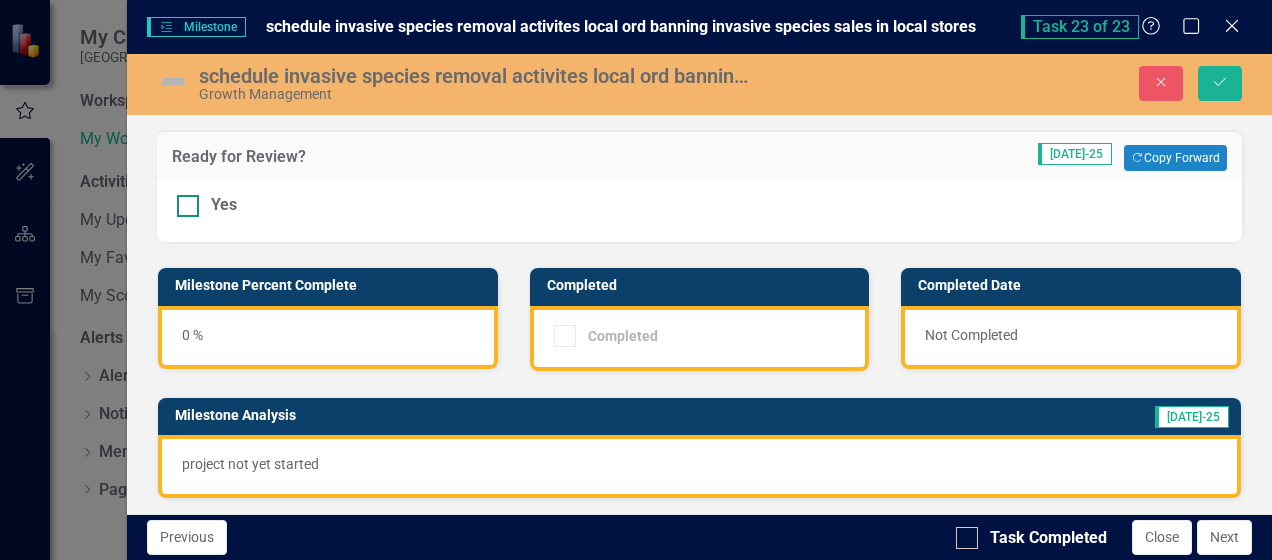 click on "Yes" at bounding box center [183, 201] 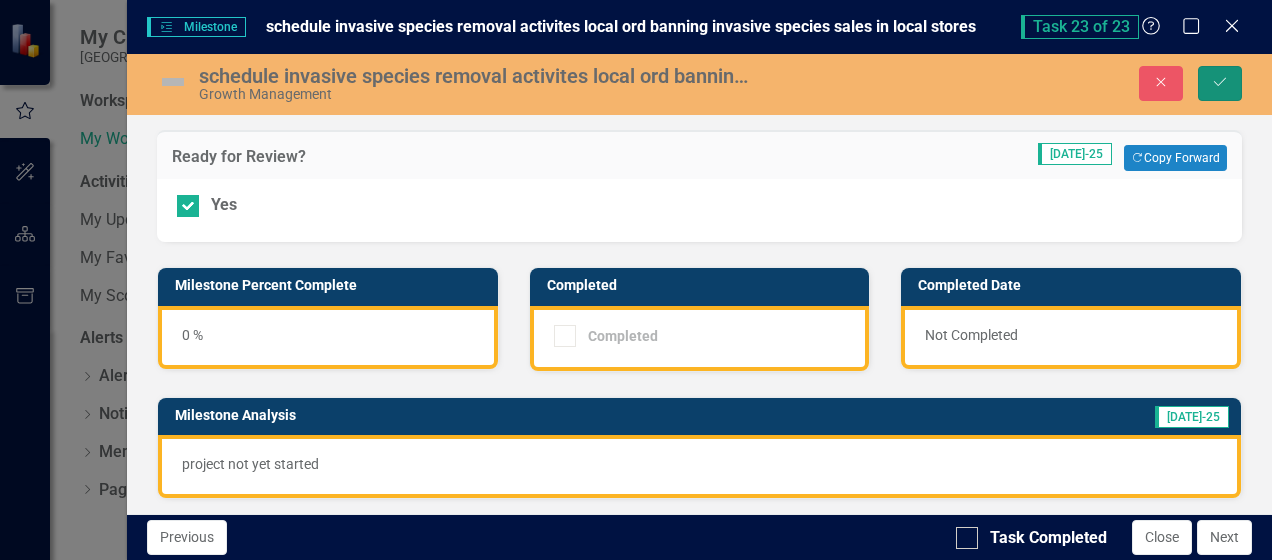 click on "Save" at bounding box center [1220, 83] 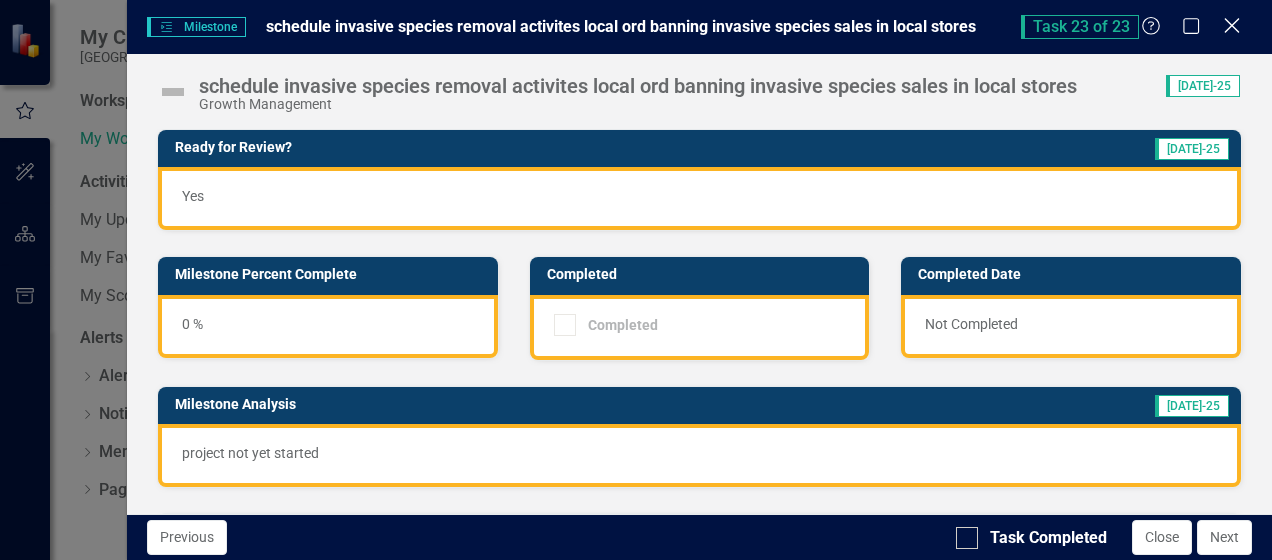 click on "Close" 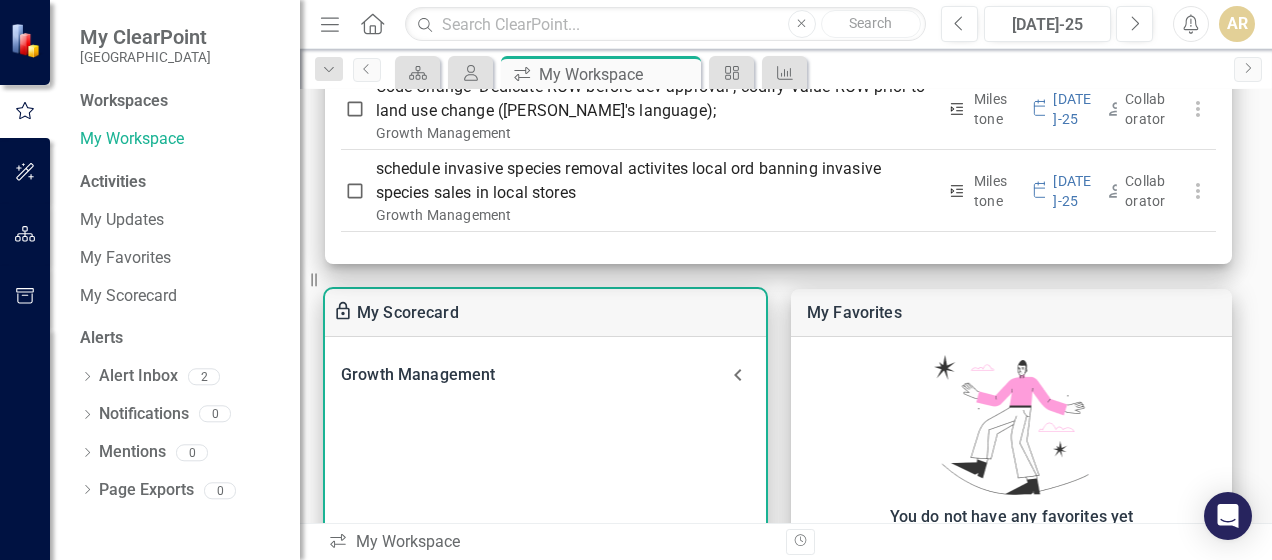 scroll, scrollTop: 224, scrollLeft: 0, axis: vertical 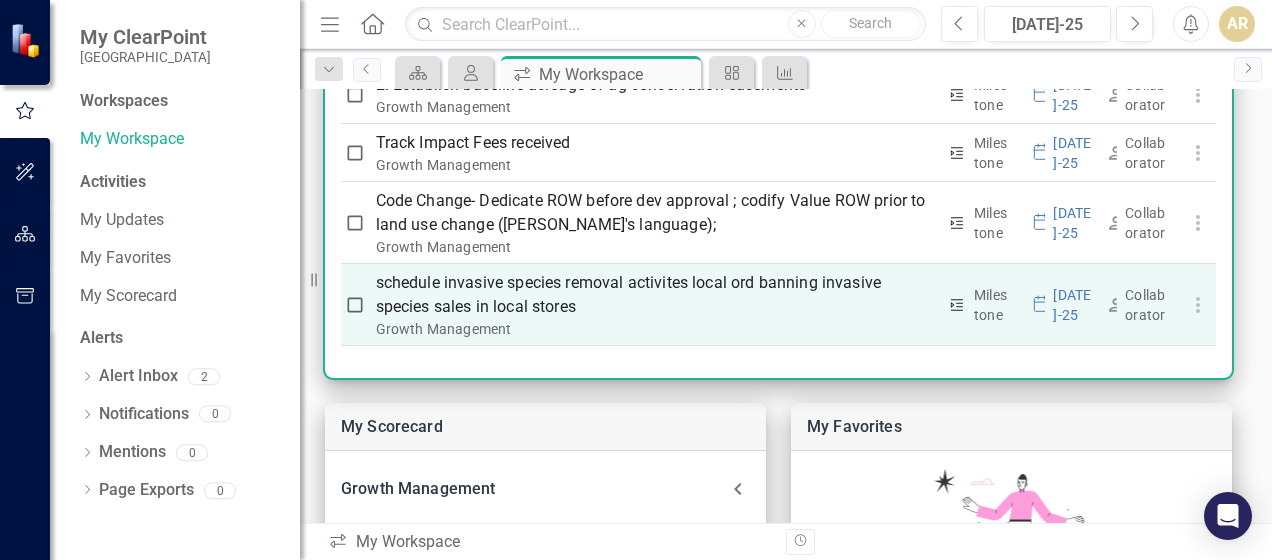 click on "schedule invasive species removal activites
local ord banning invasive species sales in local stores" at bounding box center [656, 295] 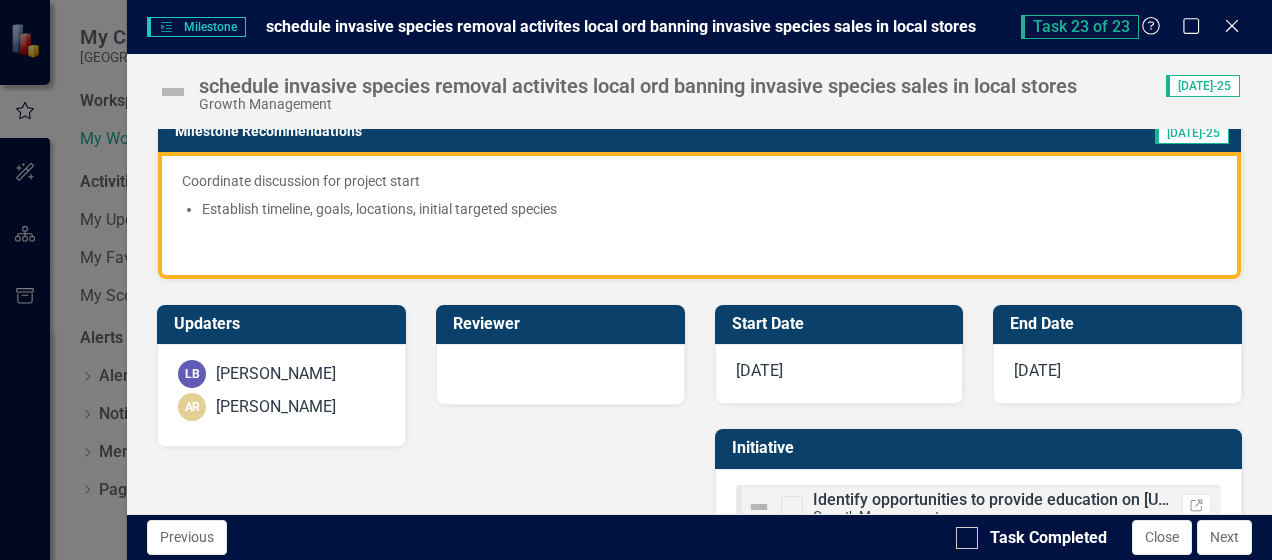 scroll, scrollTop: 465, scrollLeft: 0, axis: vertical 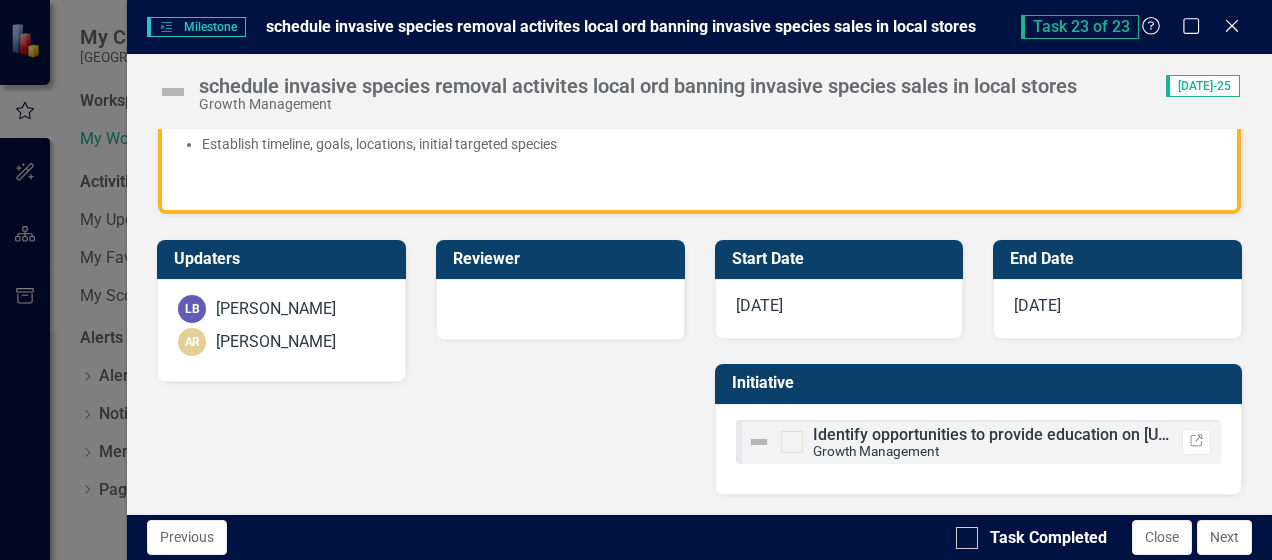click at bounding box center (560, 307) 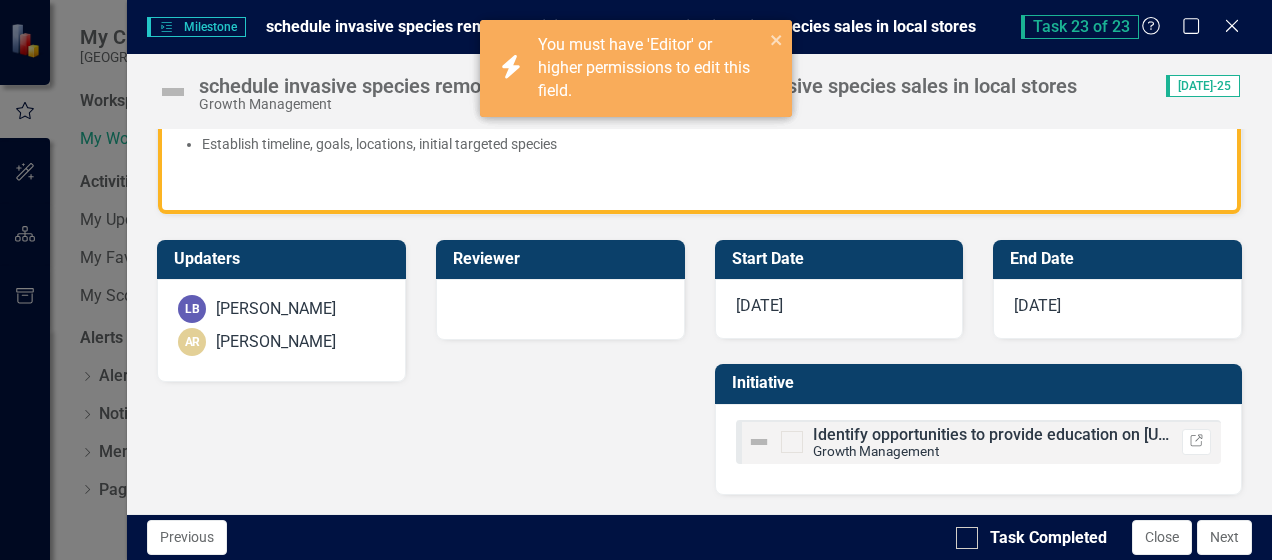 drag, startPoint x: 504, startPoint y: 308, endPoint x: 455, endPoint y: 364, distance: 74.41102 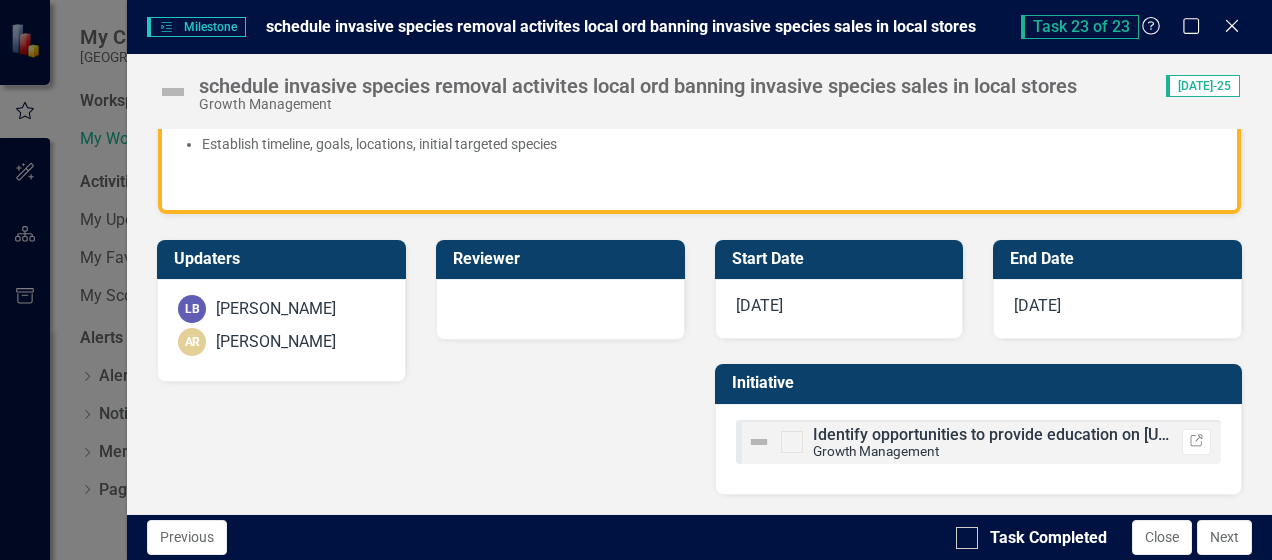 click on "Identify opportunities to provide education on [US_STATE] friendly landscaping (web site)" at bounding box center [1133, 434] 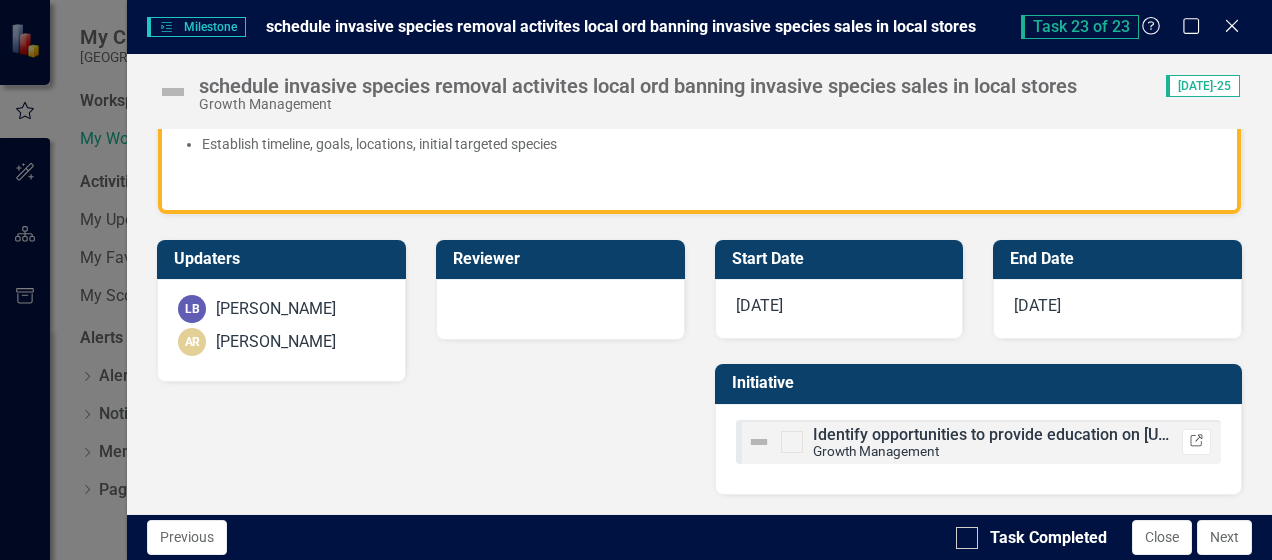 click on "Link" at bounding box center (1196, 442) 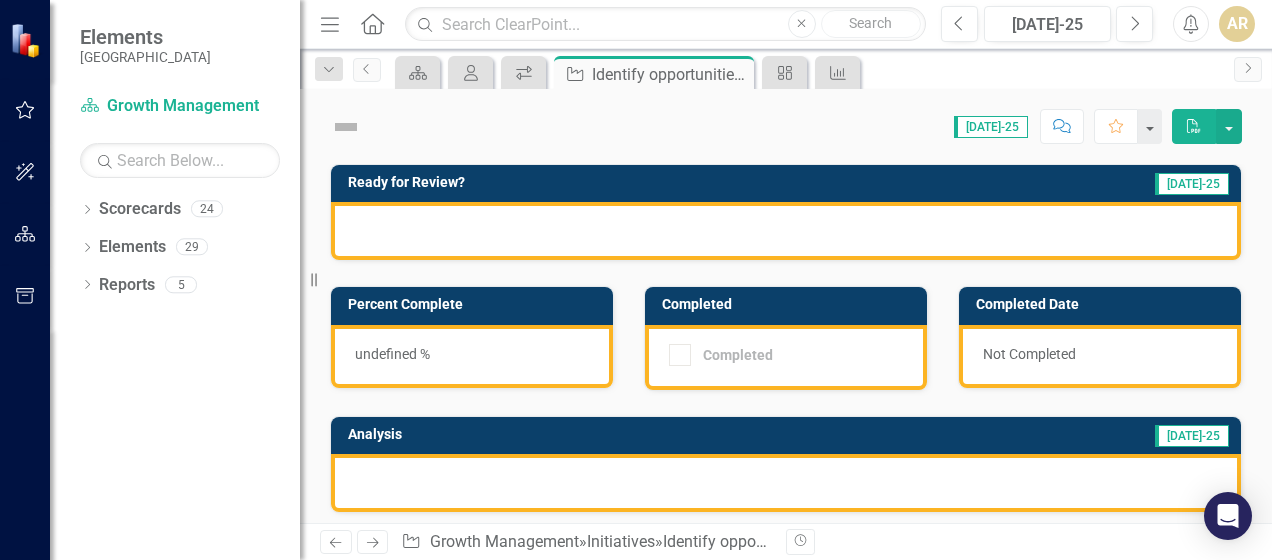 scroll, scrollTop: 0, scrollLeft: 0, axis: both 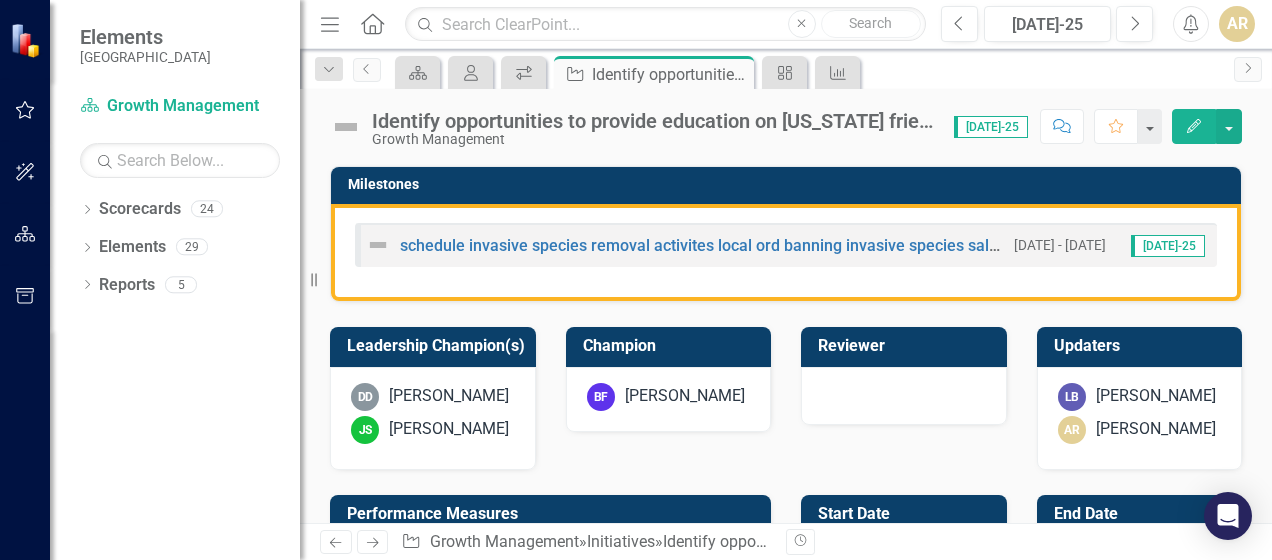click on "[PERSON_NAME]" at bounding box center (449, 429) 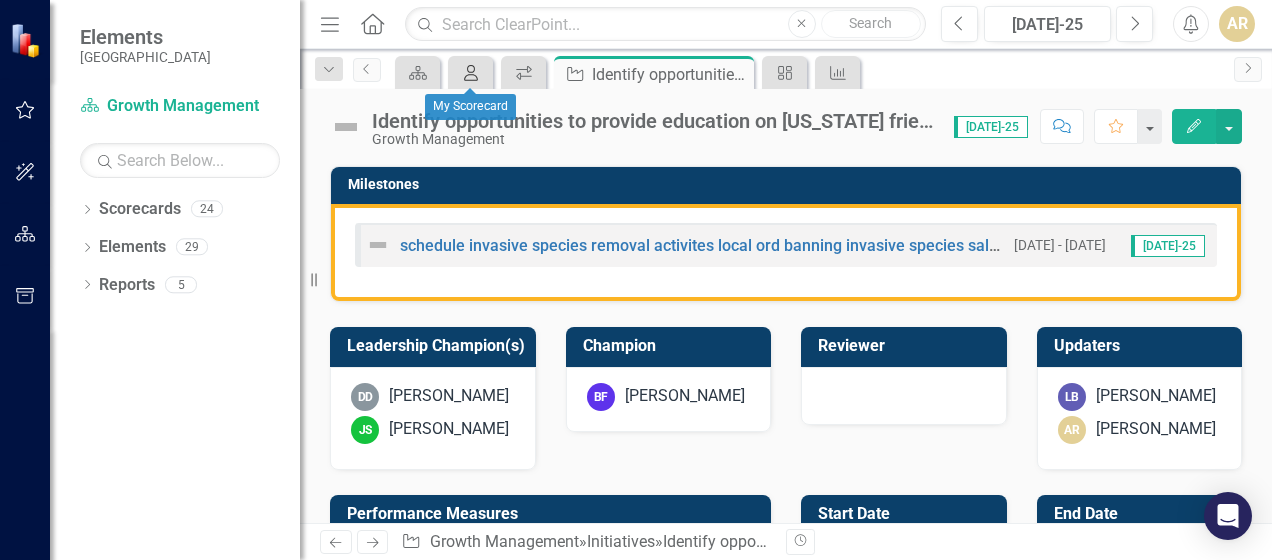 click on "My Scorecard" at bounding box center [467, 72] 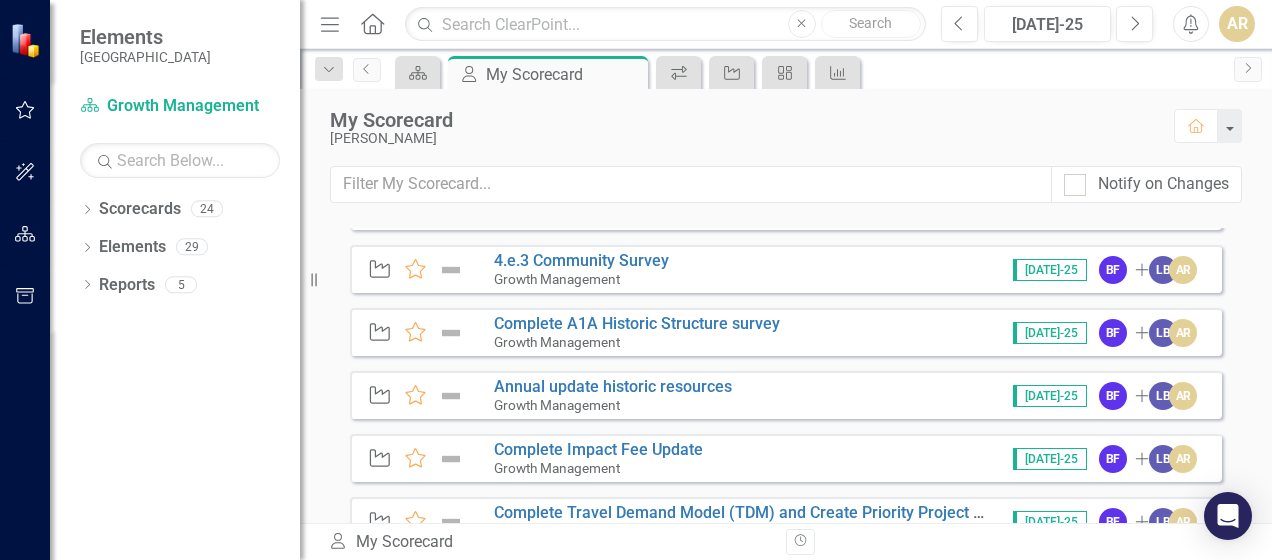 scroll, scrollTop: 1728, scrollLeft: 0, axis: vertical 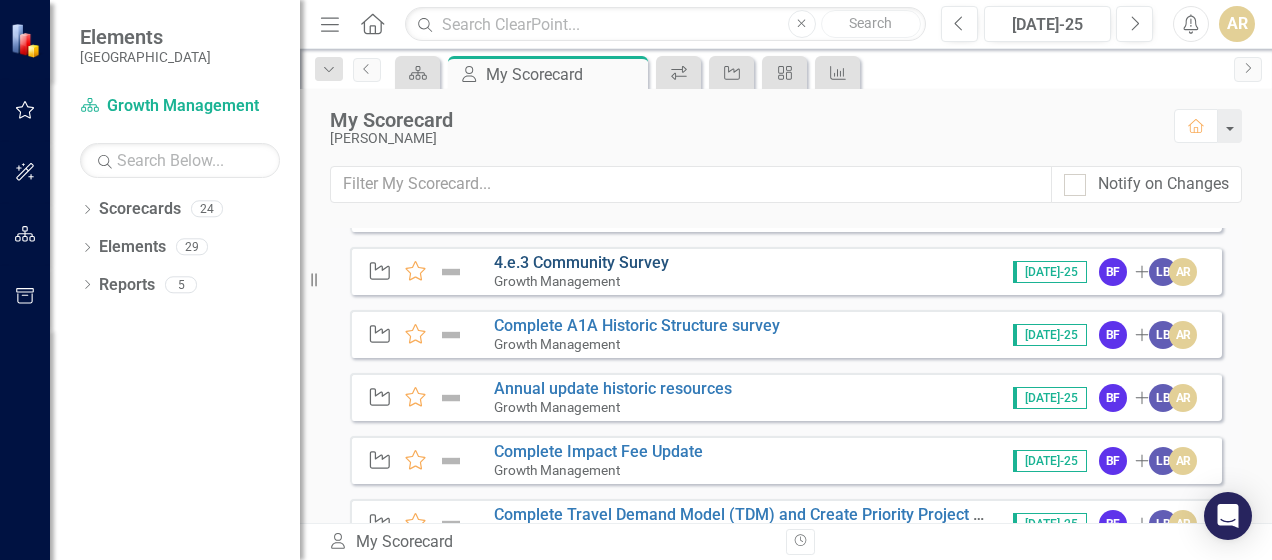 click on "4.e.3 Community Survey" at bounding box center (581, 262) 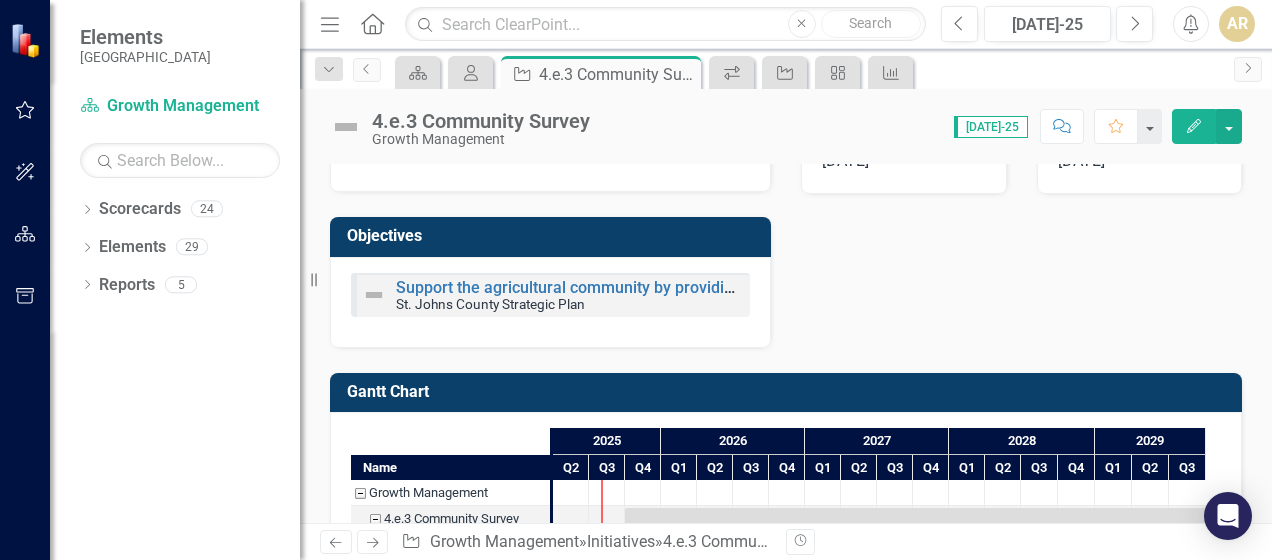 scroll, scrollTop: 994, scrollLeft: 0, axis: vertical 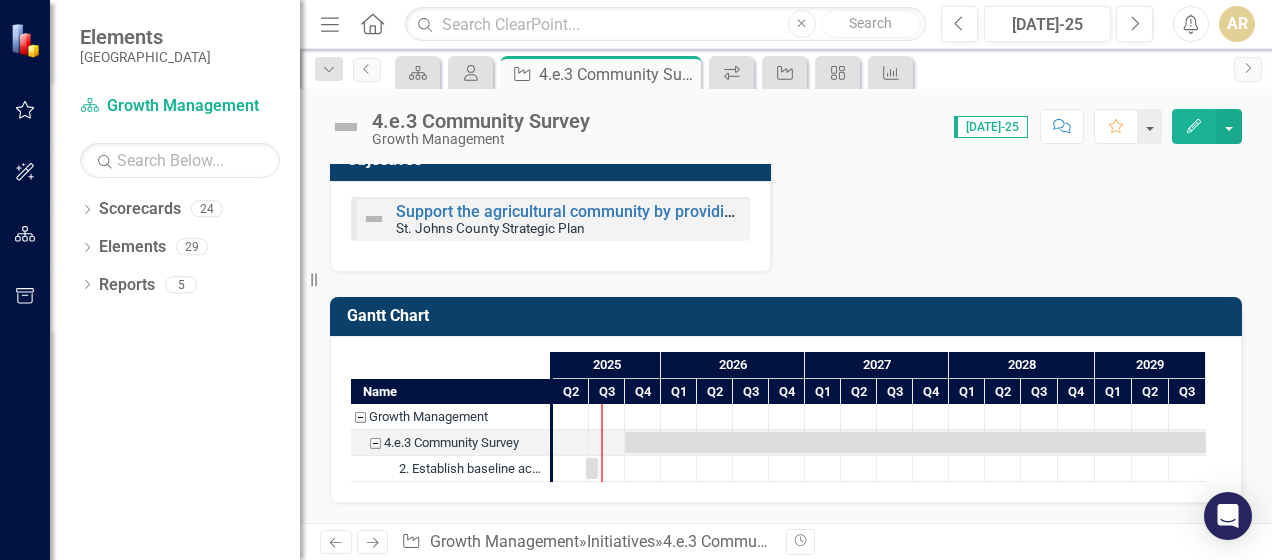 click on "Performance Measures Objectives Support the agricultural community by providing incentive options to promote and sustain the cultural identity of agricultural land while respecting the rights of individual property owners St. Johns County Strategic Plan Start Date 9/30/25 End Date 9/30/29" at bounding box center (786, 133) 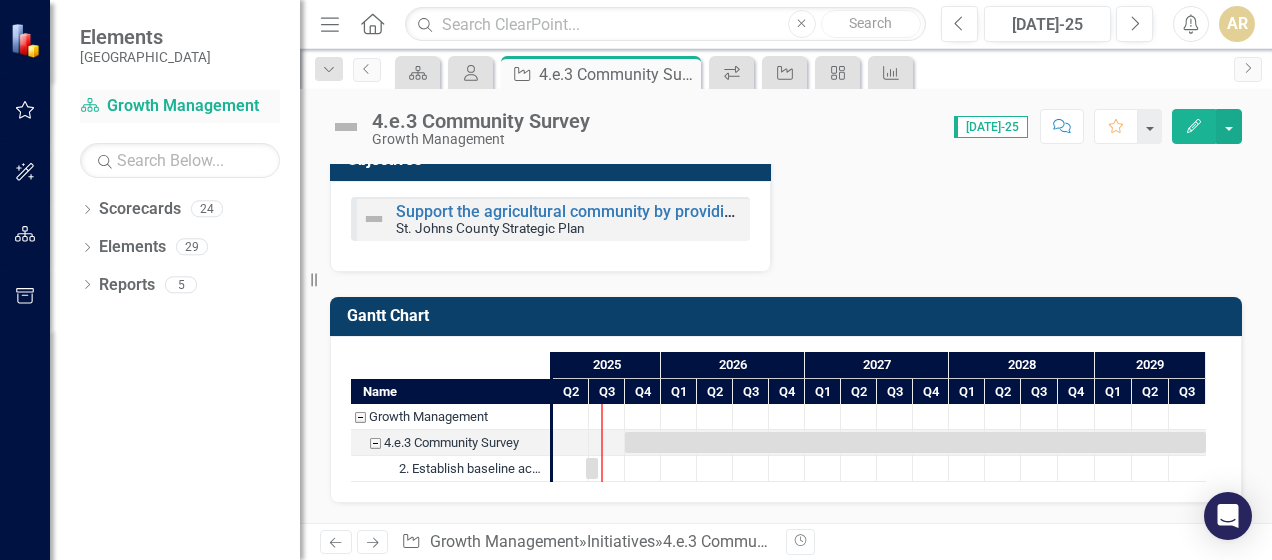 click on "Scorecard Growth Management" at bounding box center (180, 106) 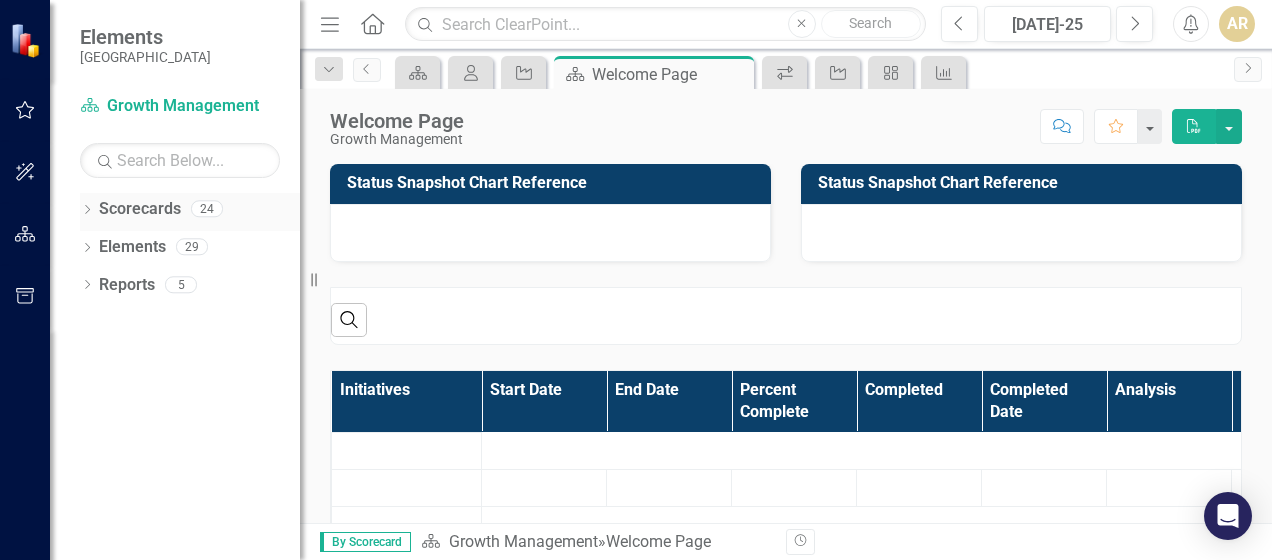 click on "Scorecards" at bounding box center [140, 209] 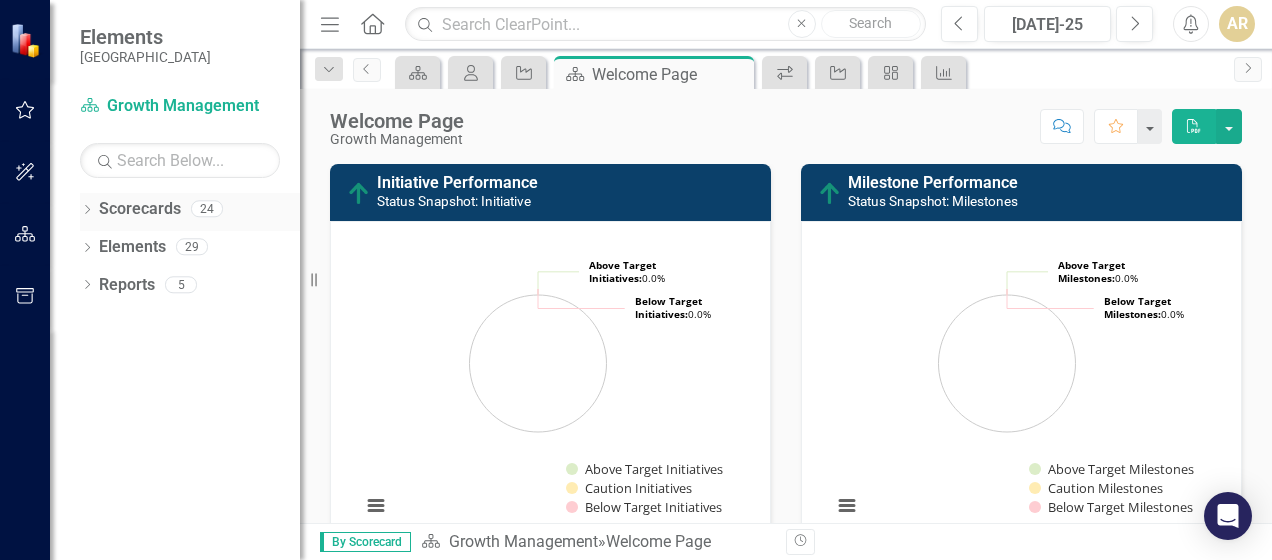 click on "Scorecards" at bounding box center (140, 209) 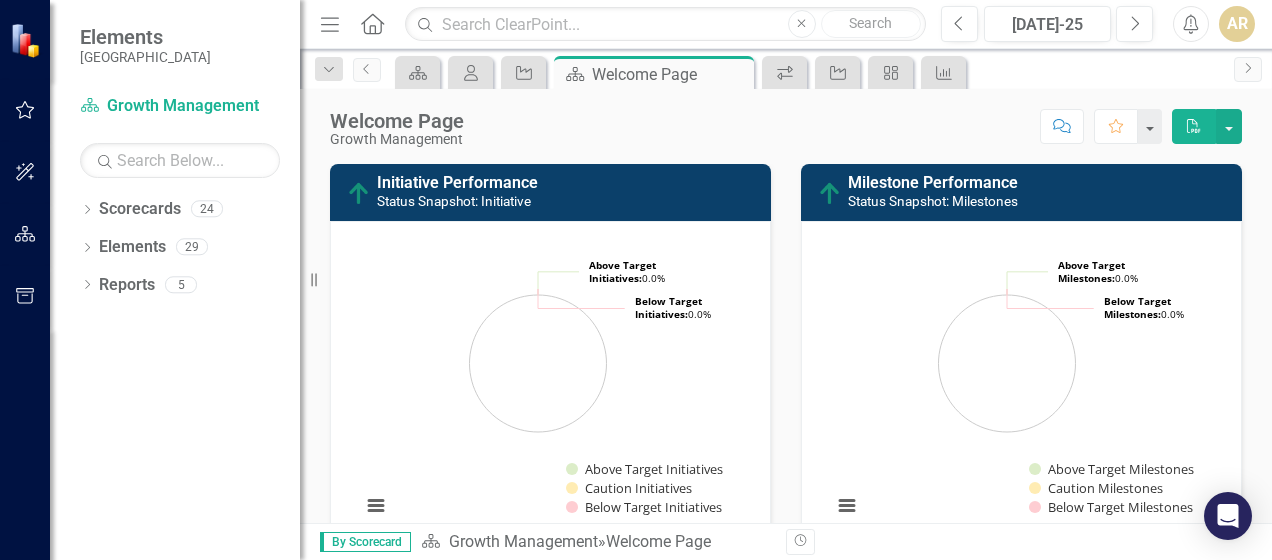 scroll, scrollTop: 300, scrollLeft: 0, axis: vertical 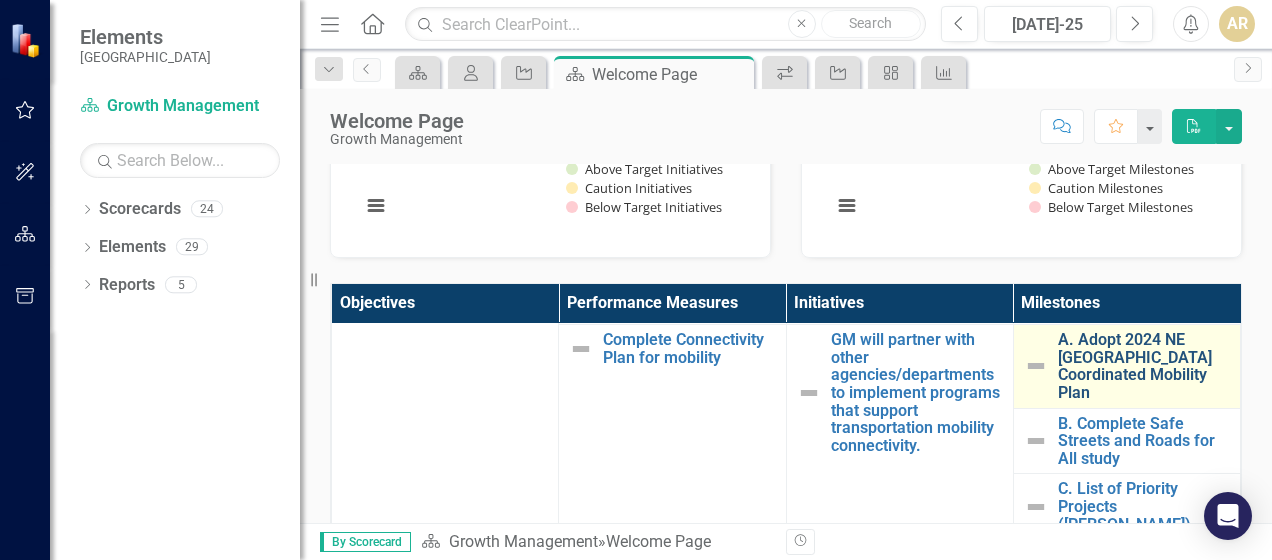 click on "A. Adopt 2024 NE [GEOGRAPHIC_DATA] Coordinated Mobility Plan" at bounding box center (1144, 366) 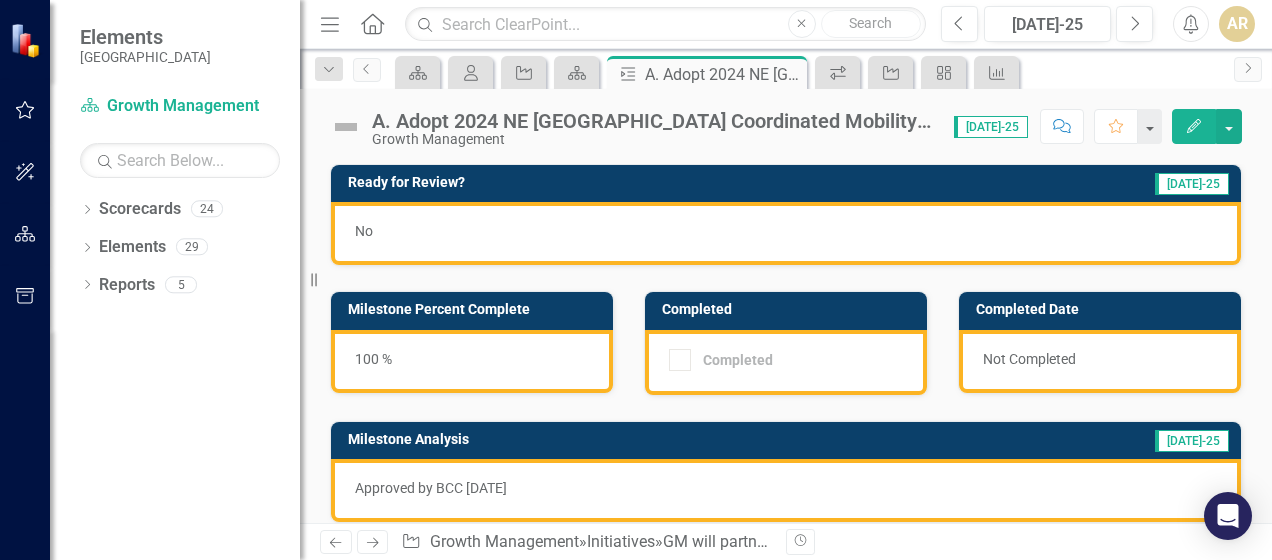click on "Completed" at bounding box center [781, 360] 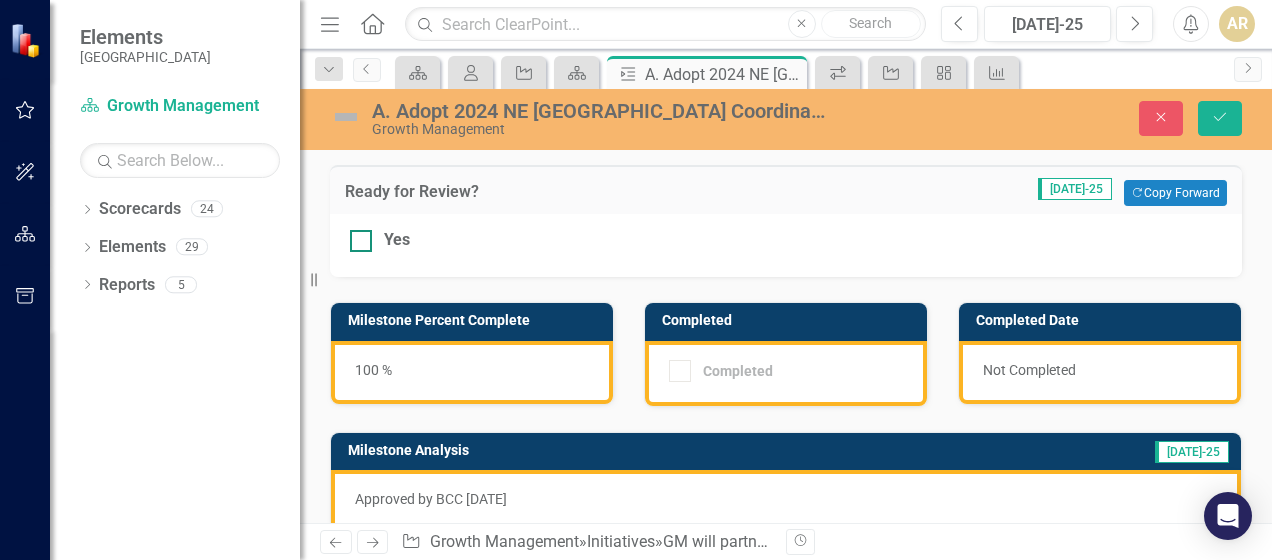 click at bounding box center (361, 241) 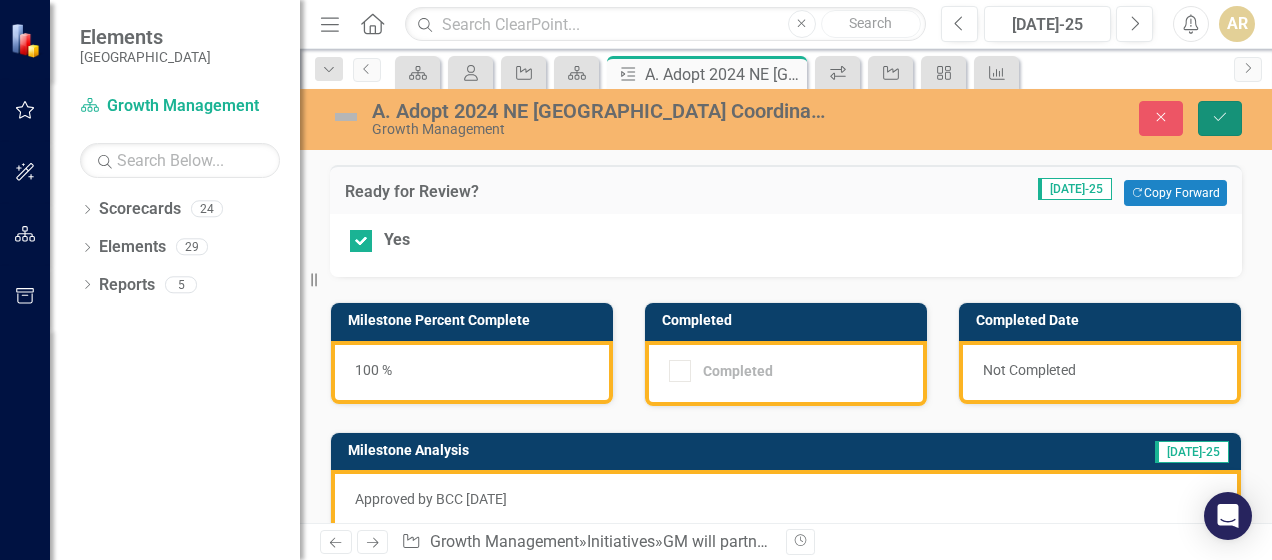 click on "Save" 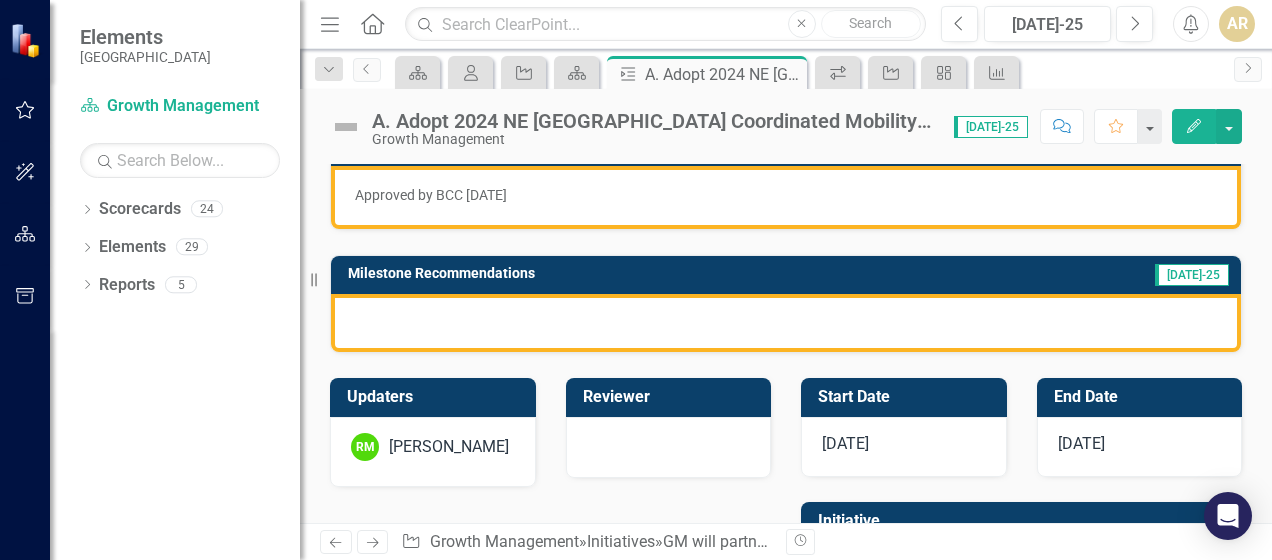 scroll, scrollTop: 300, scrollLeft: 0, axis: vertical 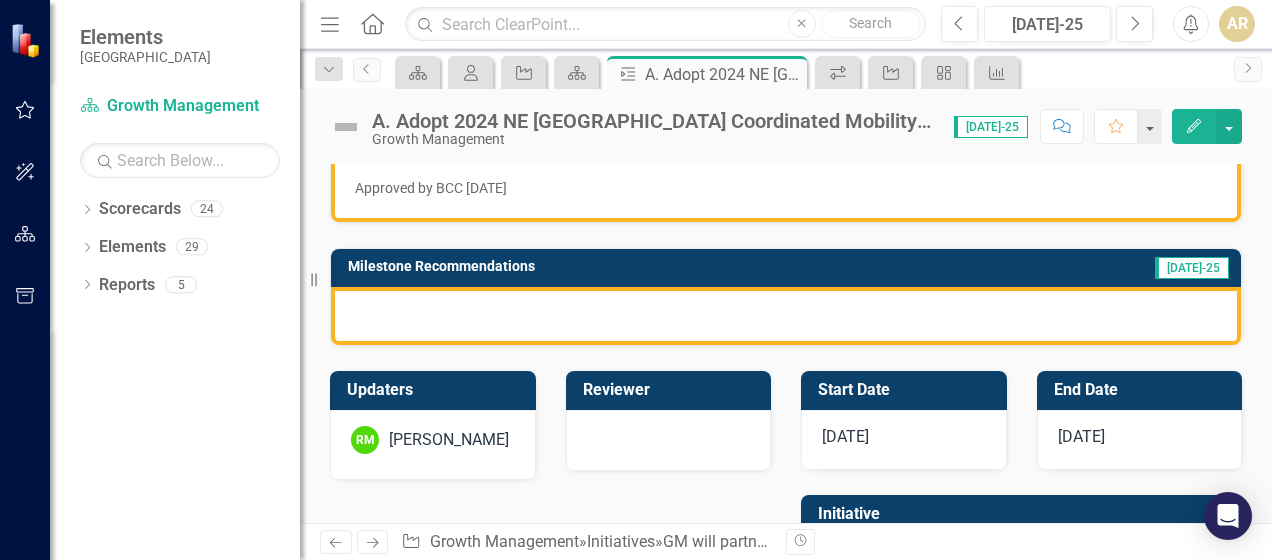 click at bounding box center (786, 316) 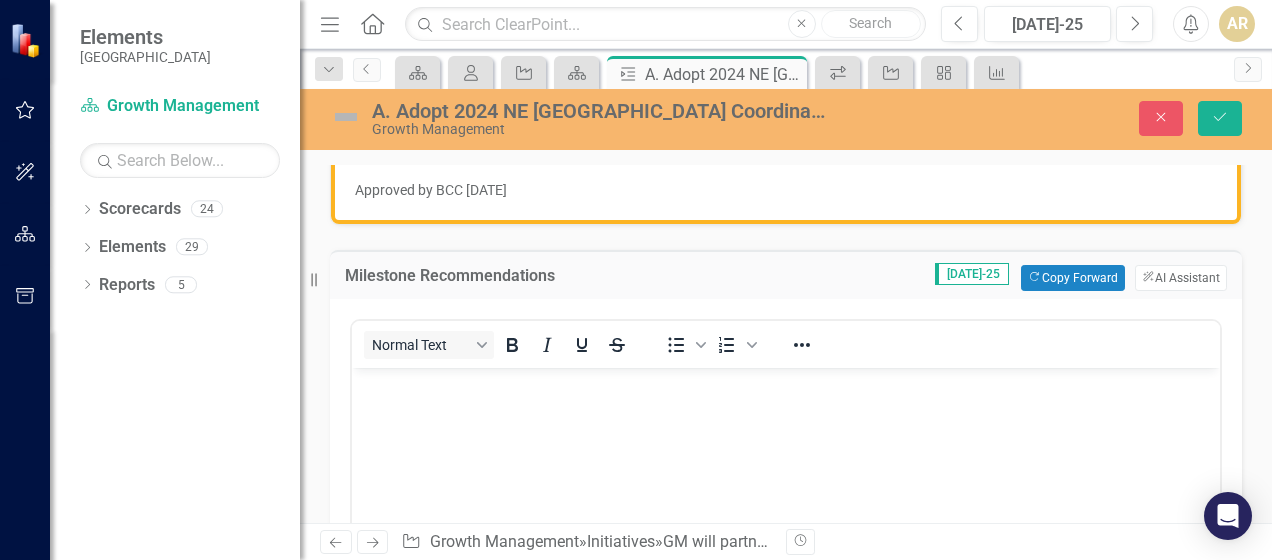 scroll, scrollTop: 0, scrollLeft: 0, axis: both 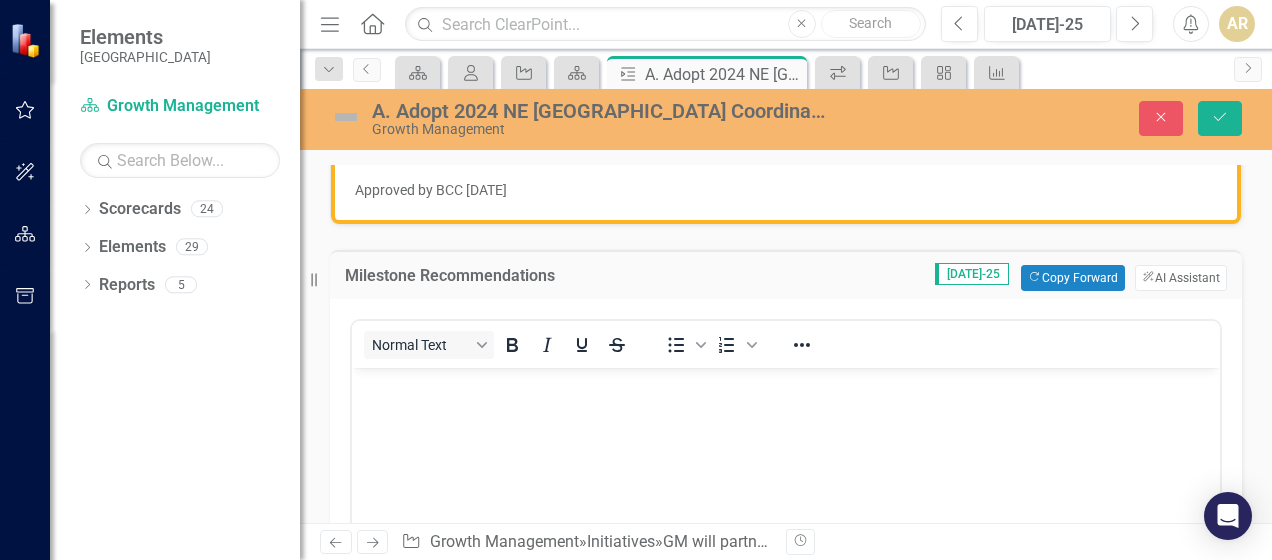 click at bounding box center [786, 517] 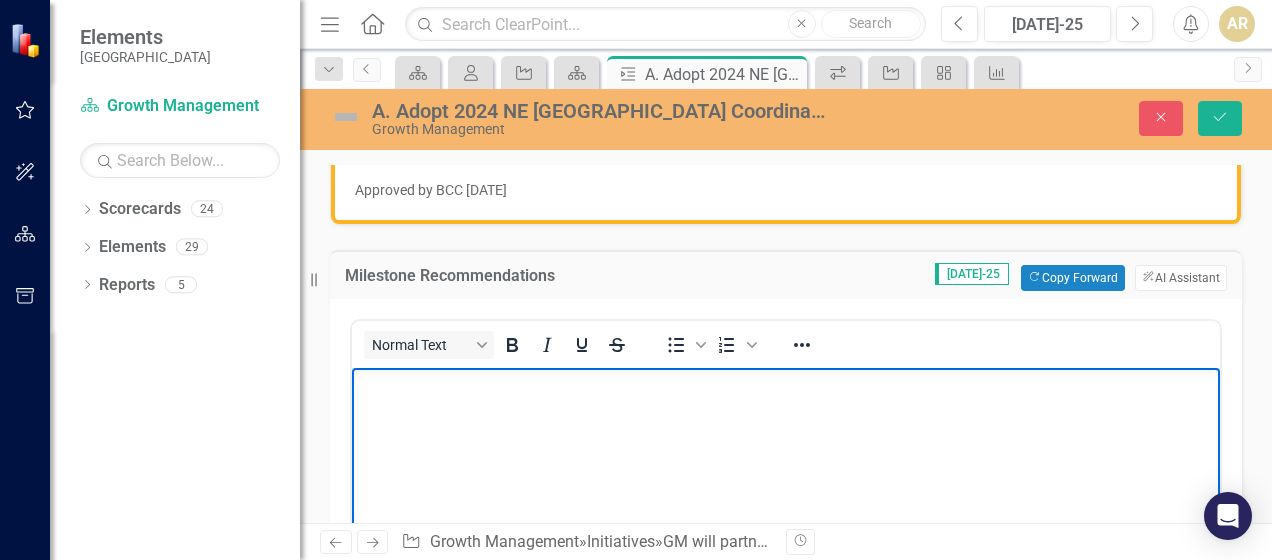 type 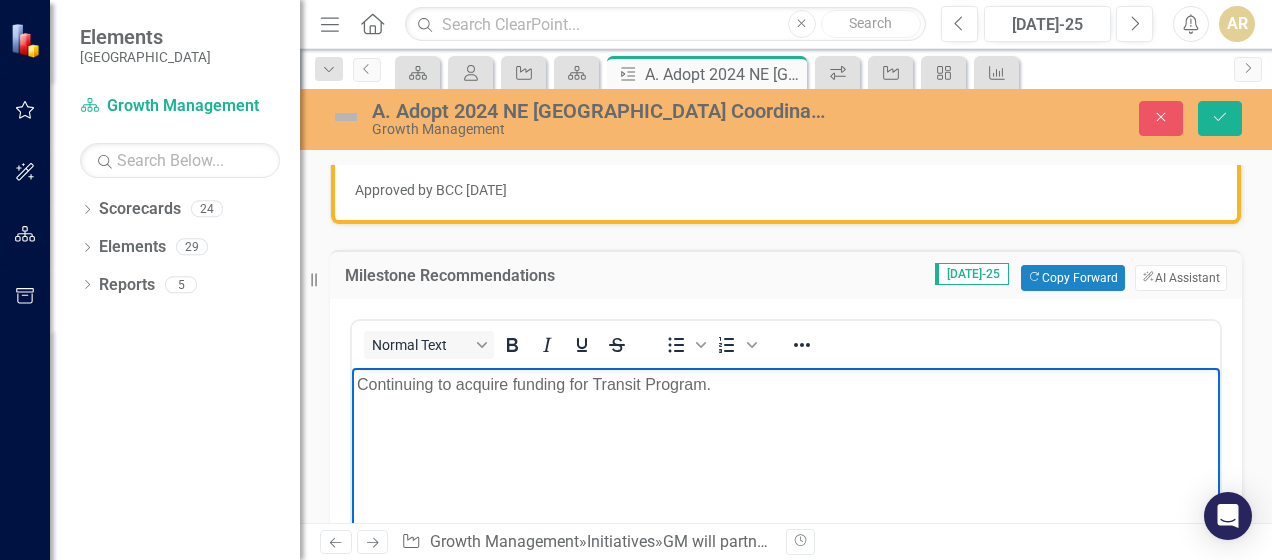 click on "Continuing to acquire funding for Transit Program." at bounding box center (786, 384) 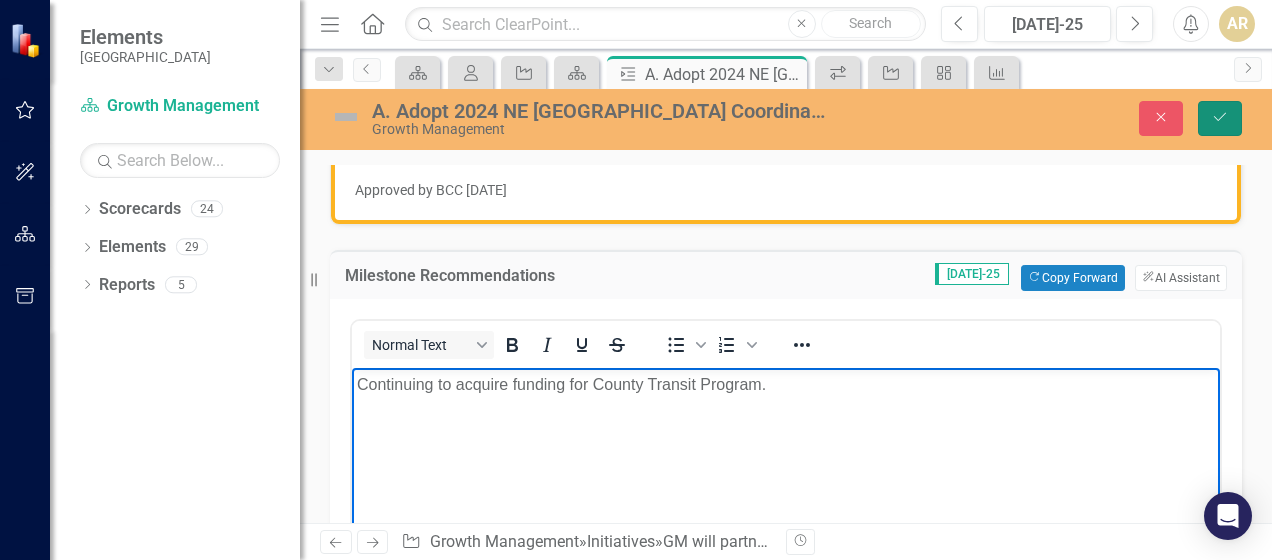 click on "Save" 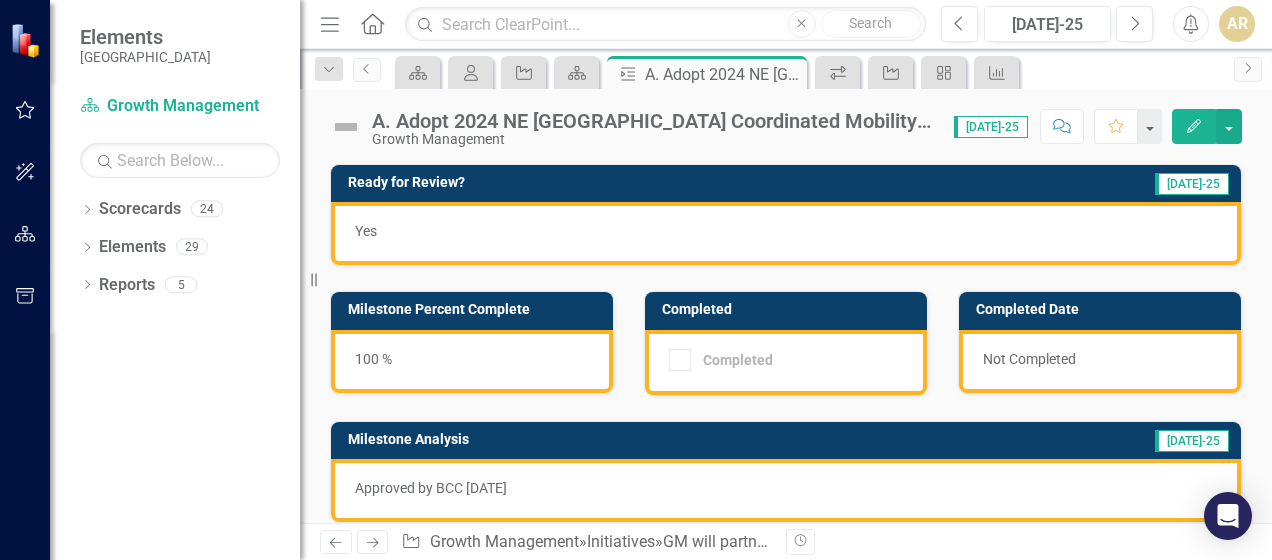 click on "Not Completed" at bounding box center [1100, 361] 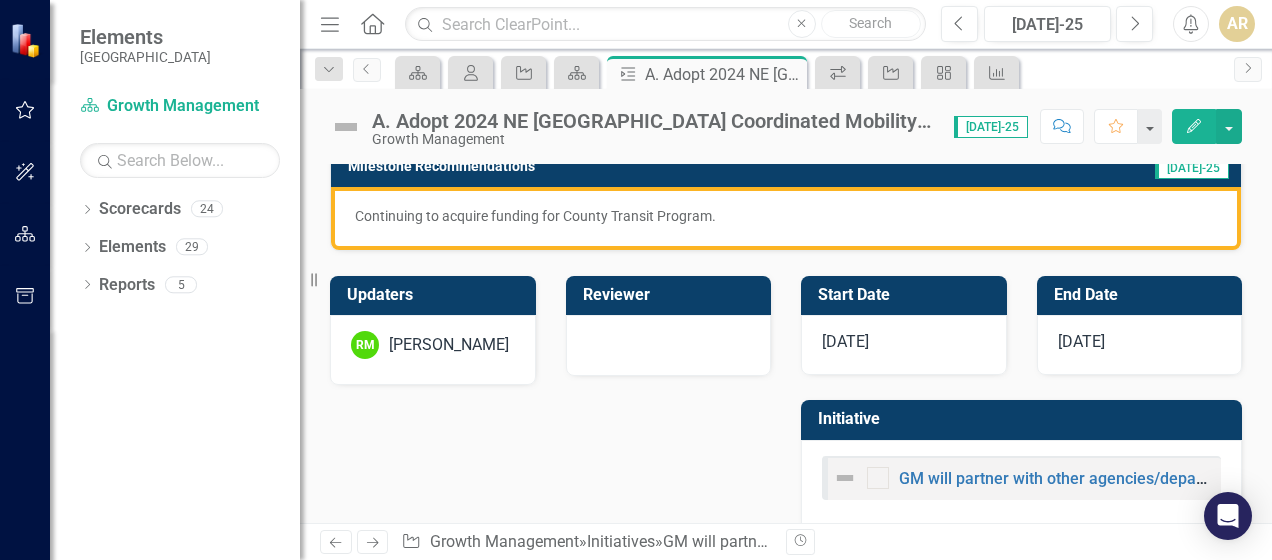 scroll, scrollTop: 427, scrollLeft: 0, axis: vertical 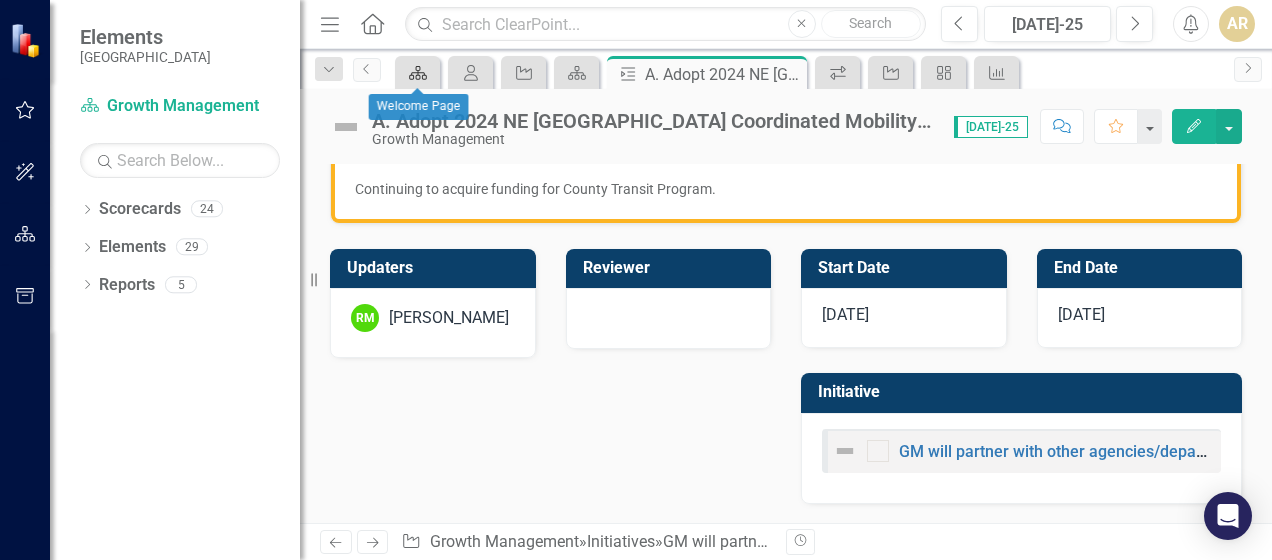 click on "Scorecard" 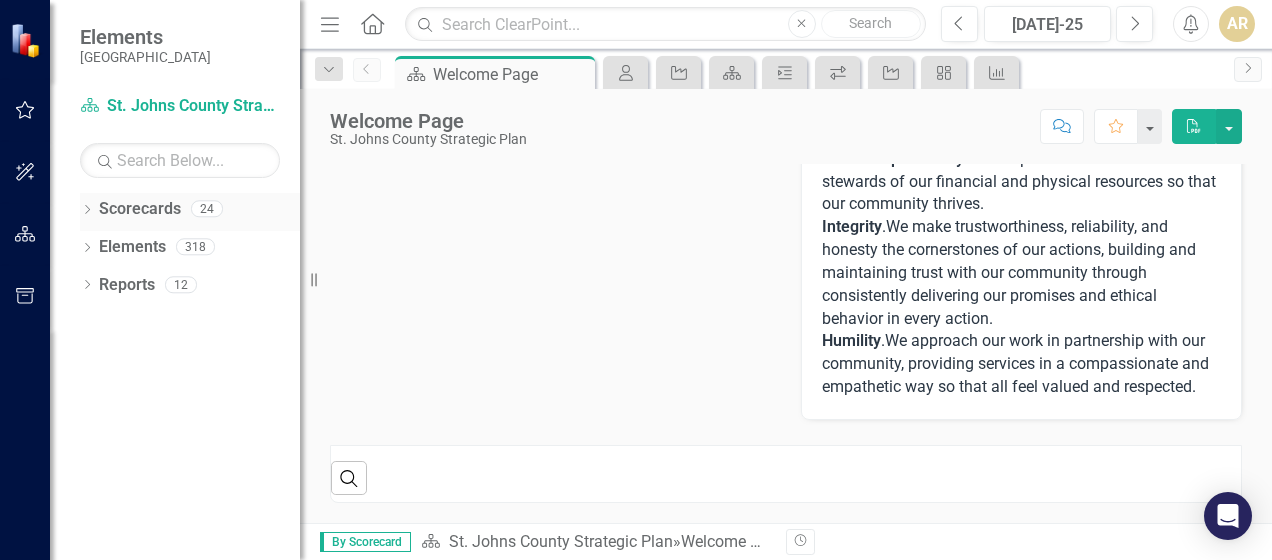 scroll, scrollTop: 0, scrollLeft: 0, axis: both 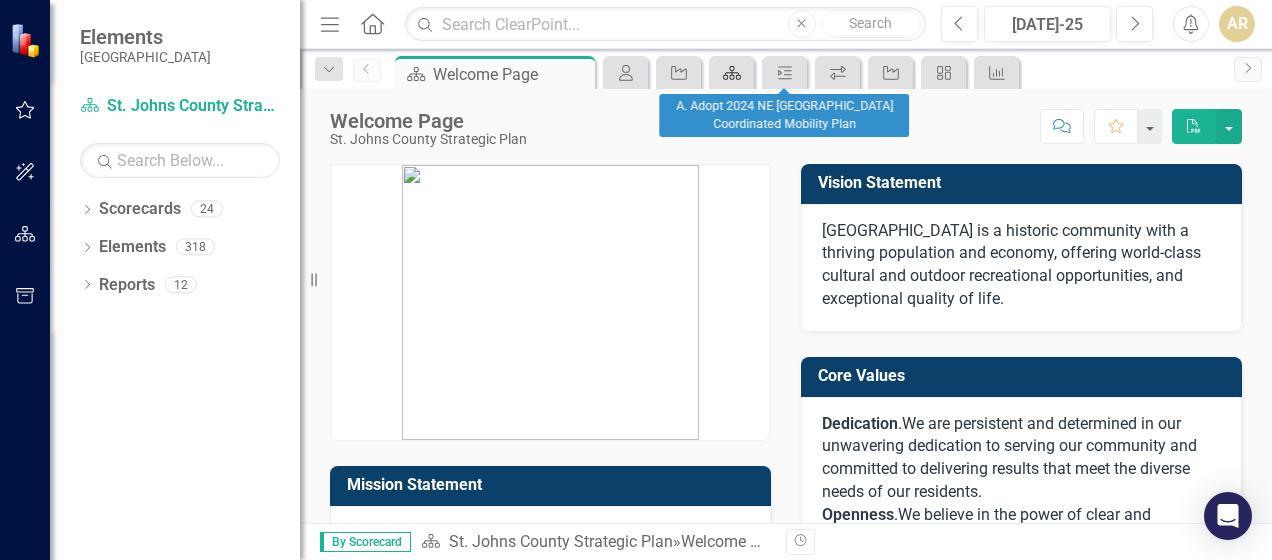 click on "Scorecard" 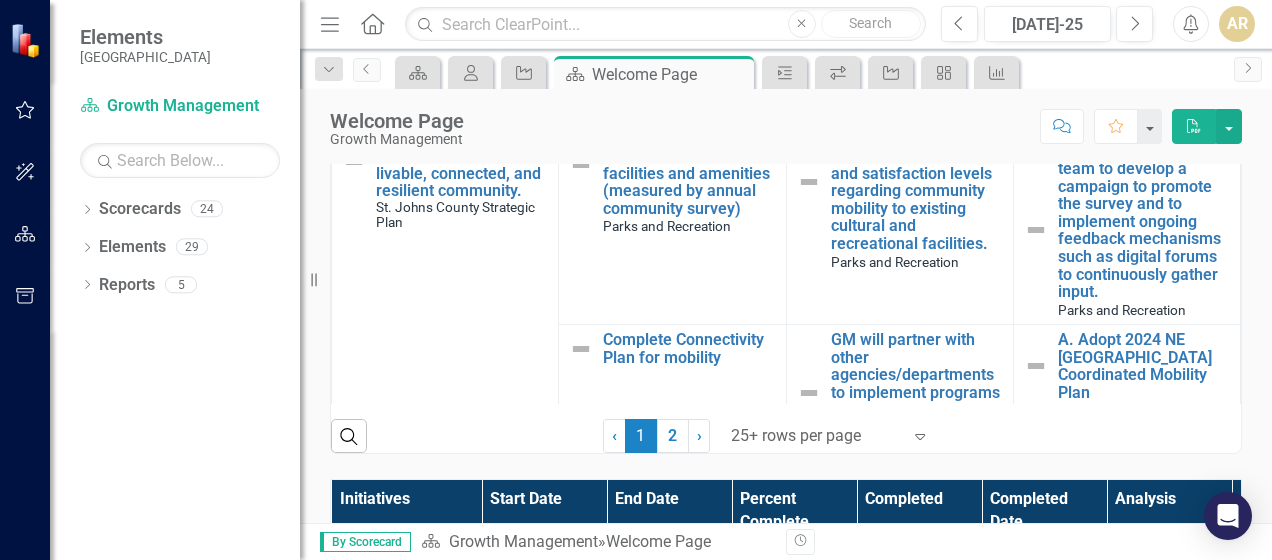 scroll, scrollTop: 500, scrollLeft: 0, axis: vertical 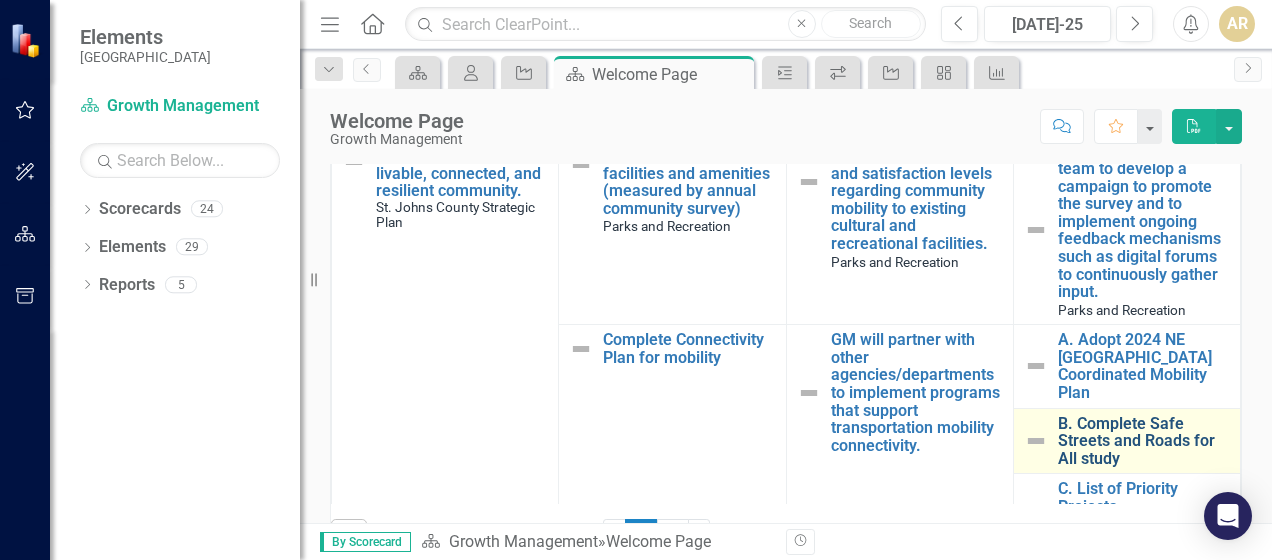 click on "B. Complete Safe Streets and Roads for All study" at bounding box center [1144, 441] 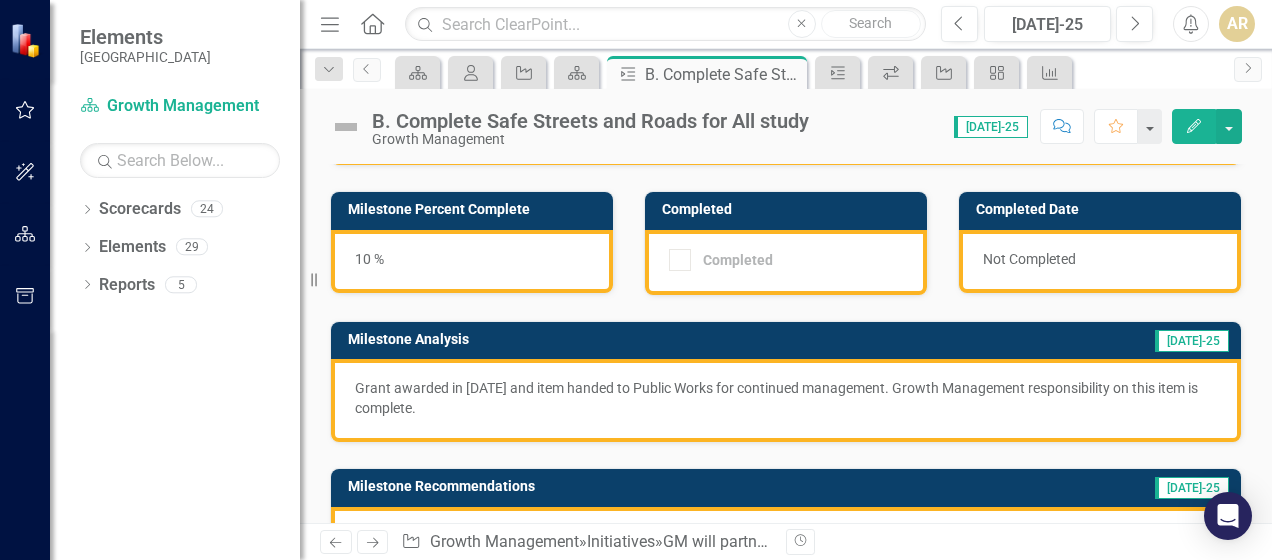 scroll, scrollTop: 200, scrollLeft: 0, axis: vertical 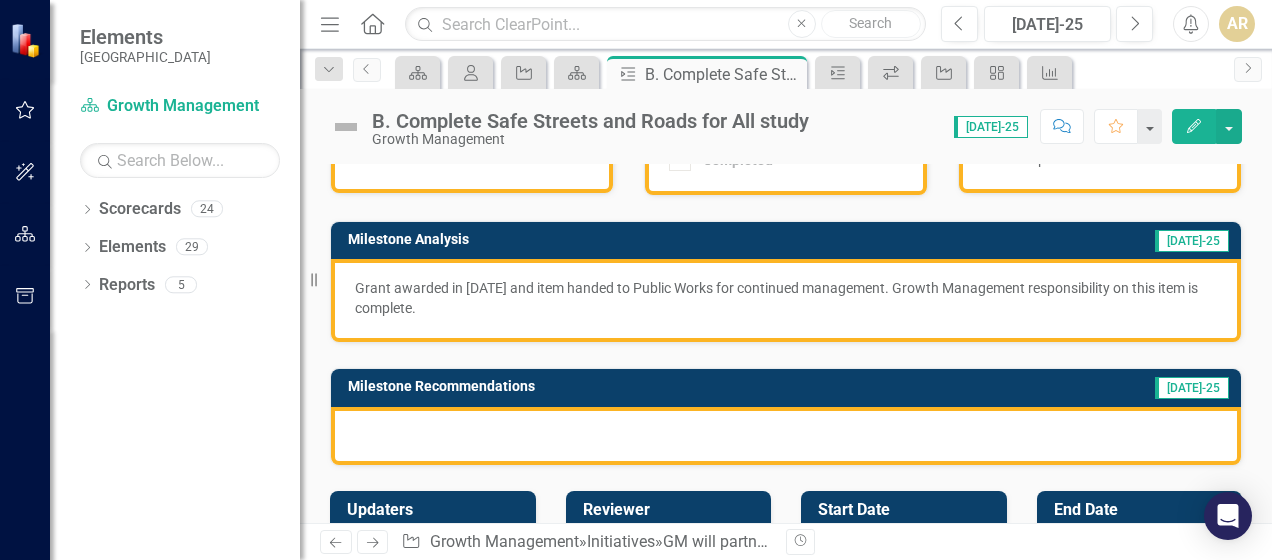 click at bounding box center (786, 436) 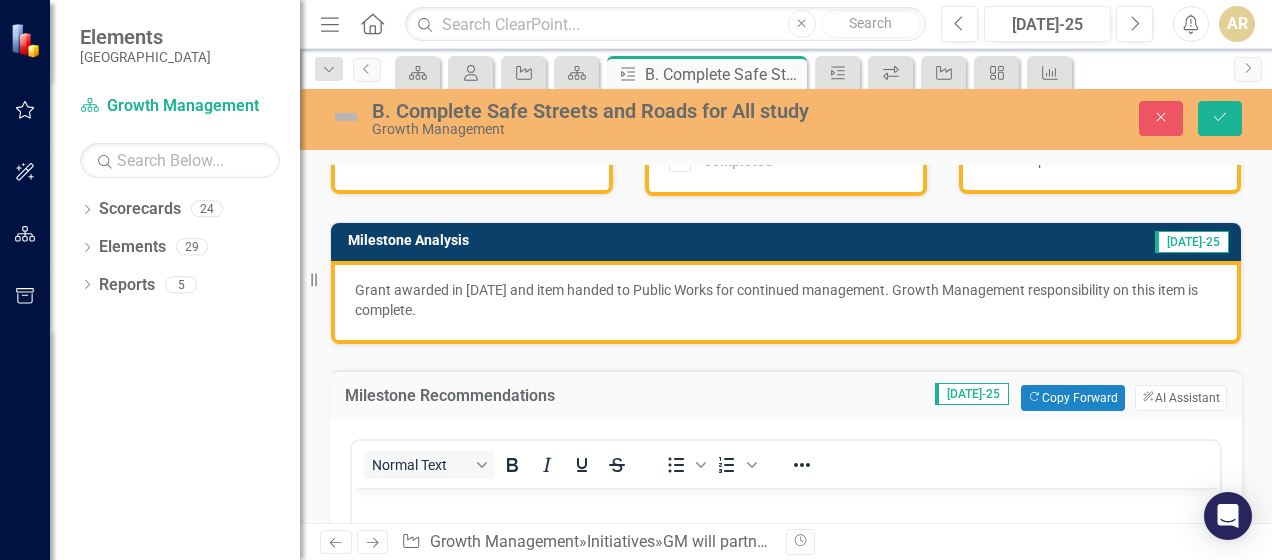 scroll, scrollTop: 0, scrollLeft: 0, axis: both 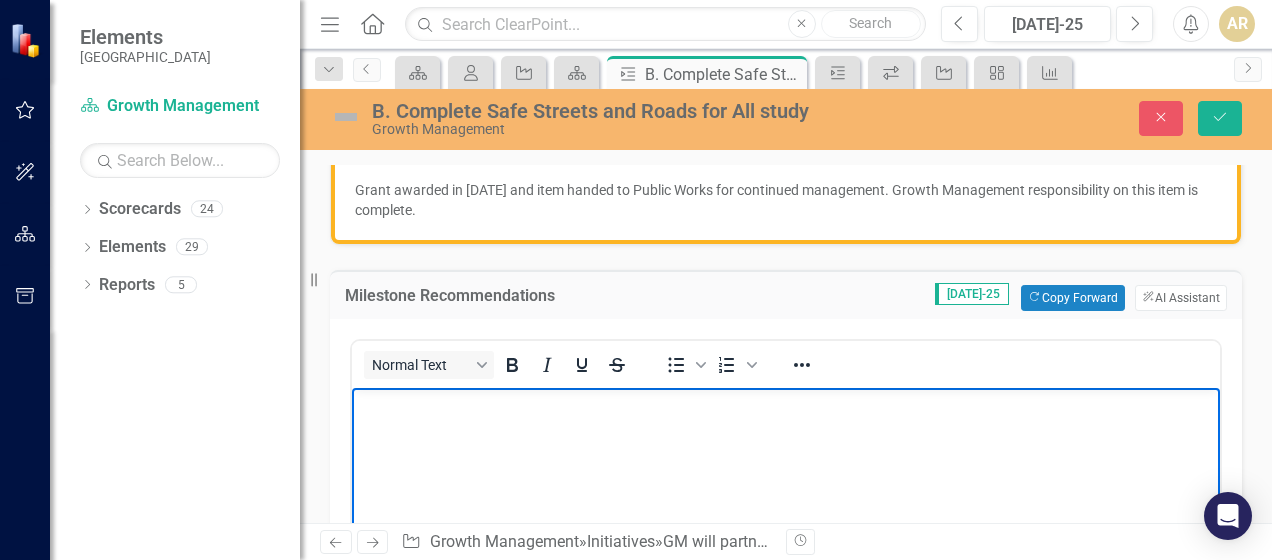 click at bounding box center [786, 537] 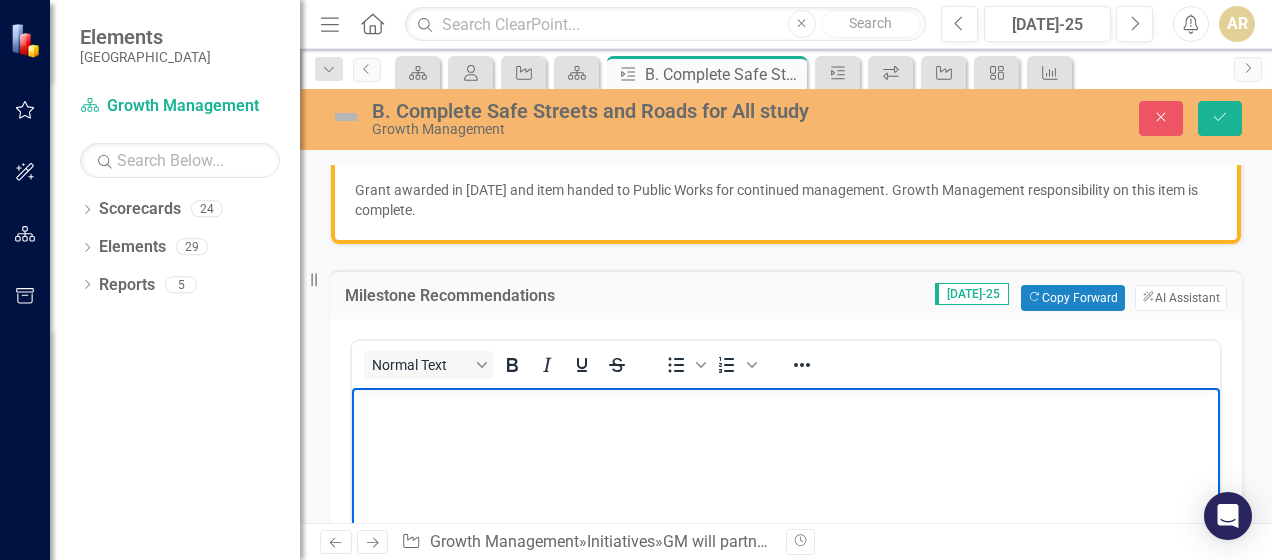 type 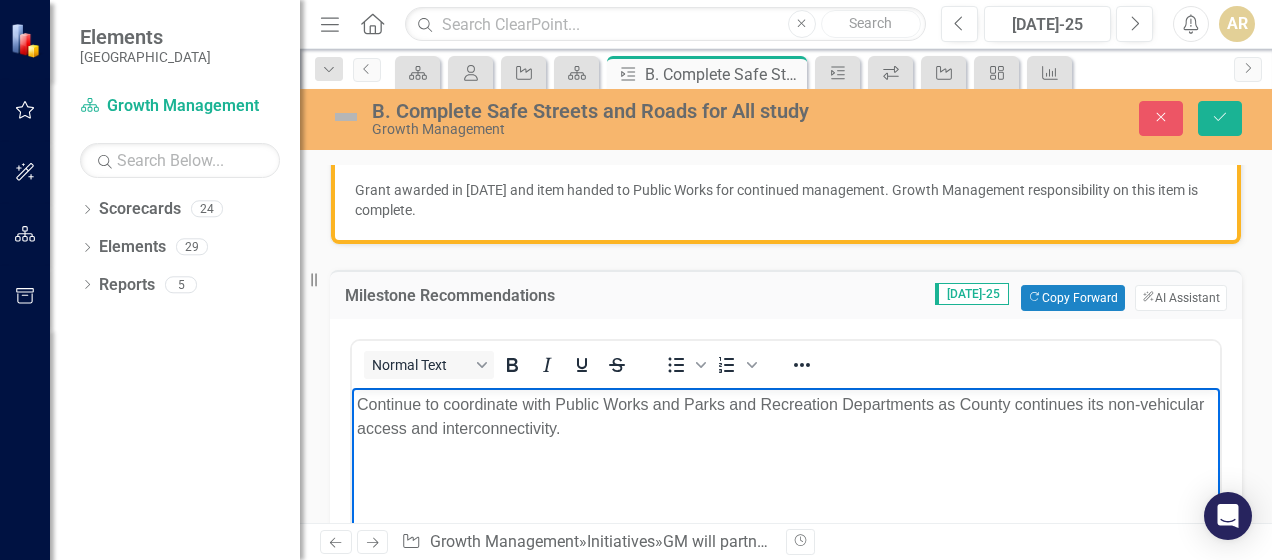 click on "Continue to coordinate with Public Works and Parks and Recreation Departments as County continues its non-vehicular access and interconnectivity." at bounding box center (786, 416) 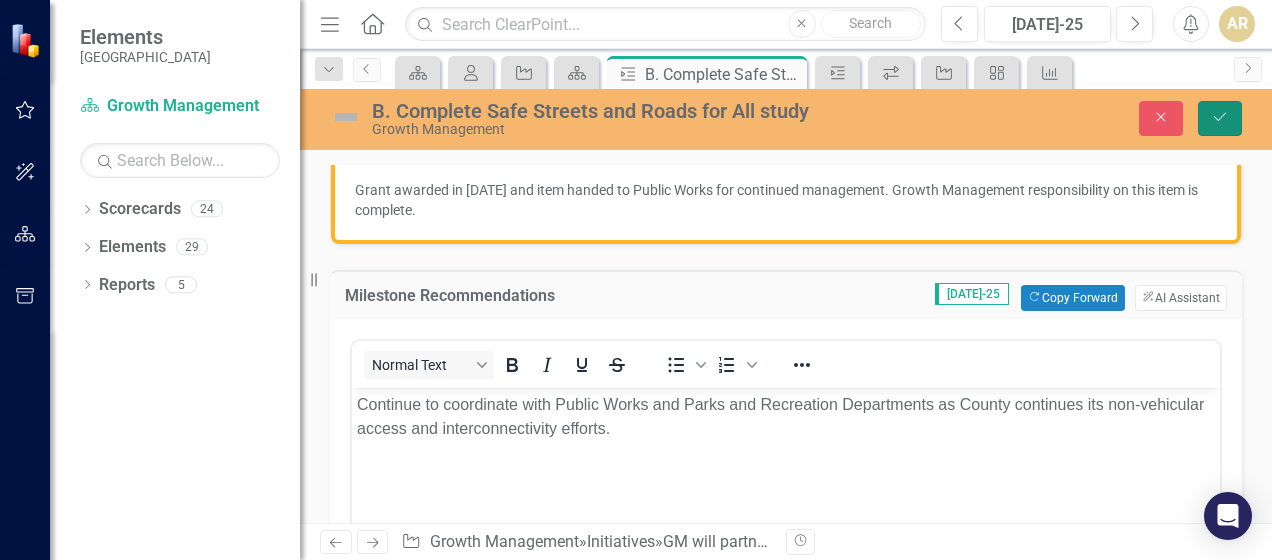 click on "Save" 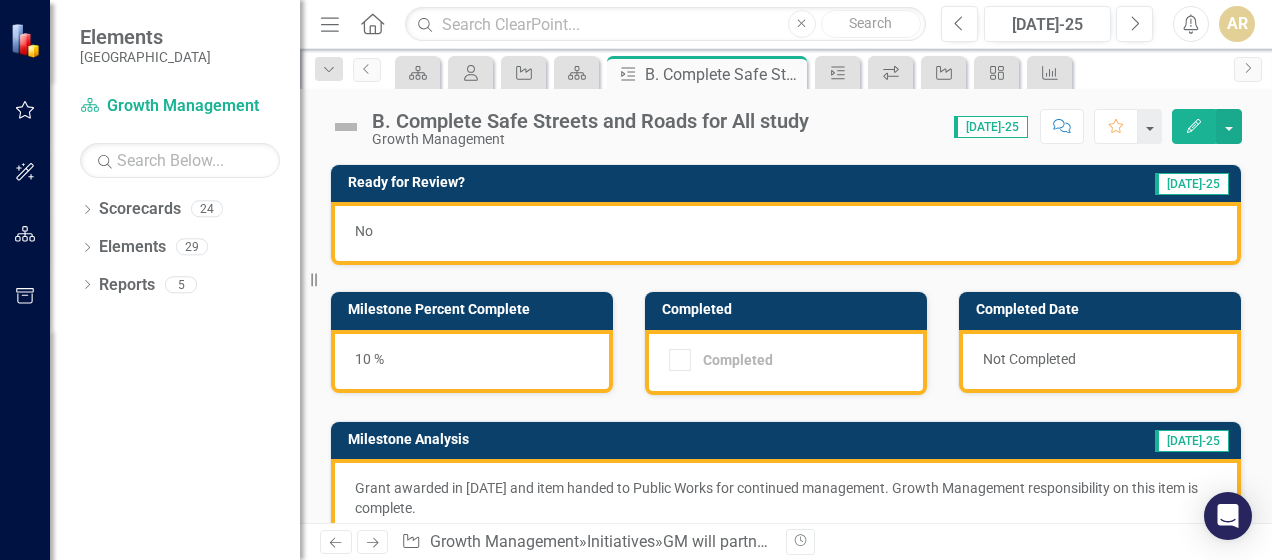 click on "No" at bounding box center [786, 233] 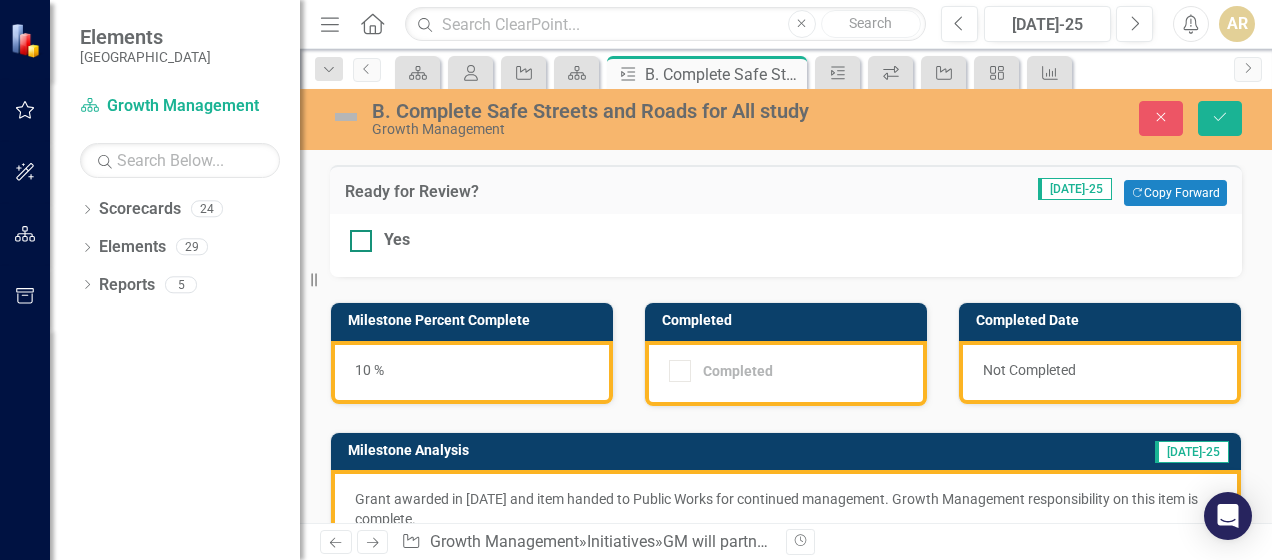 click on "Yes" at bounding box center (786, 240) 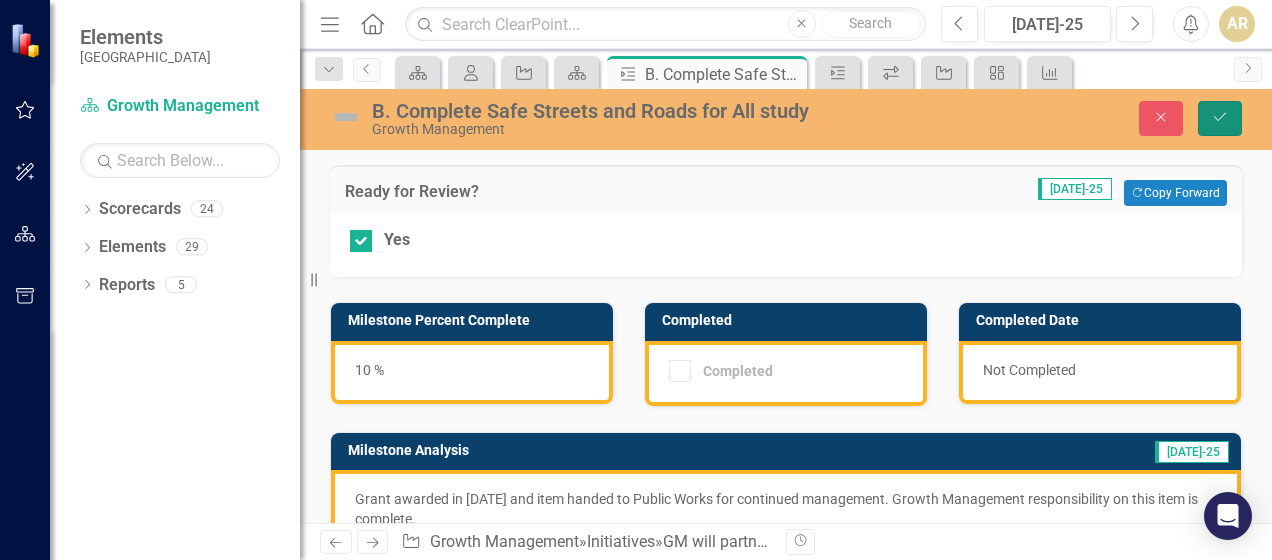 click on "Save" at bounding box center [1220, 118] 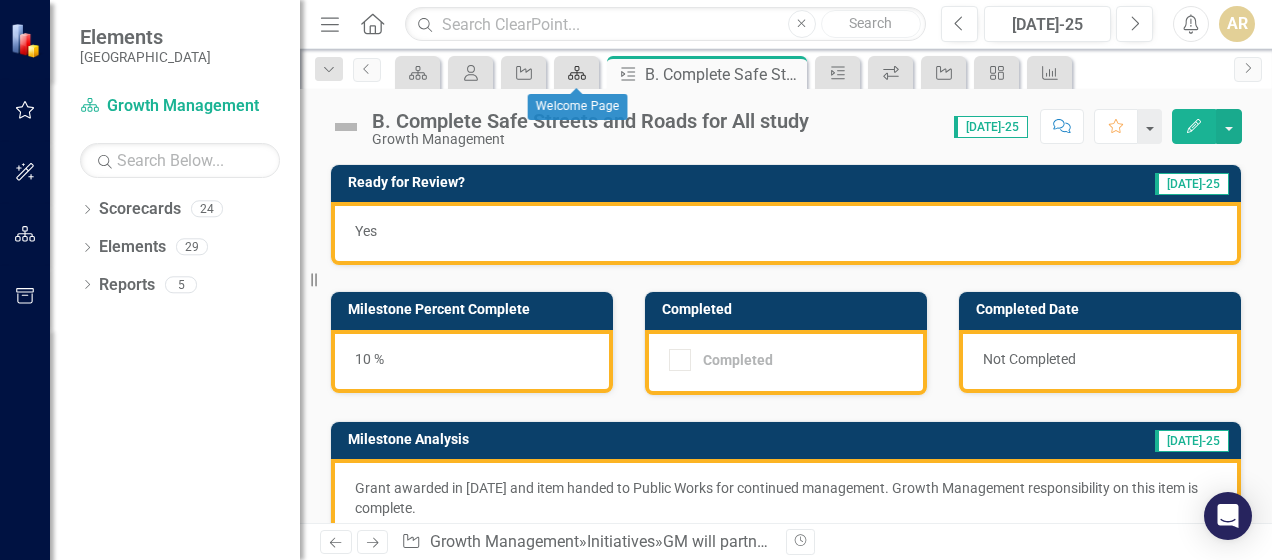click on "Scorecard" 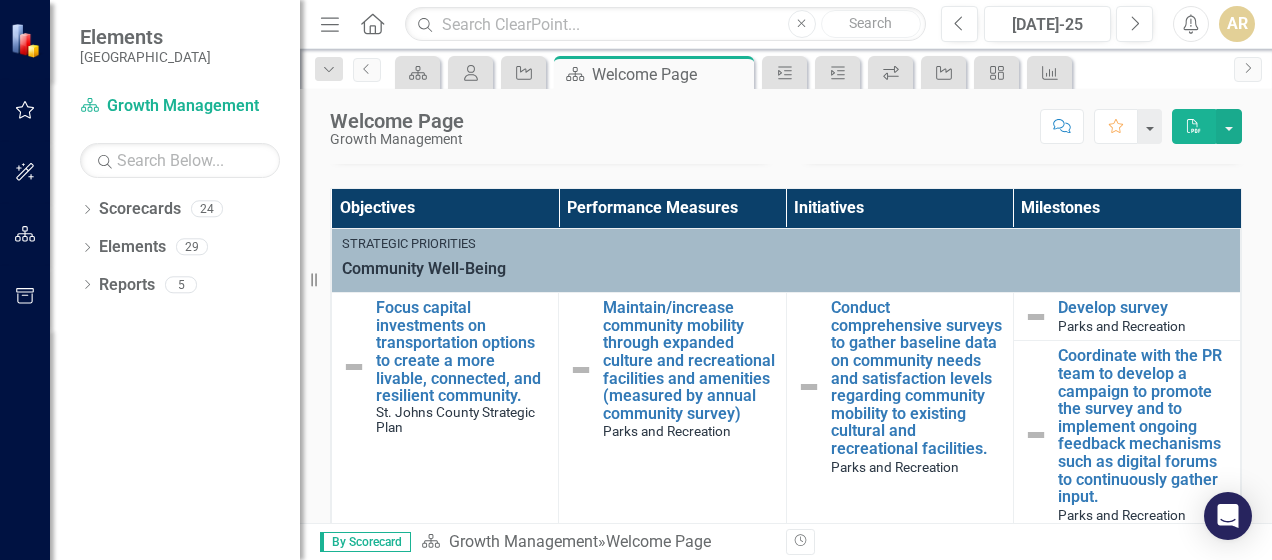 scroll, scrollTop: 400, scrollLeft: 0, axis: vertical 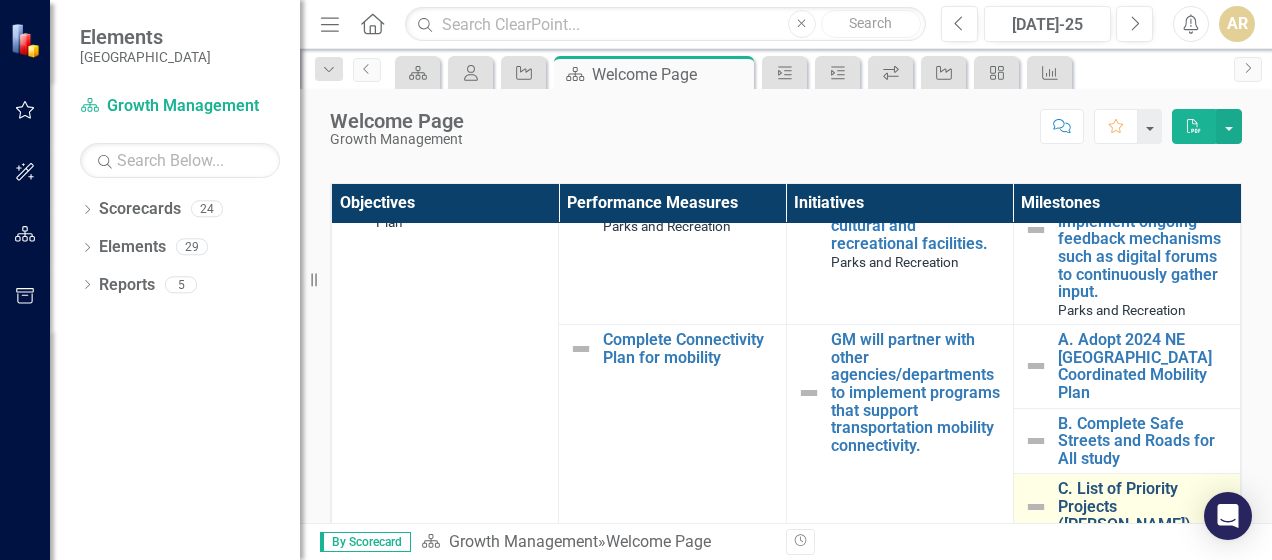 click on "C. List of Priority Projects ([PERSON_NAME])" at bounding box center [1144, 506] 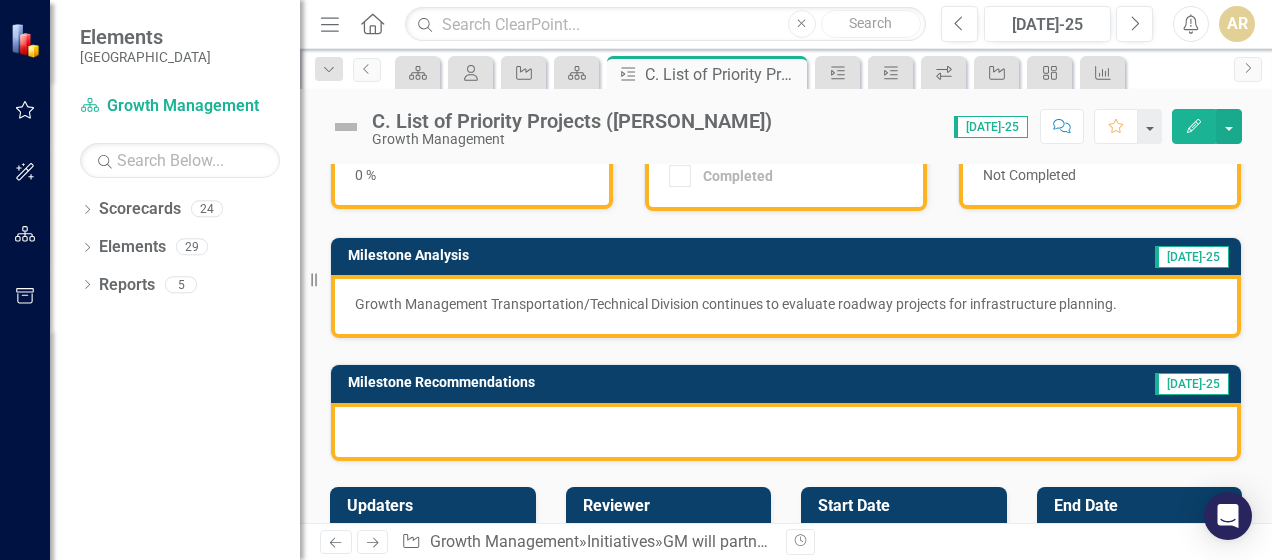 scroll, scrollTop: 200, scrollLeft: 0, axis: vertical 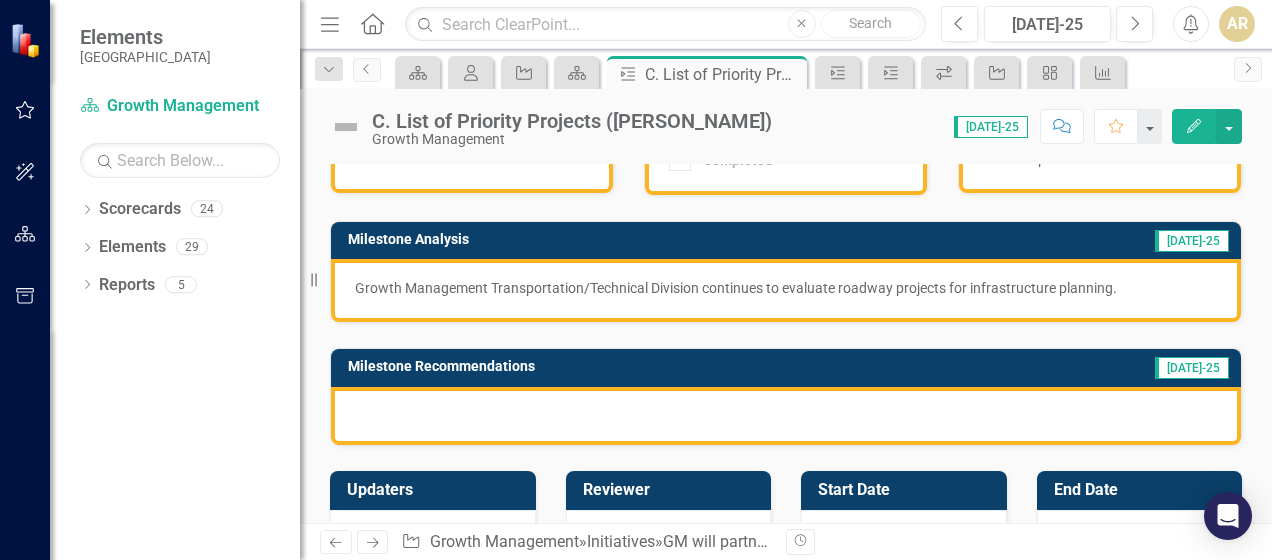click at bounding box center (786, 416) 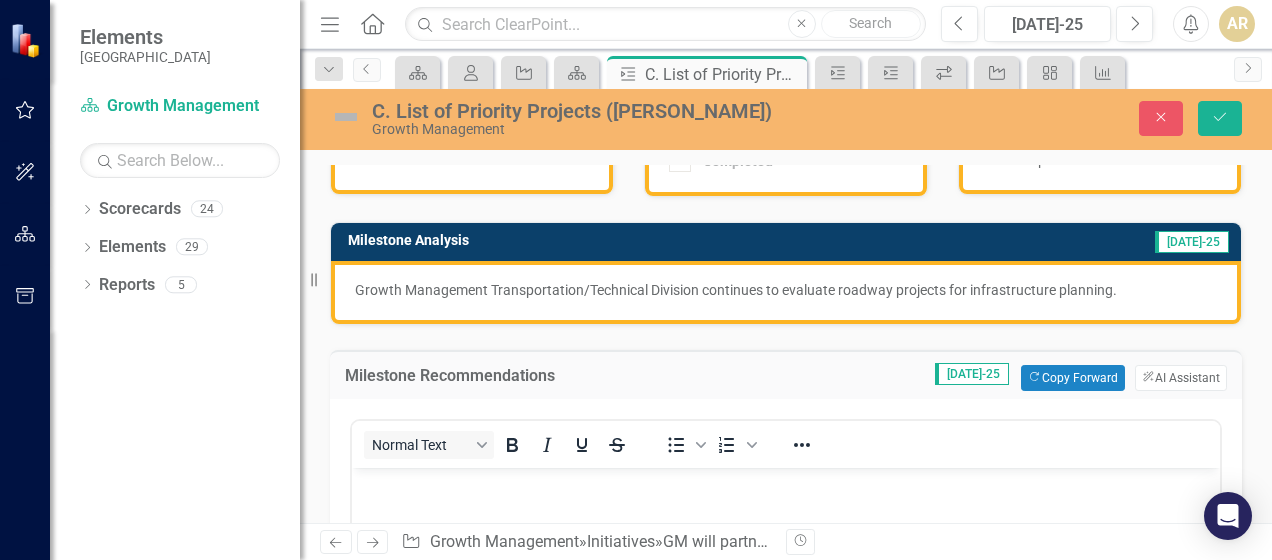 scroll, scrollTop: 0, scrollLeft: 0, axis: both 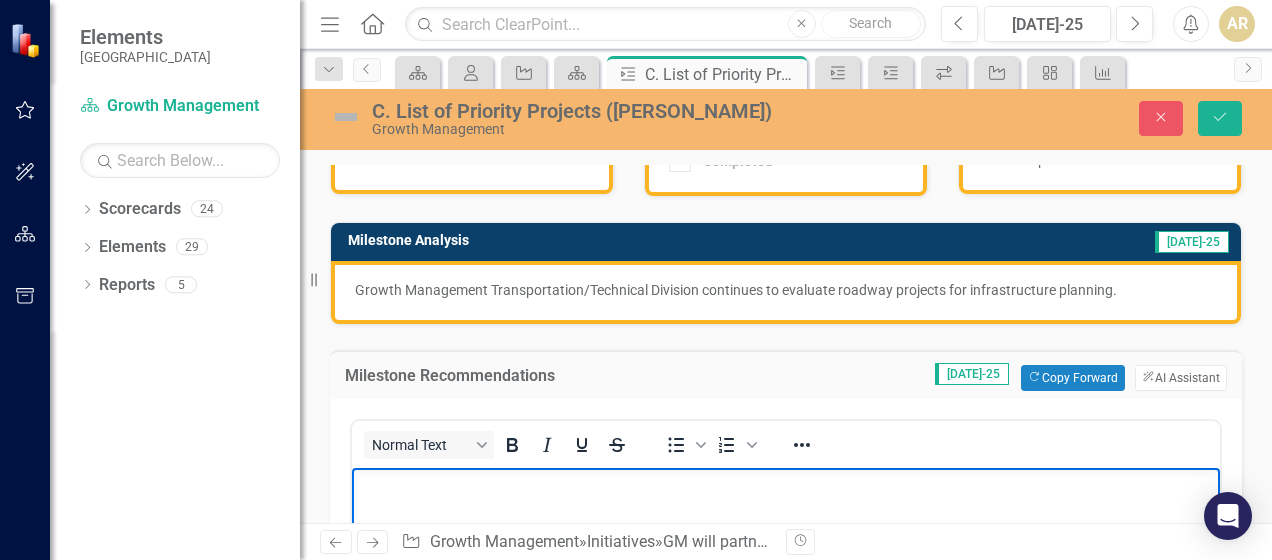 click at bounding box center (786, 484) 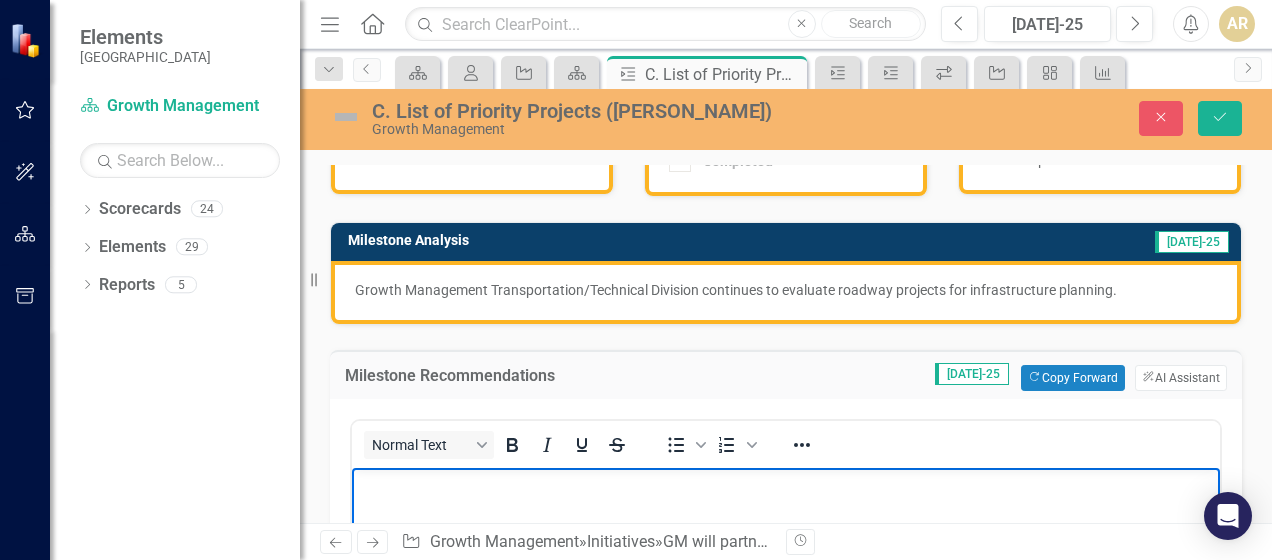 type 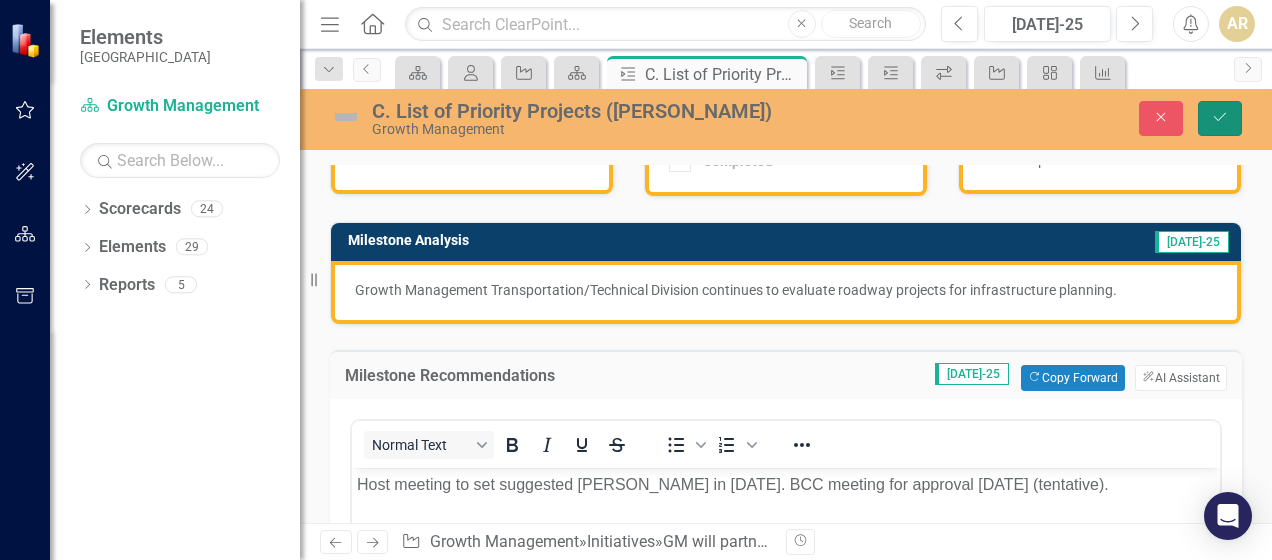 click on "Save" at bounding box center [1220, 118] 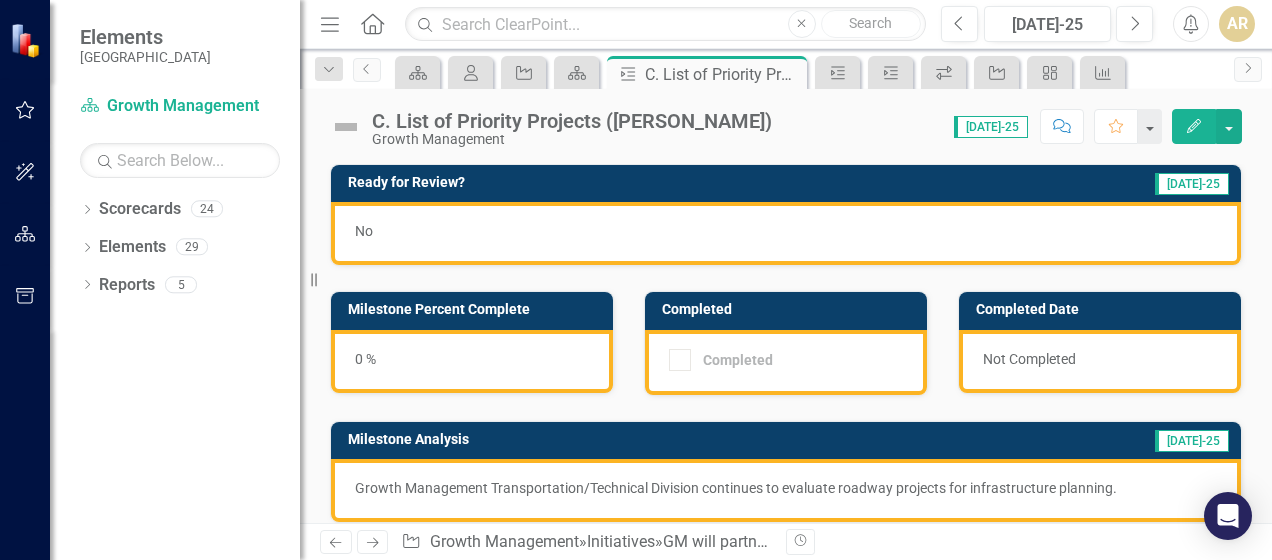 scroll, scrollTop: 200, scrollLeft: 0, axis: vertical 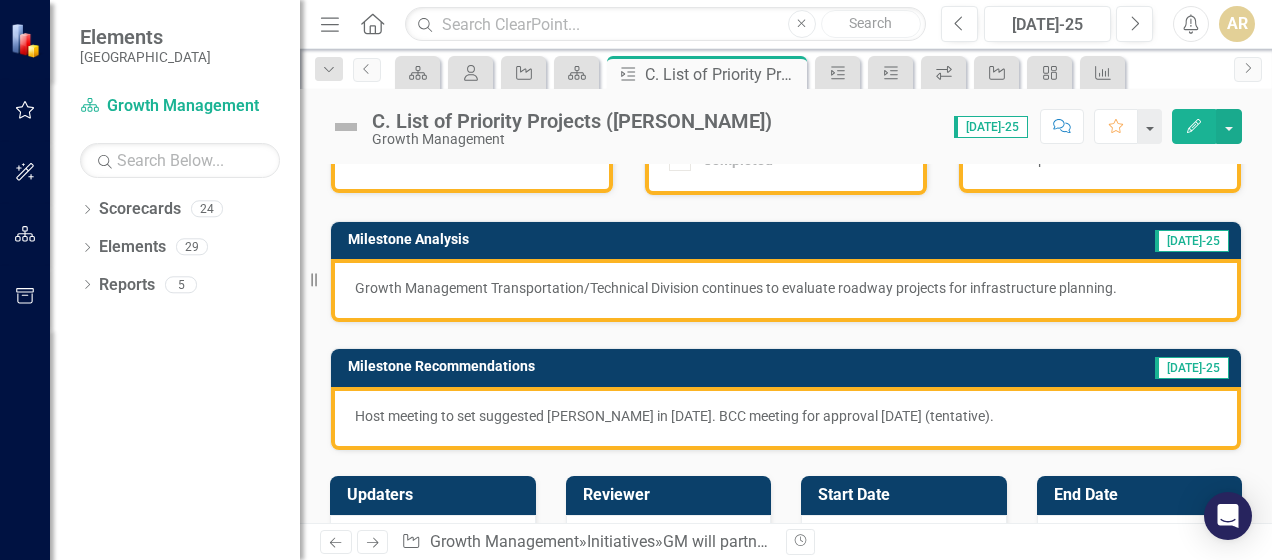 click on "Host meeting to set suggested LOPP in November, 2025. BCC meeting for approval January 2026 (tentative)." at bounding box center (786, 416) 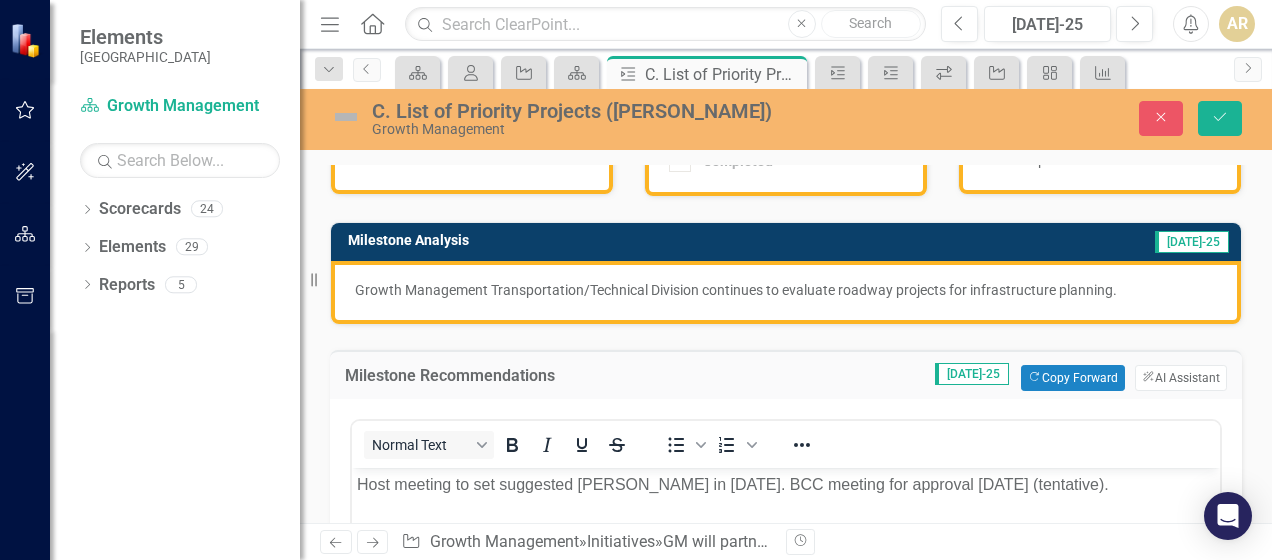 scroll, scrollTop: 0, scrollLeft: 0, axis: both 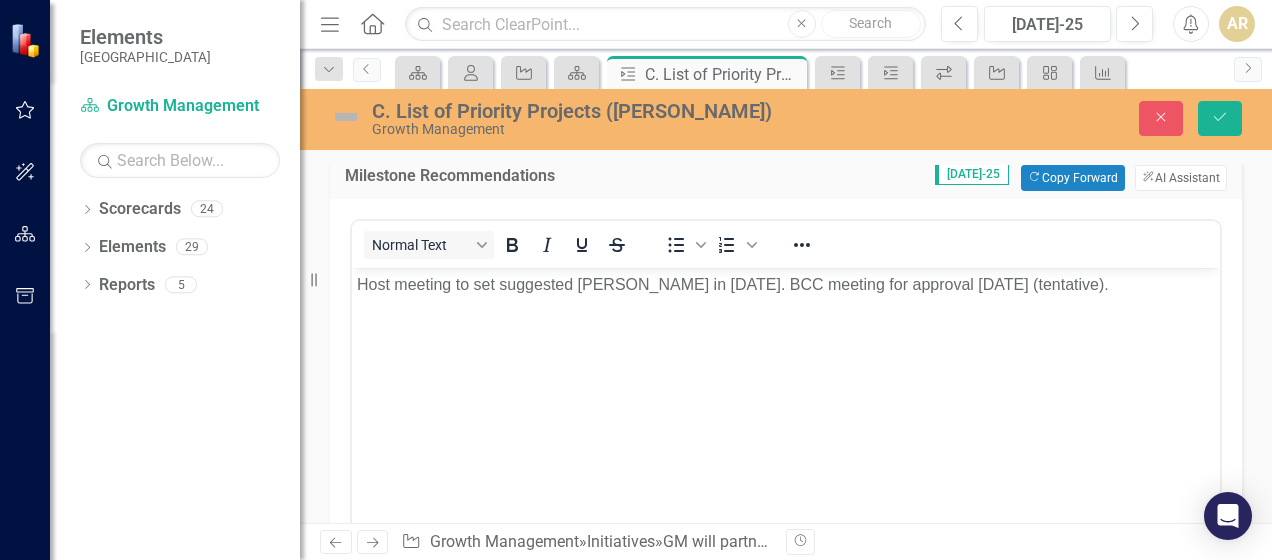 click on "Host meeting to set suggested LOPP in November, 2025. BCC meeting for approval January 2026 (tentative)." at bounding box center (786, 284) 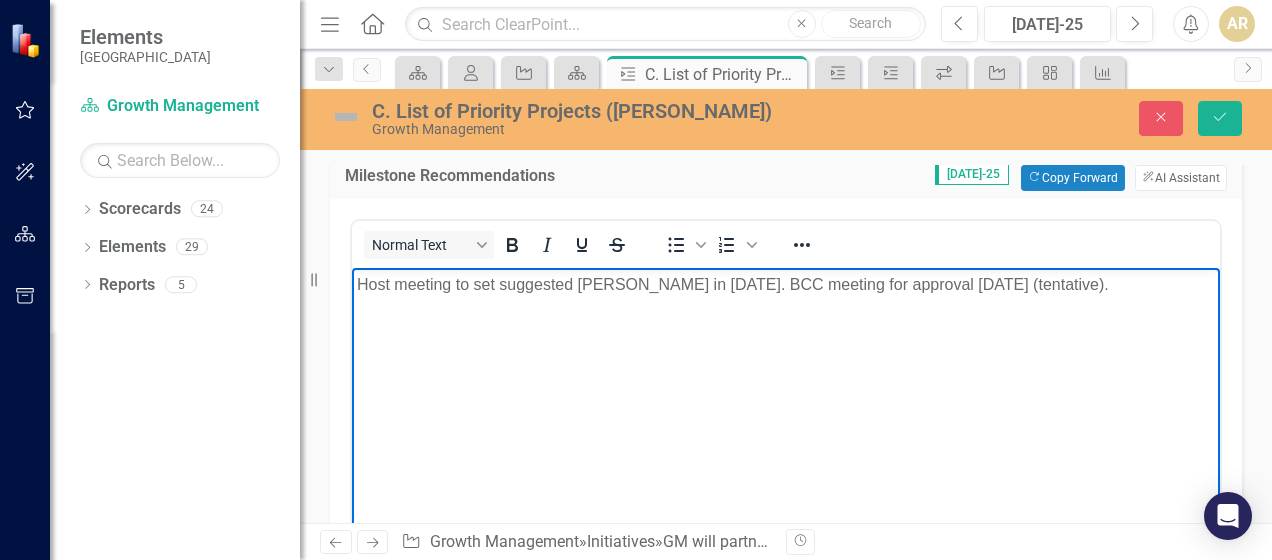 type 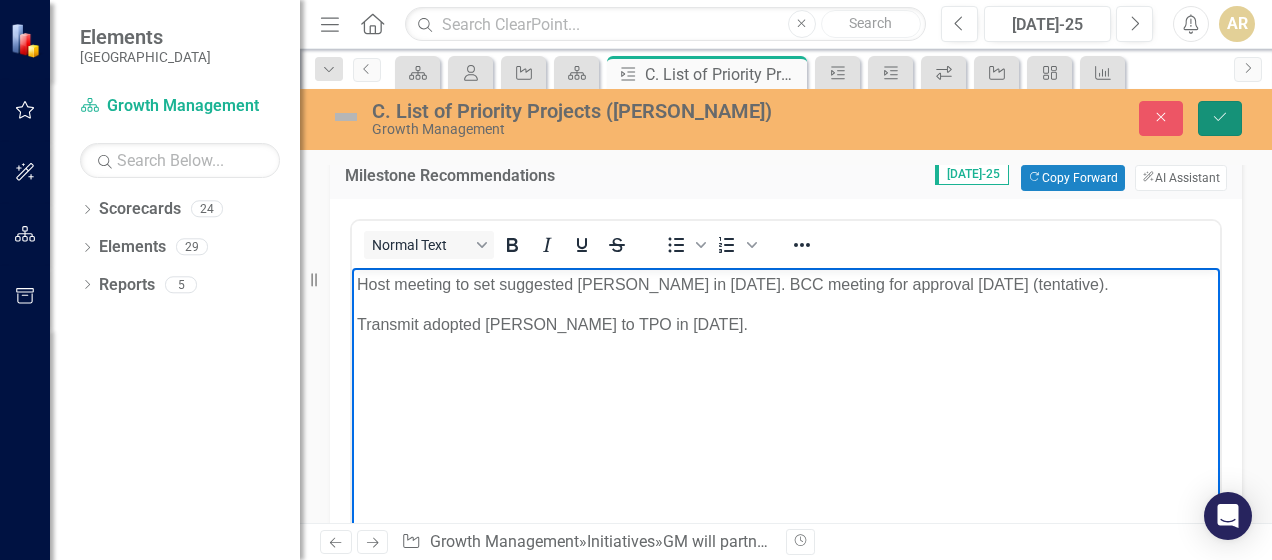 click 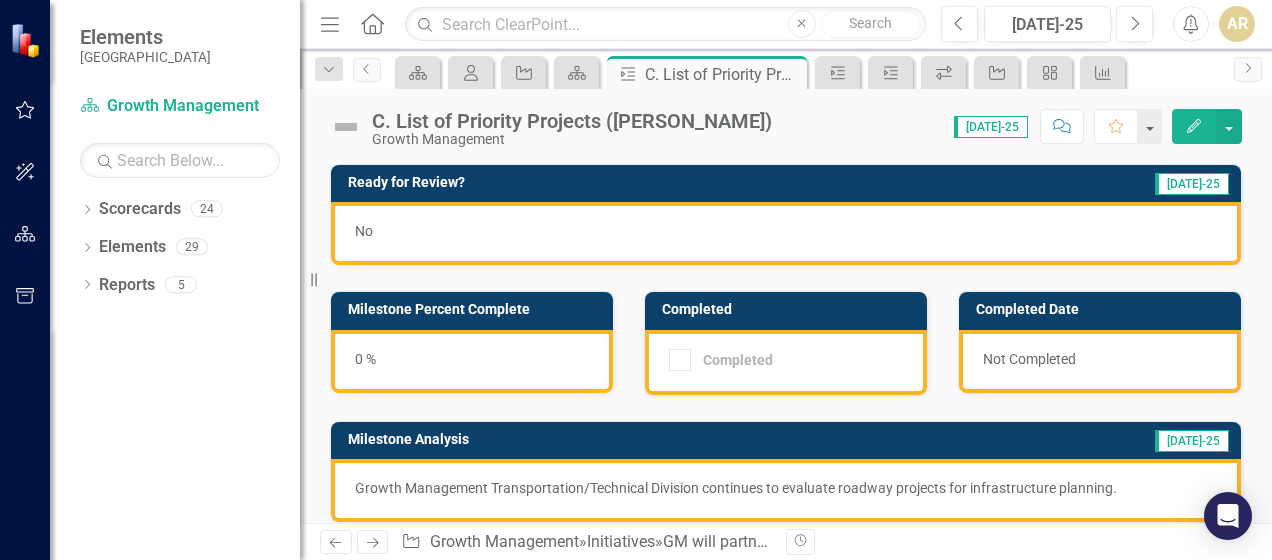 click on "No" at bounding box center (786, 233) 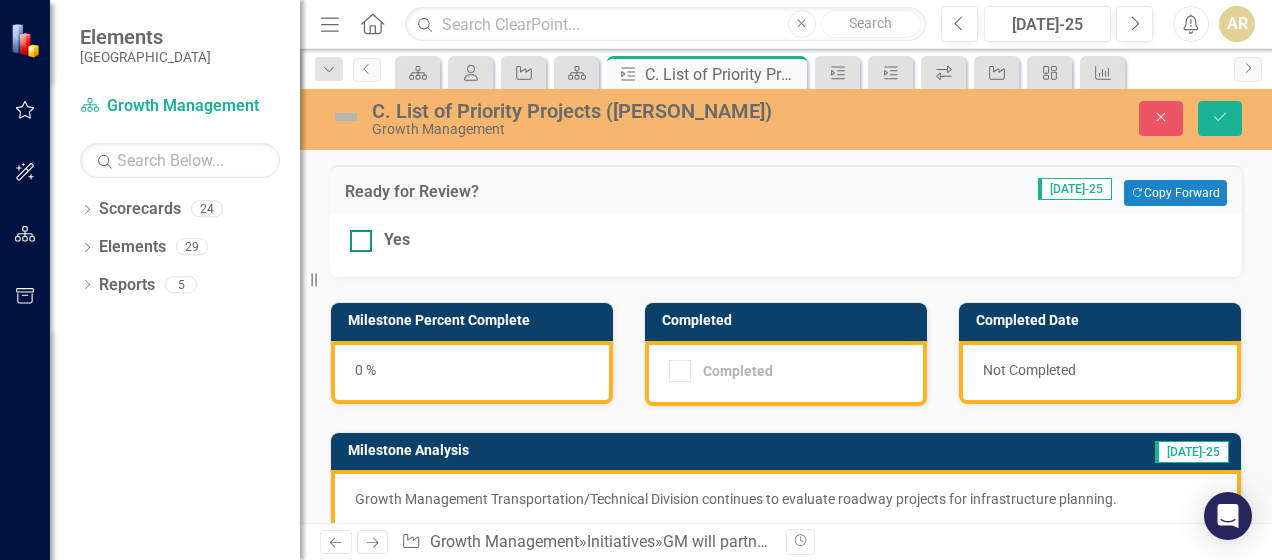 click at bounding box center (361, 241) 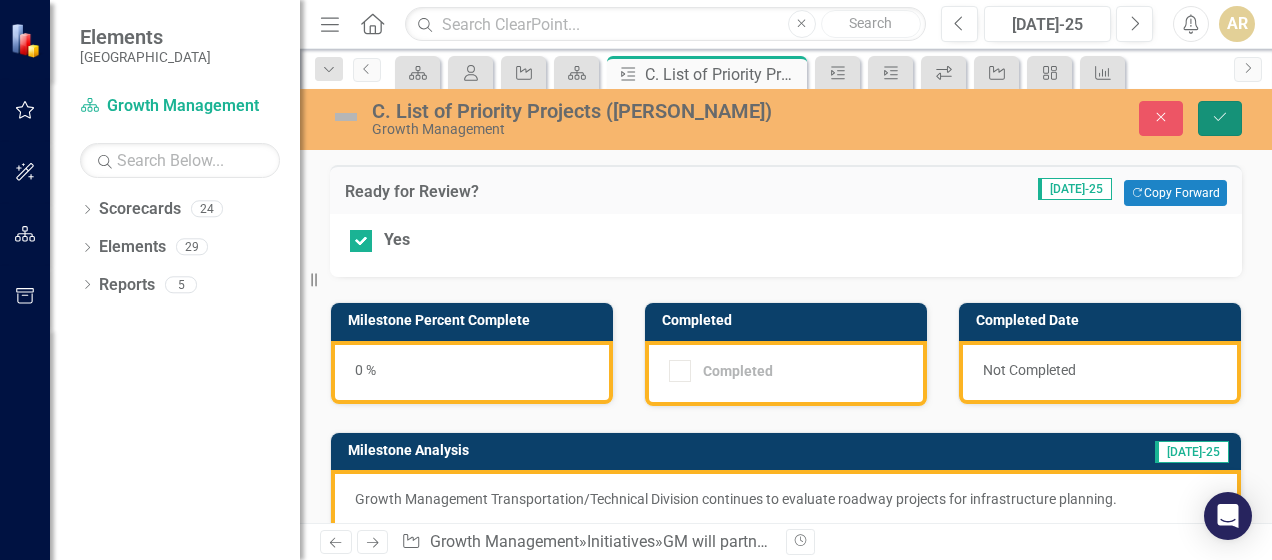 click on "Save" at bounding box center (1220, 118) 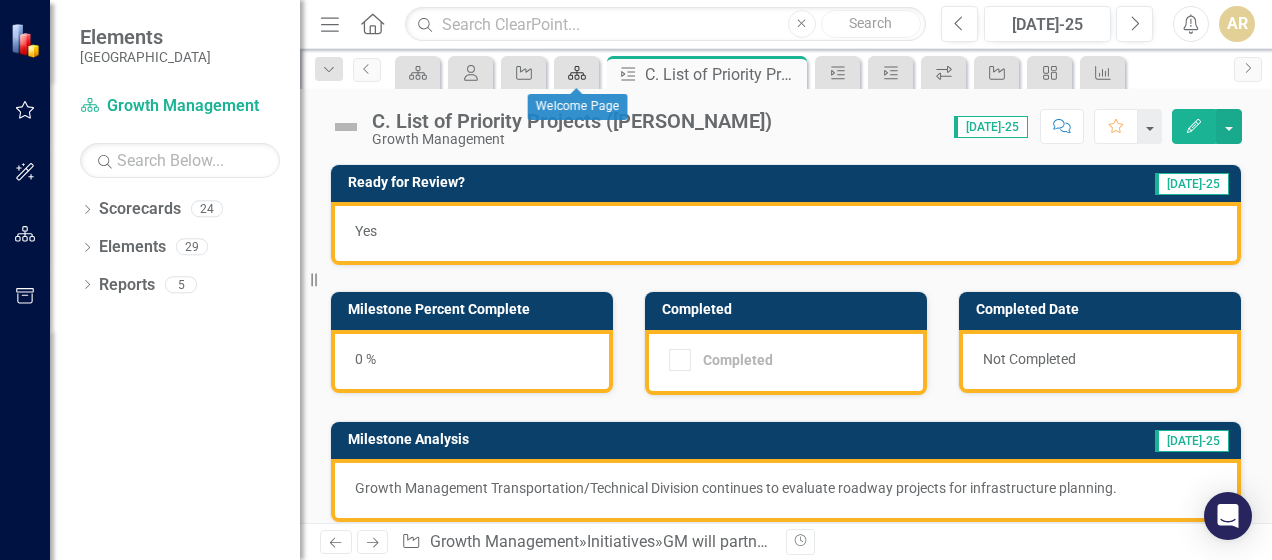 click 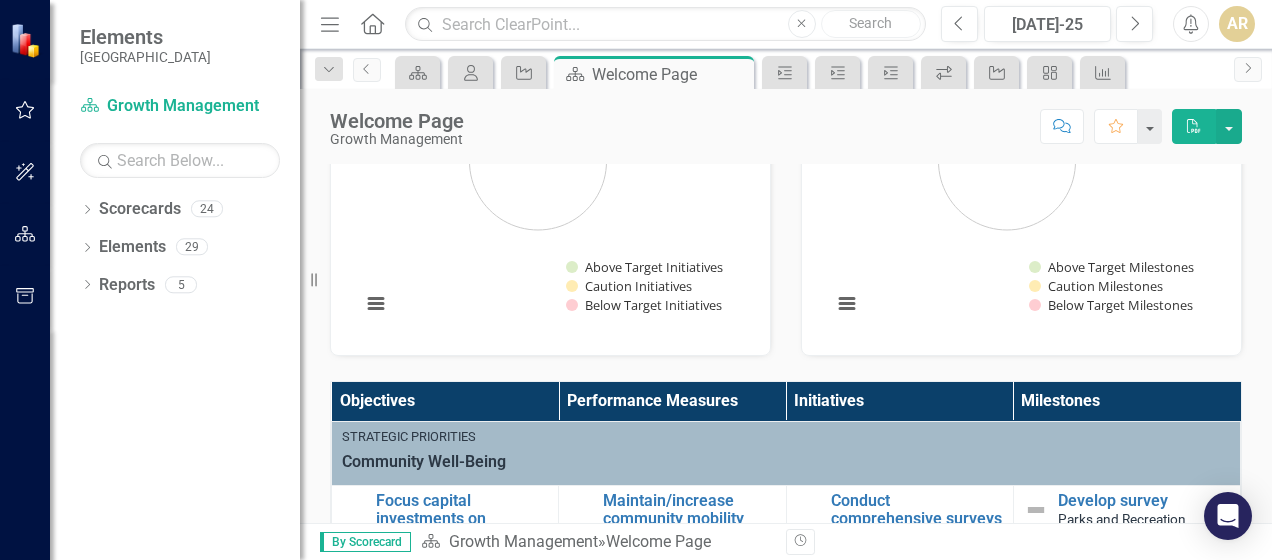 scroll, scrollTop: 300, scrollLeft: 0, axis: vertical 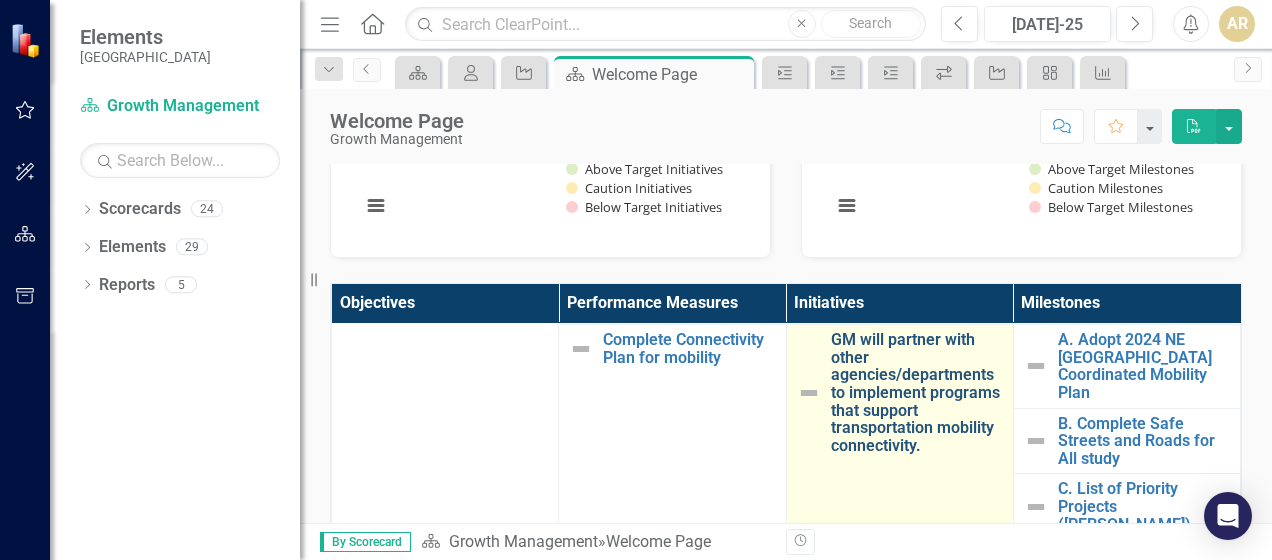 click on "GM will partner with other agencies/departments to implement programs that support transportation mobility connectivity." at bounding box center [917, 392] 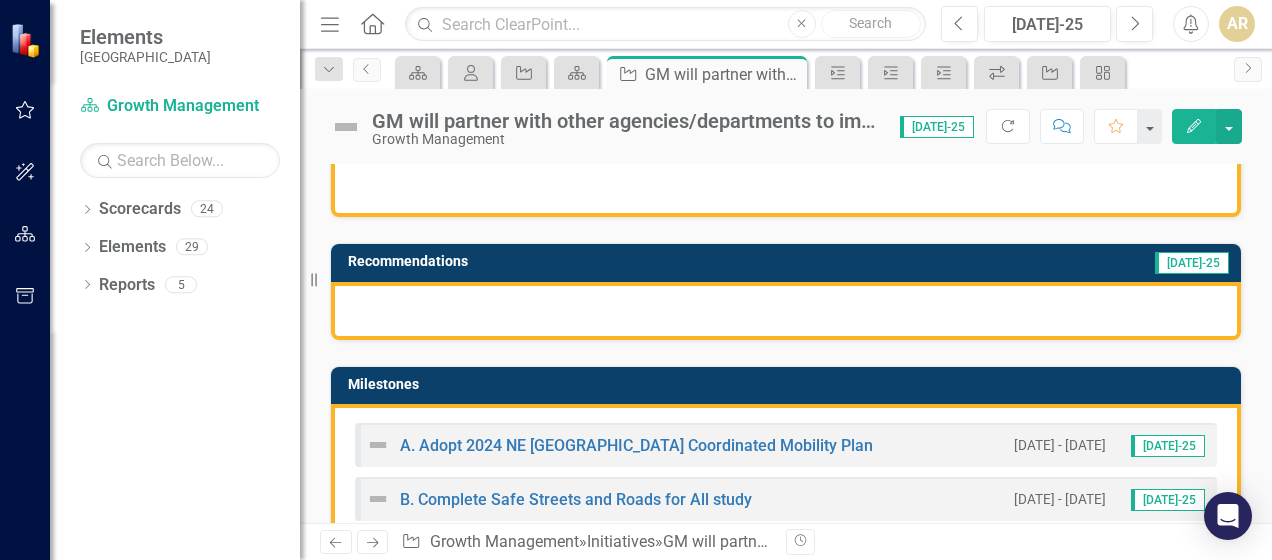 scroll, scrollTop: 200, scrollLeft: 0, axis: vertical 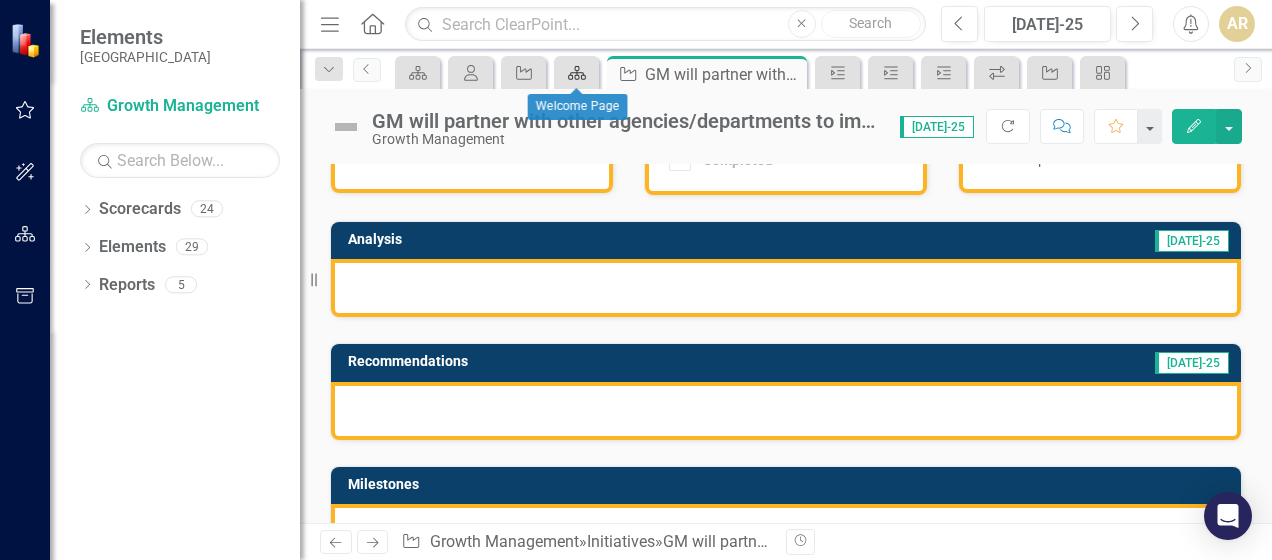 click on "Scorecard" 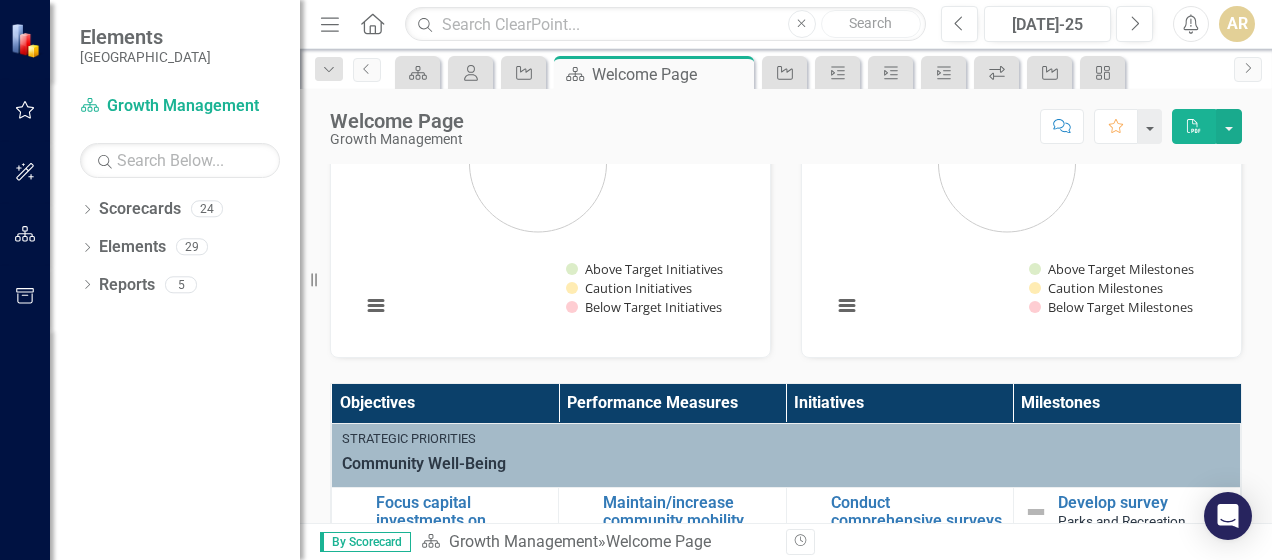 scroll, scrollTop: 500, scrollLeft: 0, axis: vertical 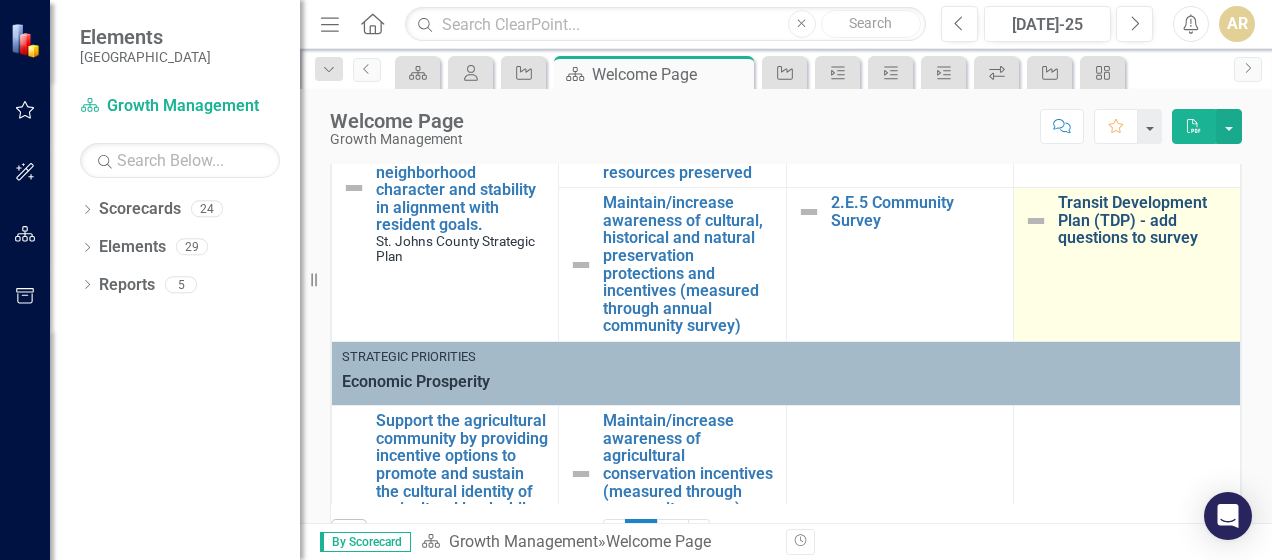 click on "Transit Development Plan (TDP) - add questions to survey" at bounding box center [1144, 220] 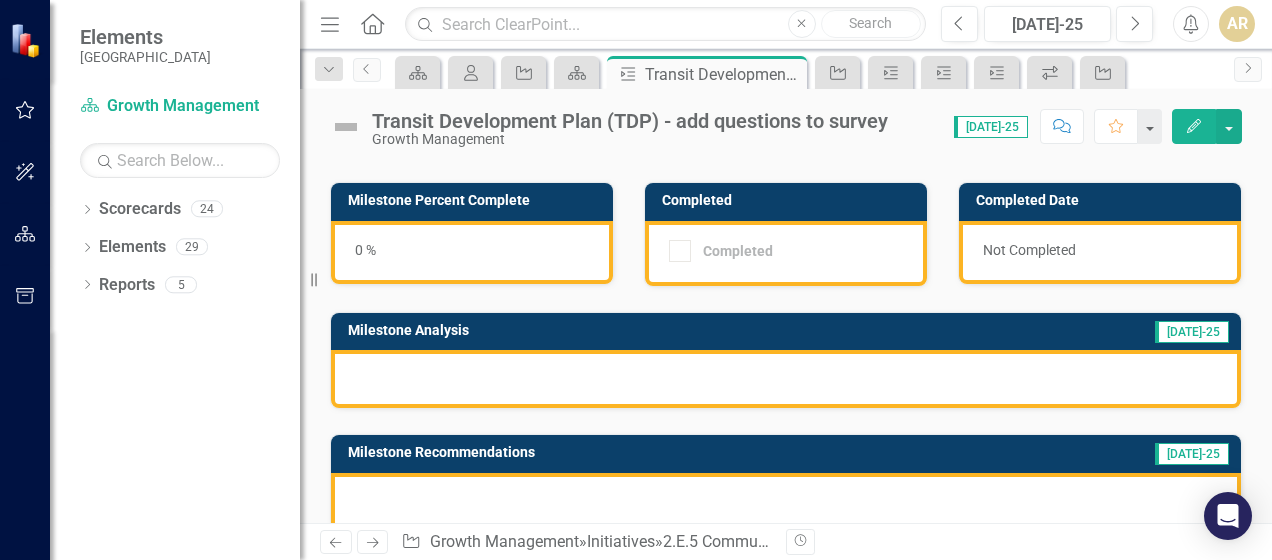 scroll, scrollTop: 100, scrollLeft: 0, axis: vertical 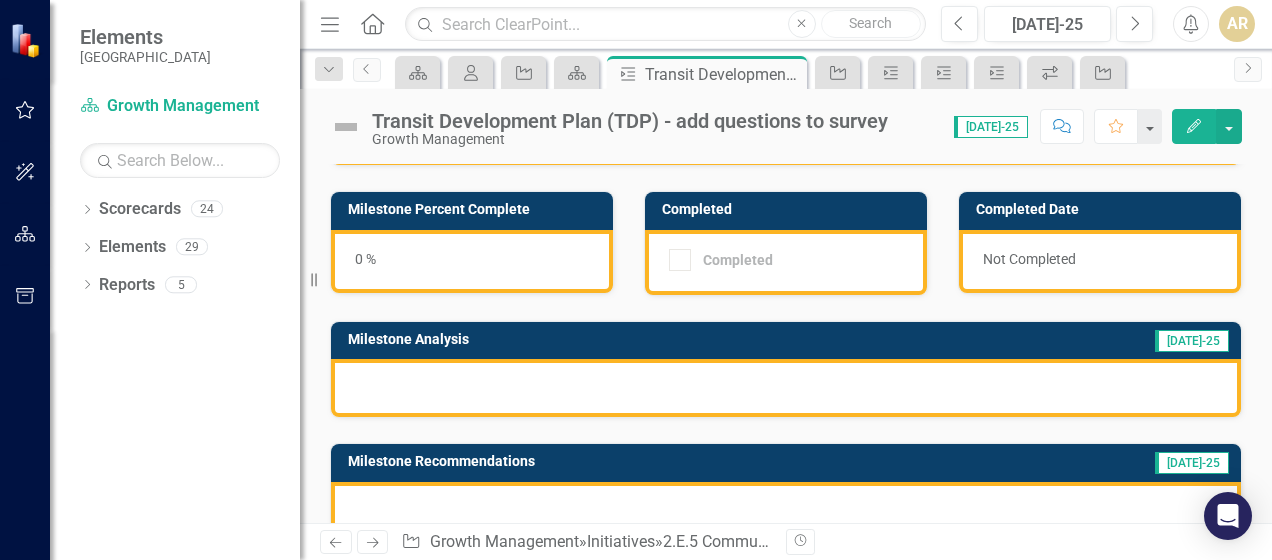 click at bounding box center (786, 388) 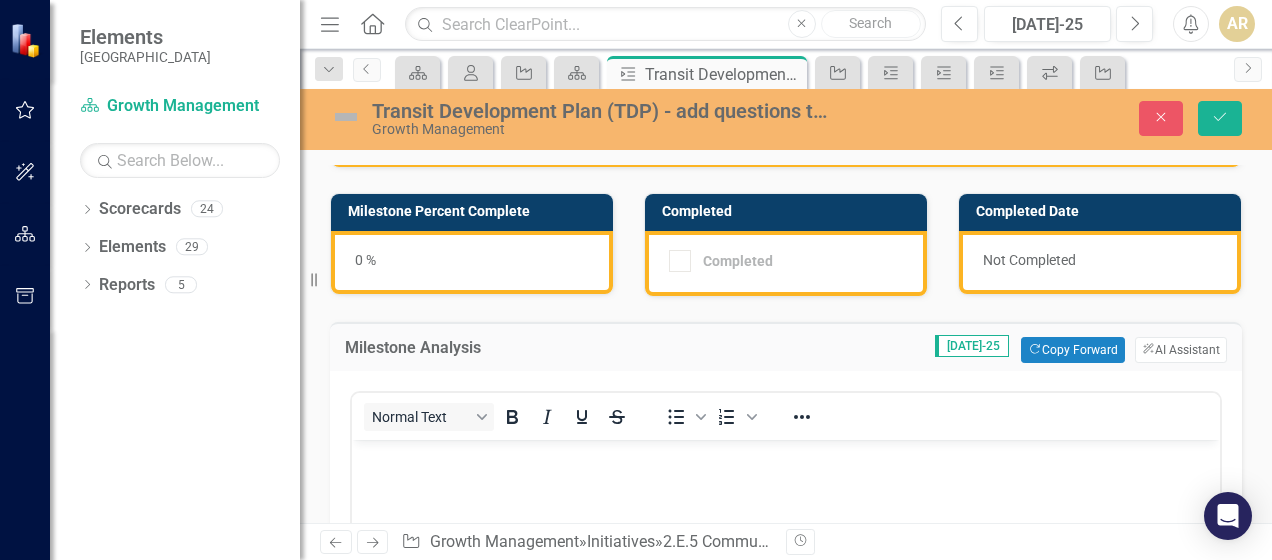 scroll, scrollTop: 0, scrollLeft: 0, axis: both 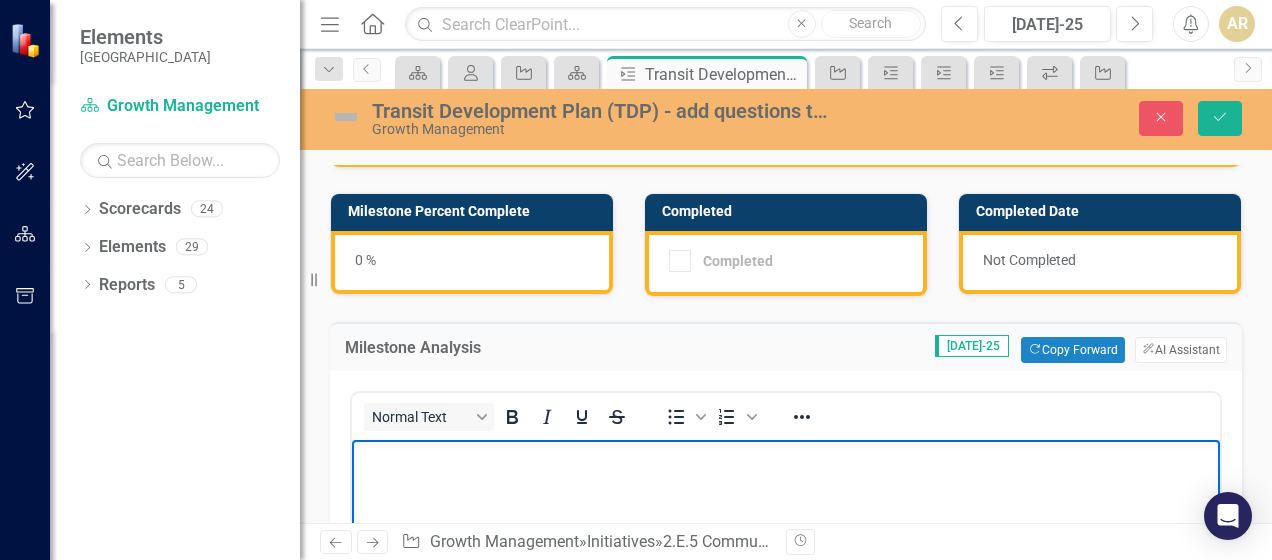 click at bounding box center (786, 457) 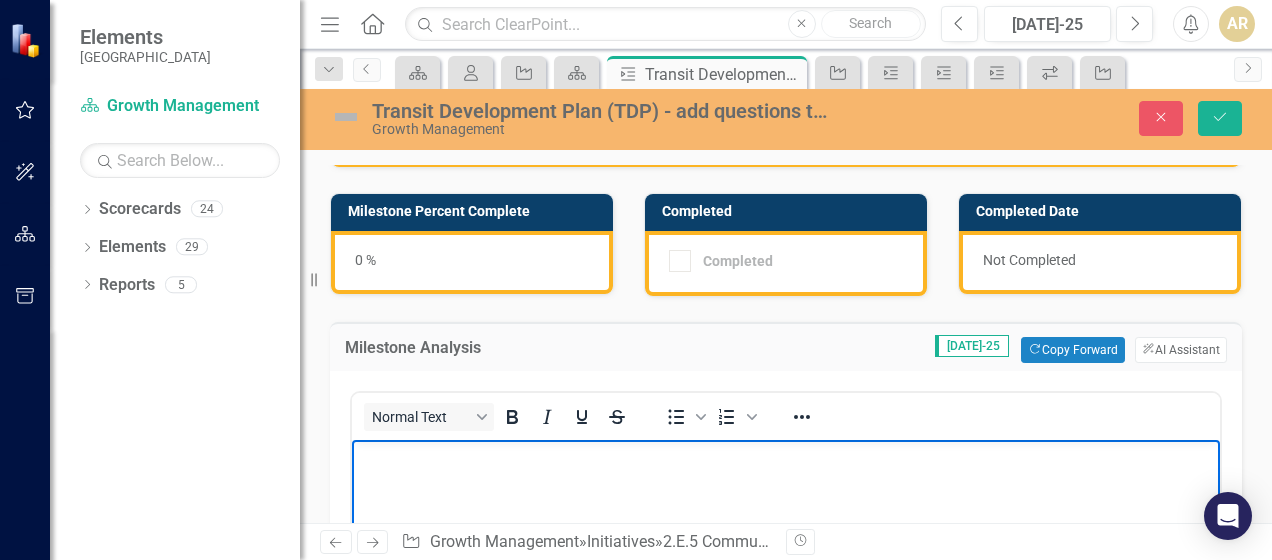type 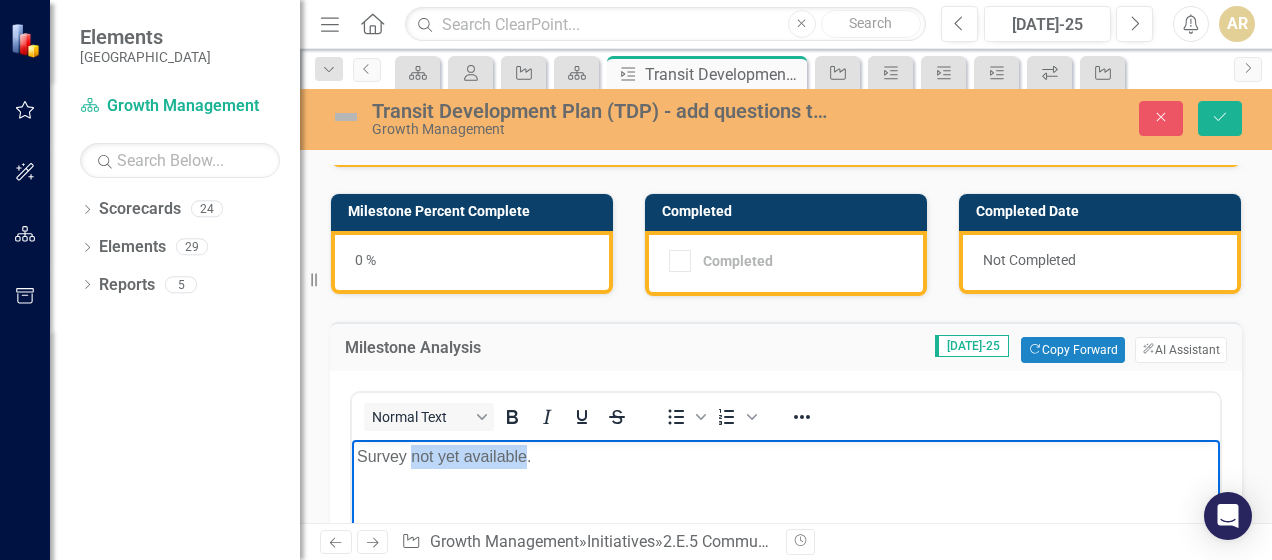drag, startPoint x: 412, startPoint y: 458, endPoint x: 526, endPoint y: 454, distance: 114.07015 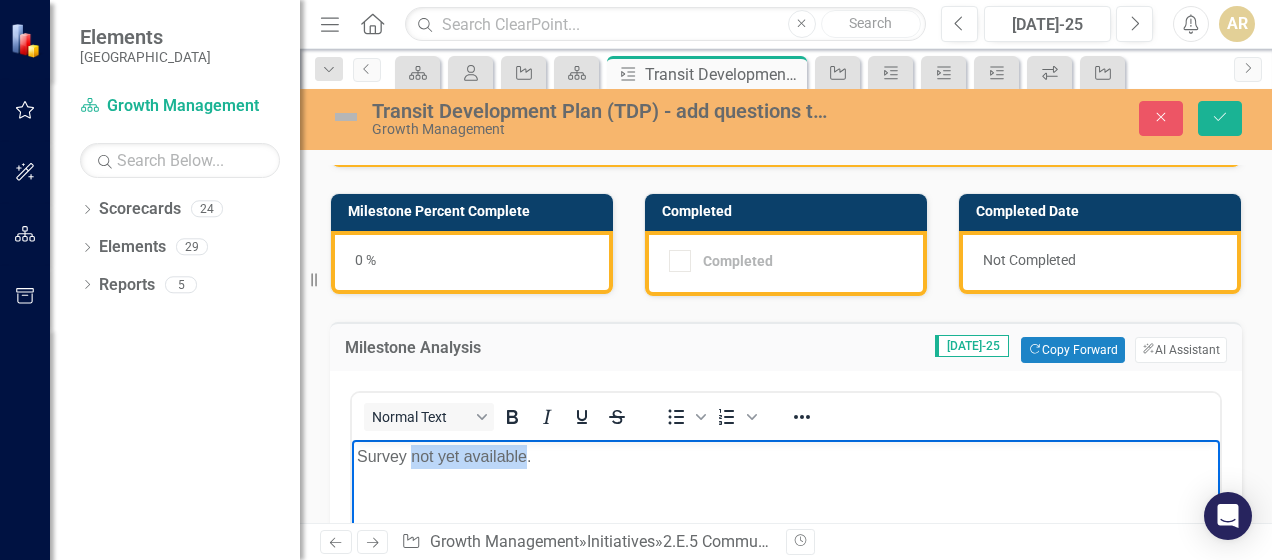 click on "Survey not yet available." at bounding box center [786, 457] 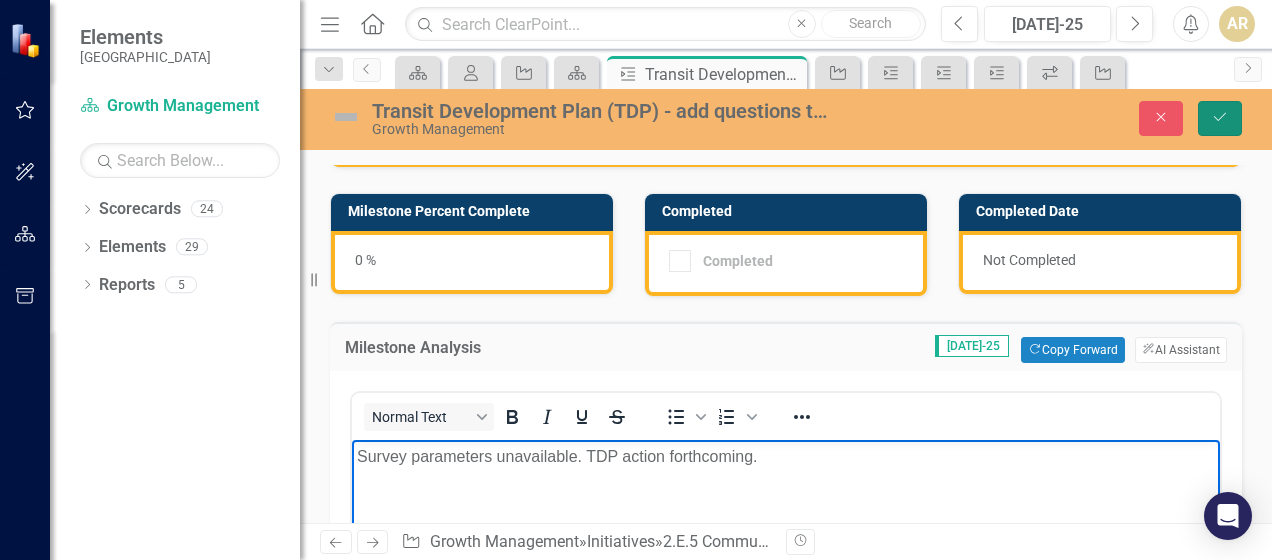 click on "Save" 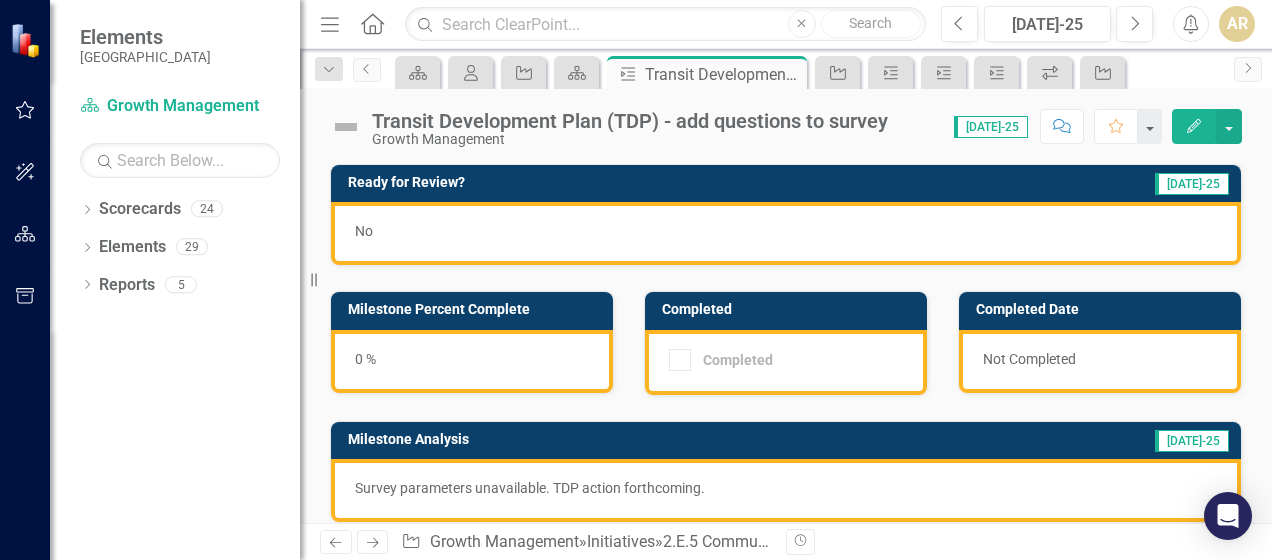 scroll, scrollTop: 100, scrollLeft: 0, axis: vertical 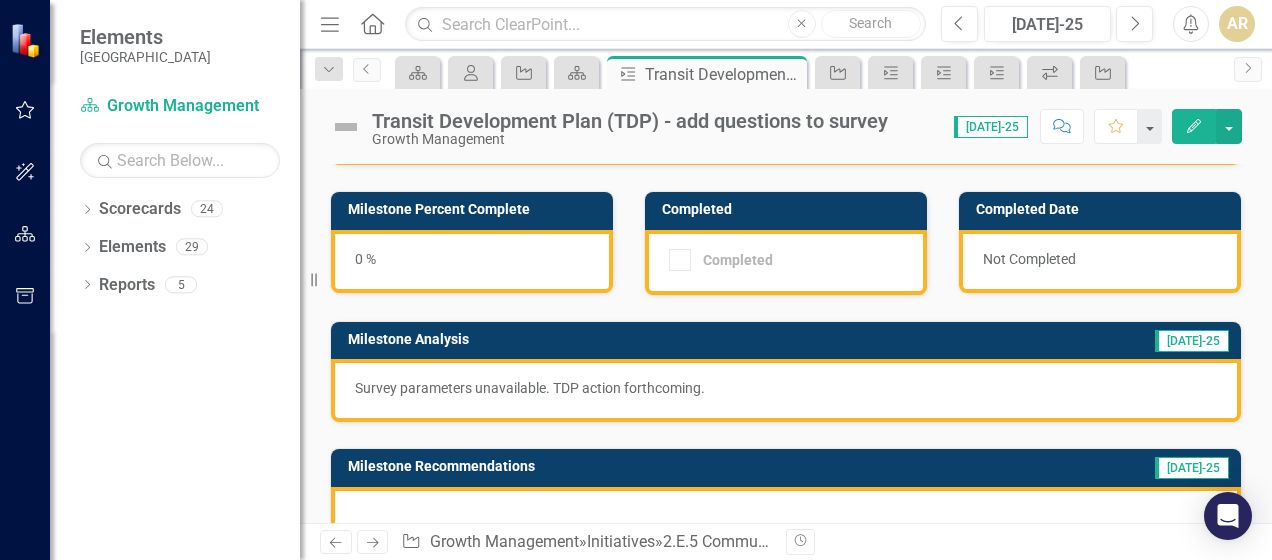 click at bounding box center (786, 516) 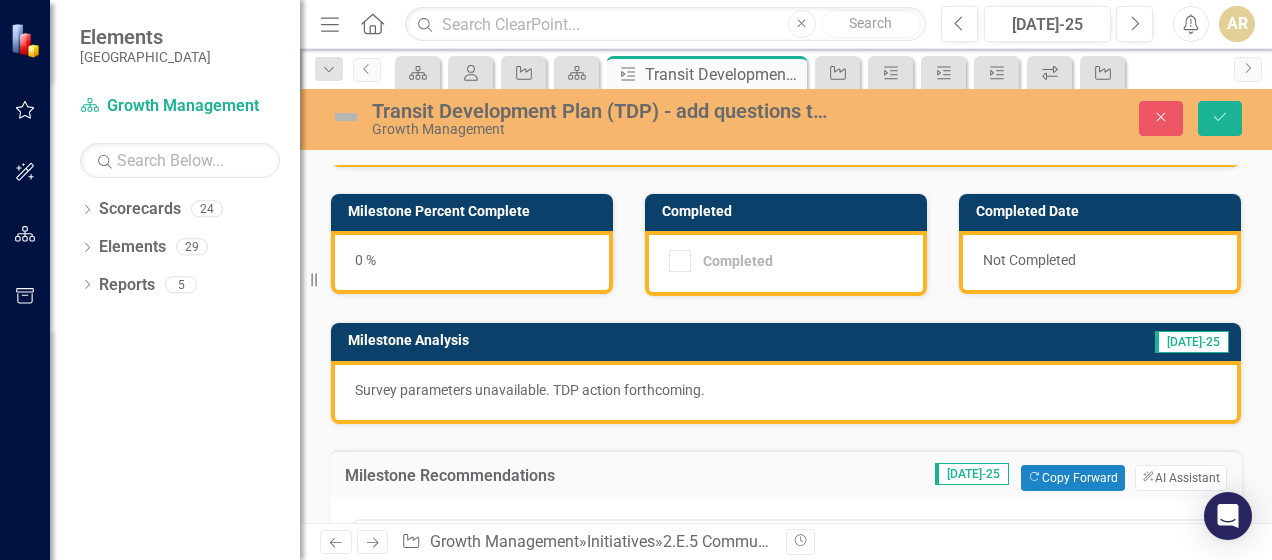 scroll, scrollTop: 0, scrollLeft: 0, axis: both 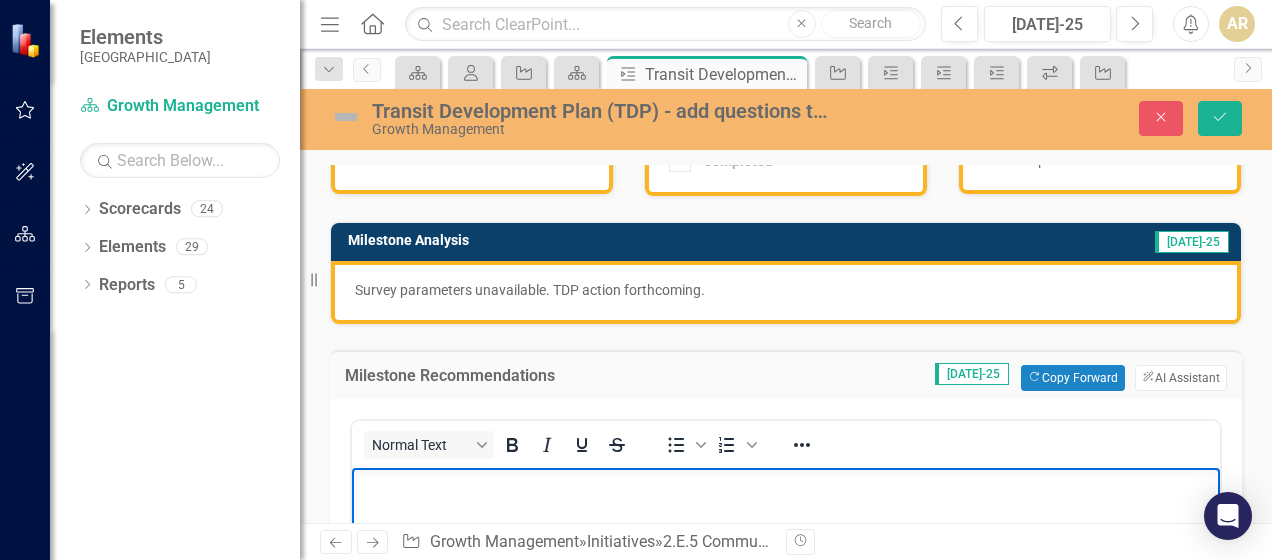 click at bounding box center [786, 484] 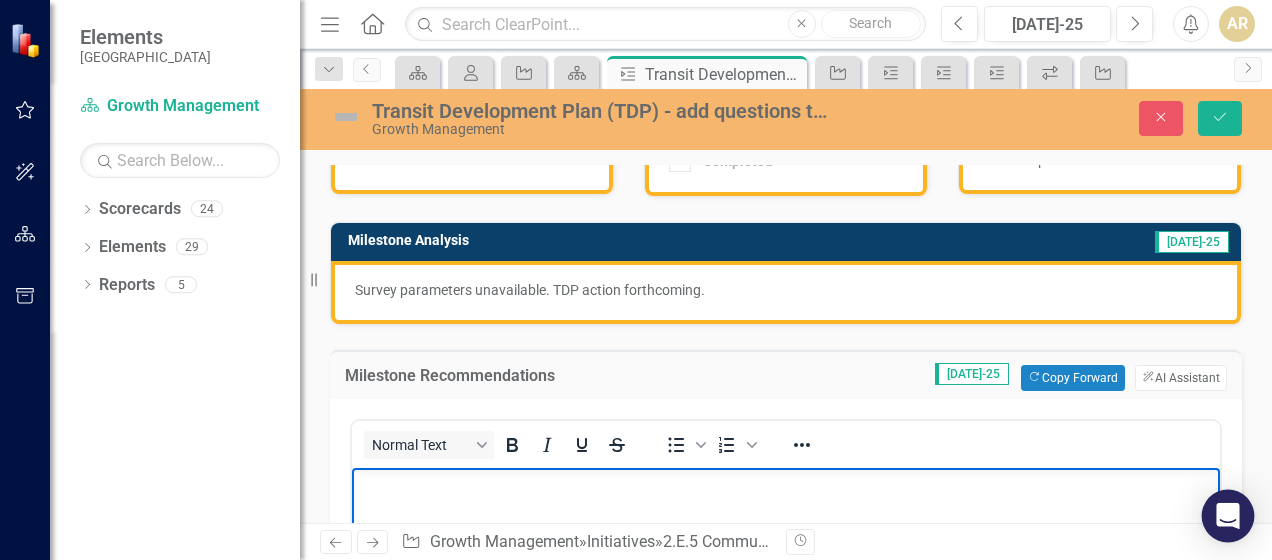 click at bounding box center (1228, 516) 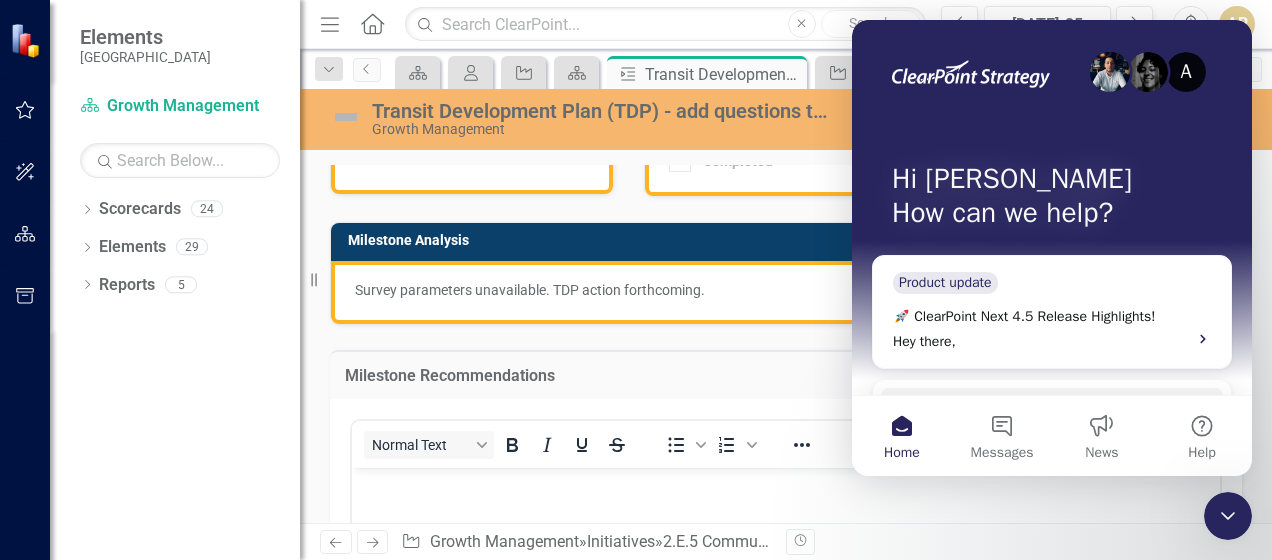 scroll, scrollTop: 0, scrollLeft: 0, axis: both 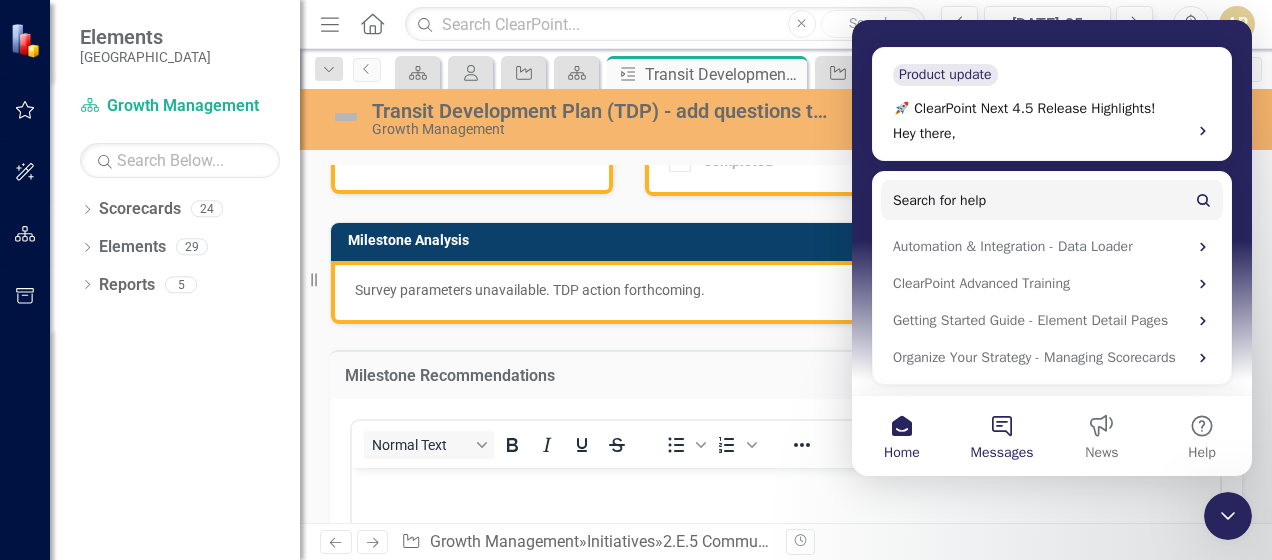 click on "Messages" at bounding box center [1002, 436] 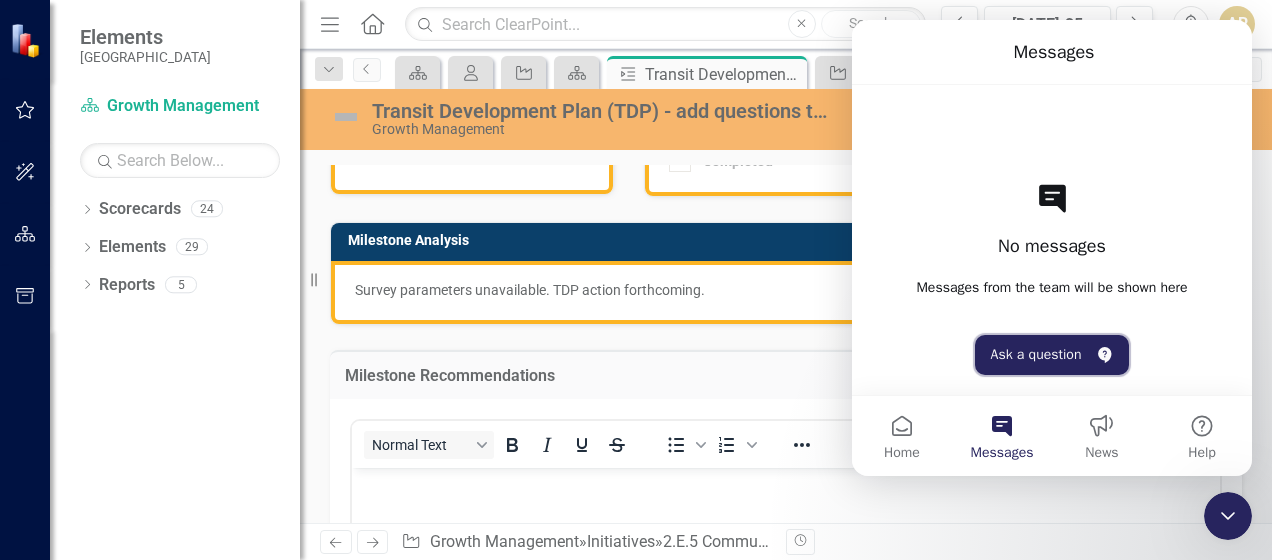 click on "Ask a question" at bounding box center (1052, 355) 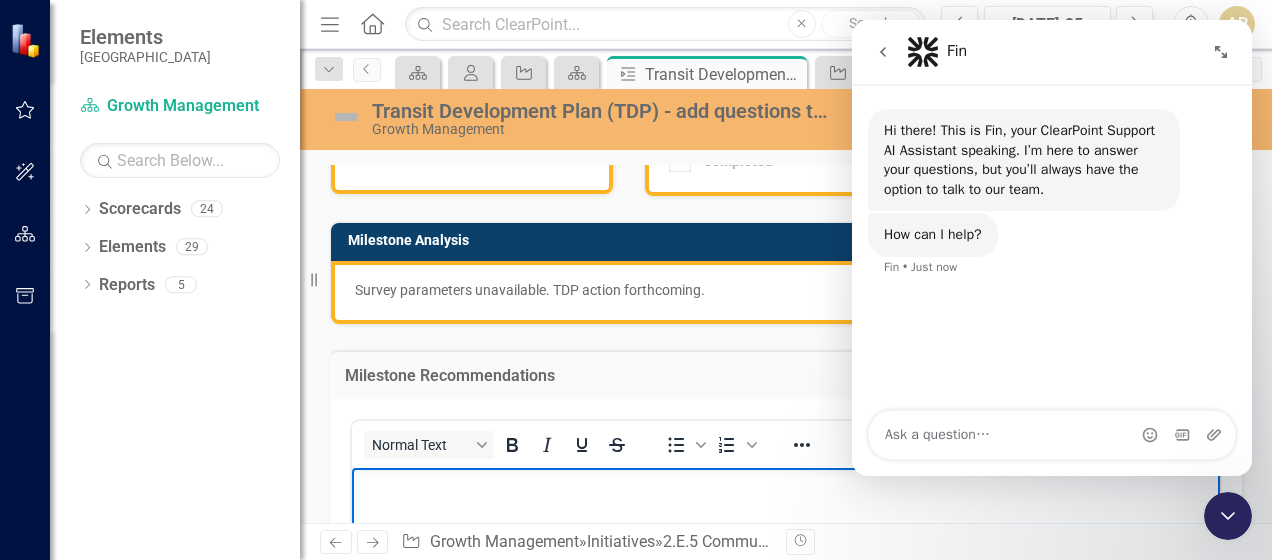 click at bounding box center [786, 617] 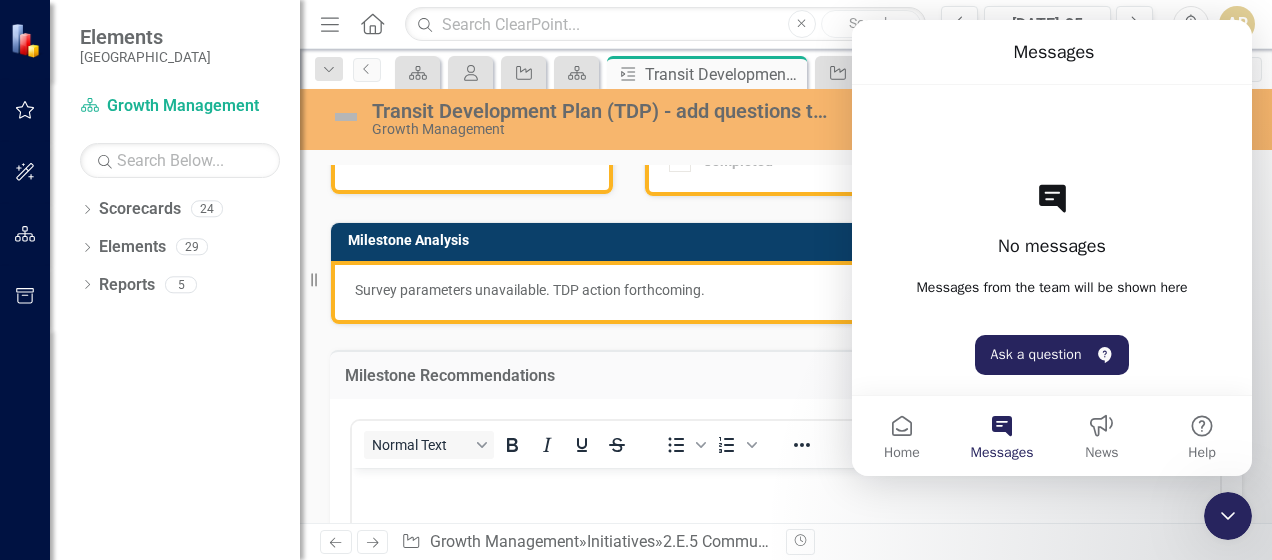 click at bounding box center (1228, 516) 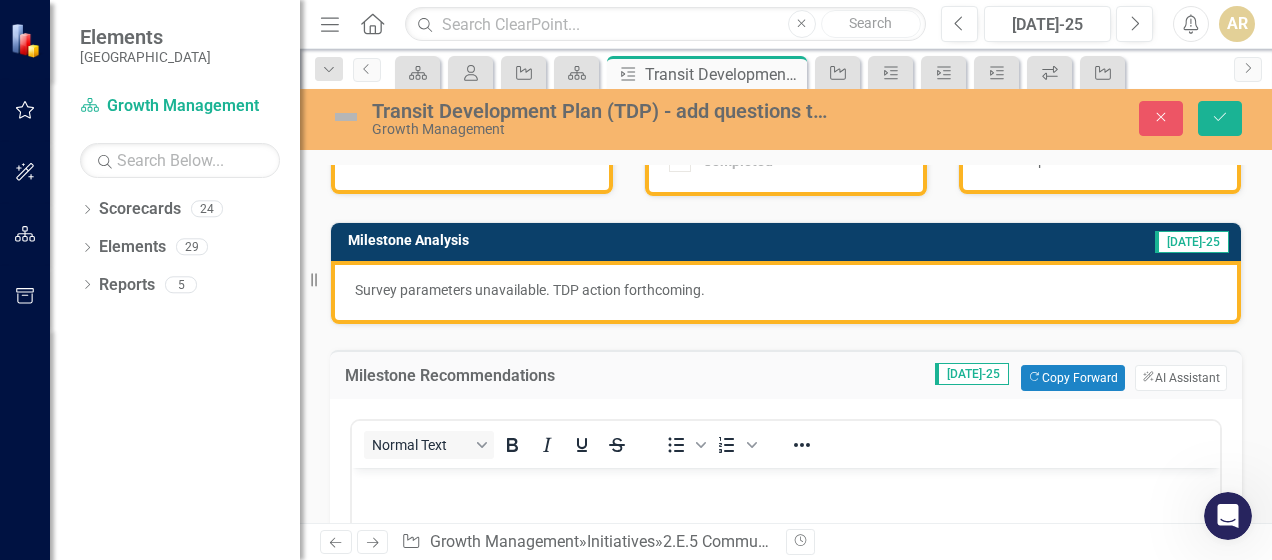 scroll, scrollTop: 0, scrollLeft: 0, axis: both 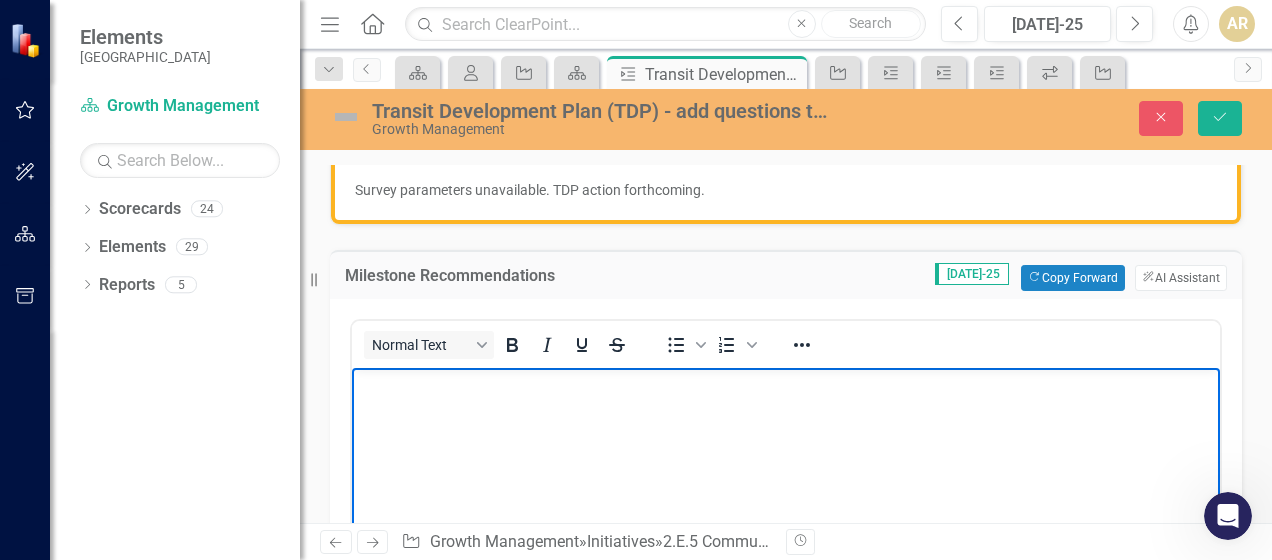 click at bounding box center [786, 384] 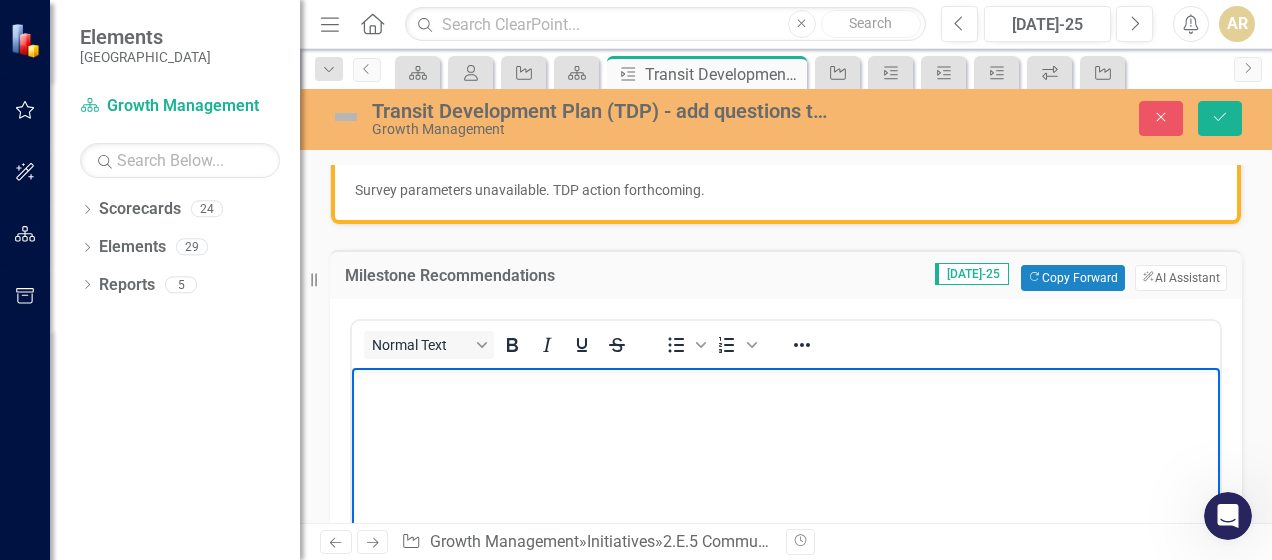 type 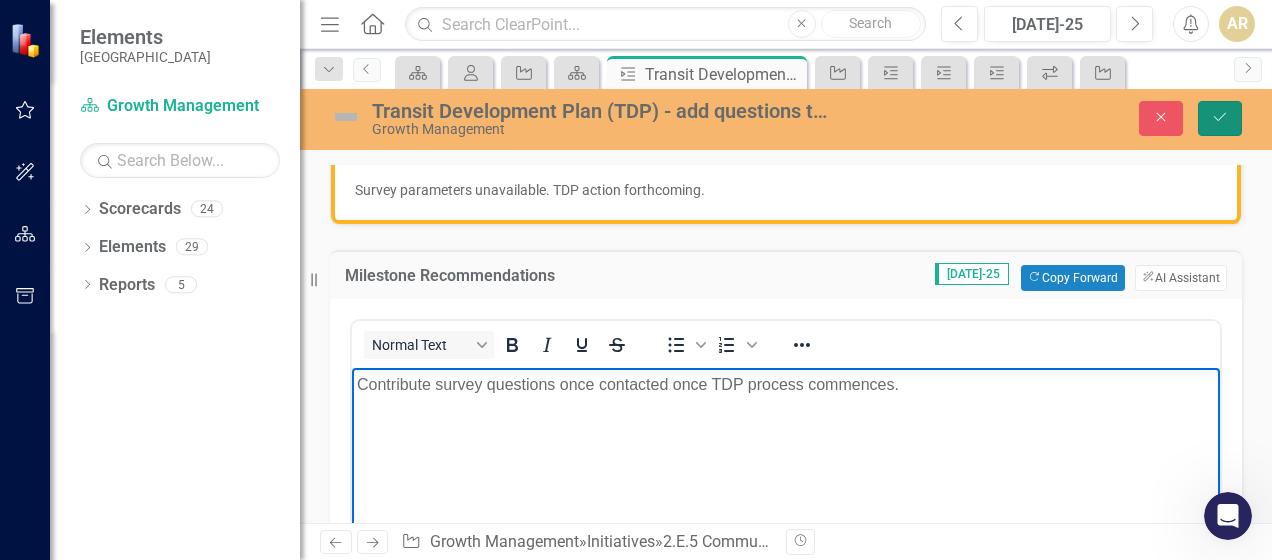click on "Save" at bounding box center [1220, 118] 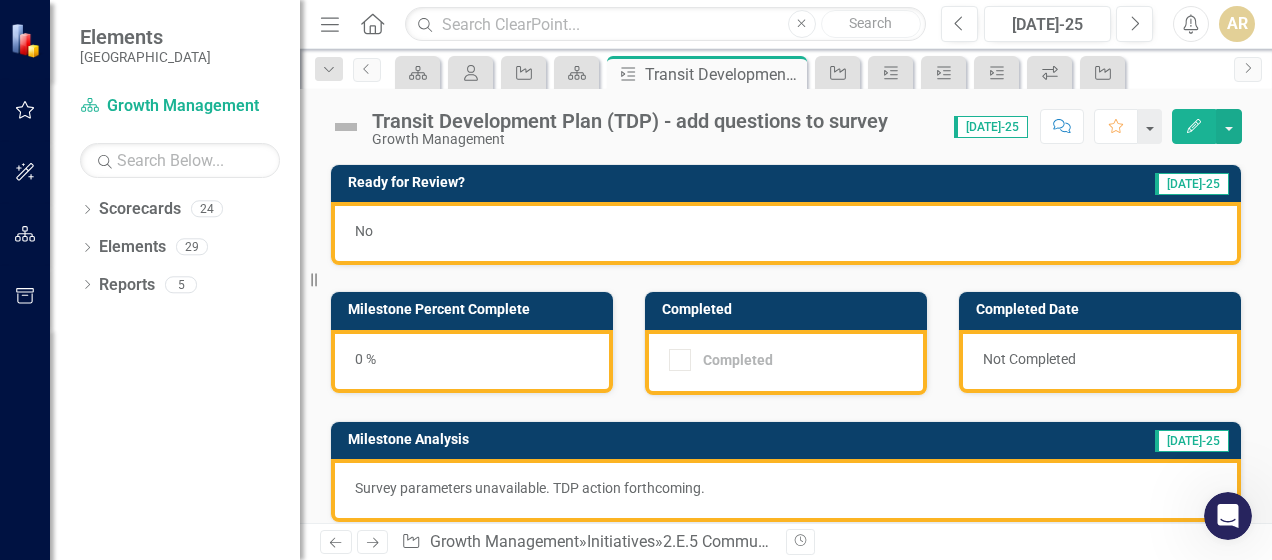 scroll, scrollTop: 300, scrollLeft: 0, axis: vertical 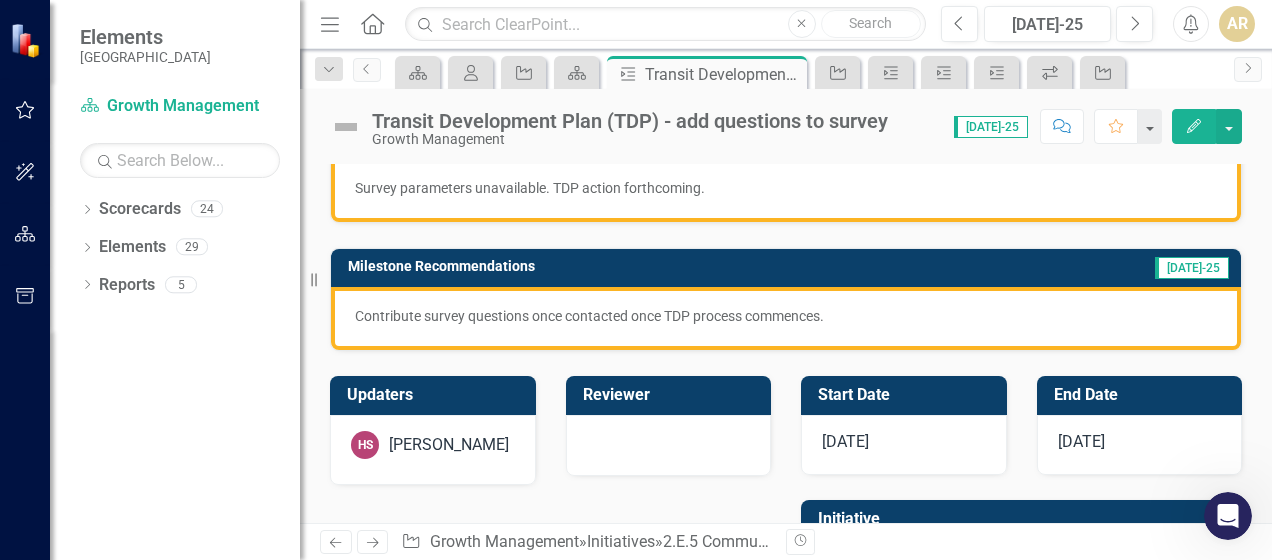 click on "Contribute survey questions once contacted once TDP process commences." at bounding box center (786, 316) 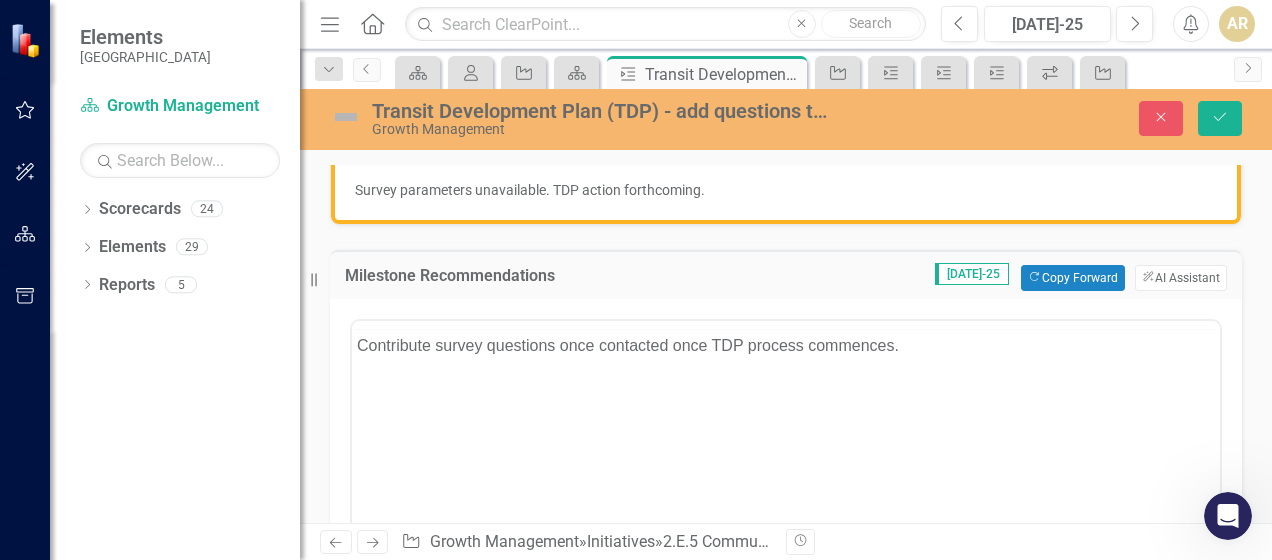 scroll, scrollTop: 0, scrollLeft: 0, axis: both 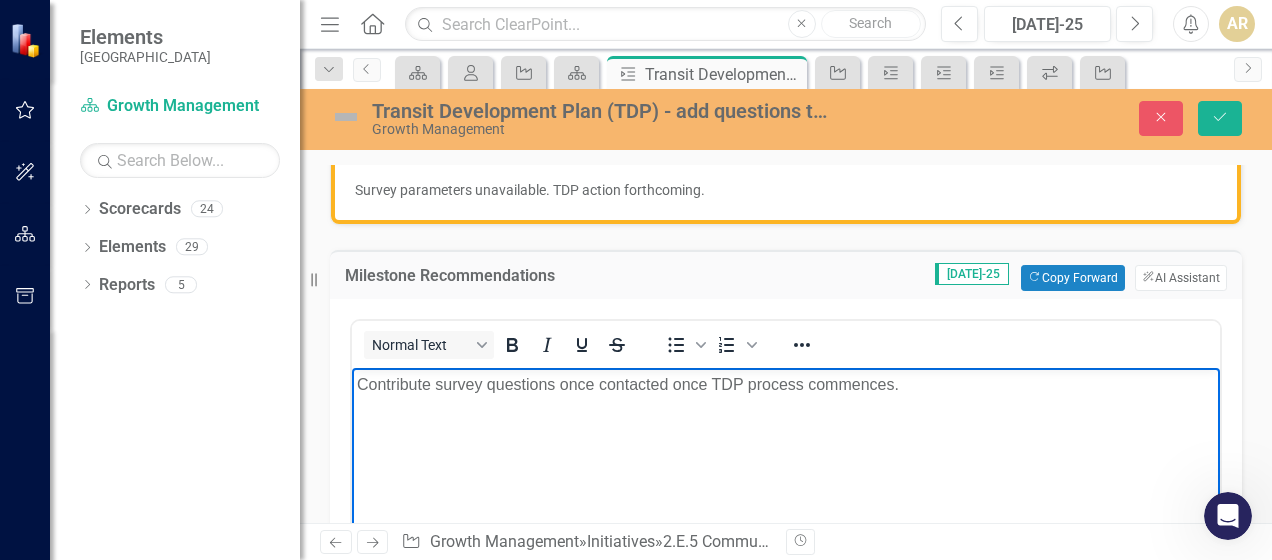 click on "Contribute survey questions once contacted once TDP process commences." at bounding box center [786, 384] 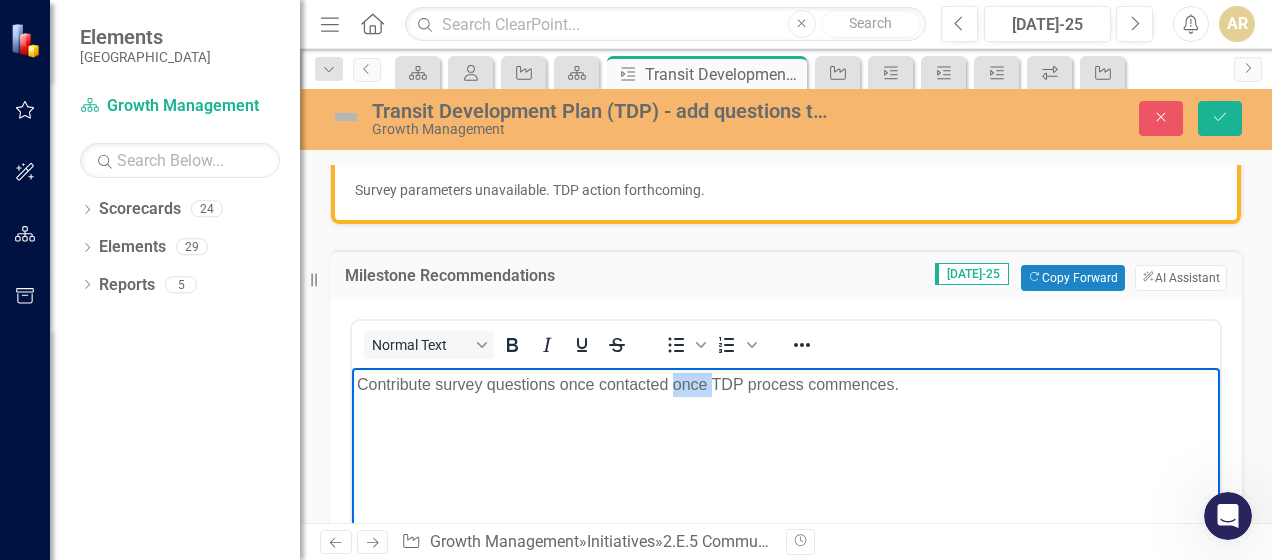 click on "Contribute survey questions once contacted once TDP process commences." at bounding box center [786, 384] 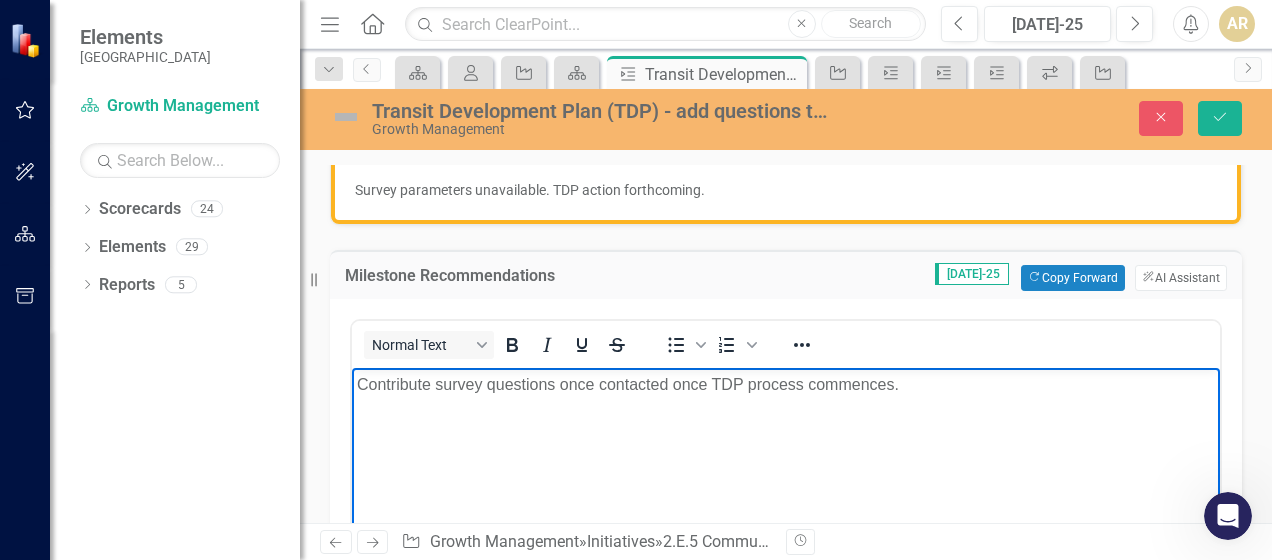 click on "Contribute survey questions once contacted once TDP process commences." at bounding box center (786, 384) 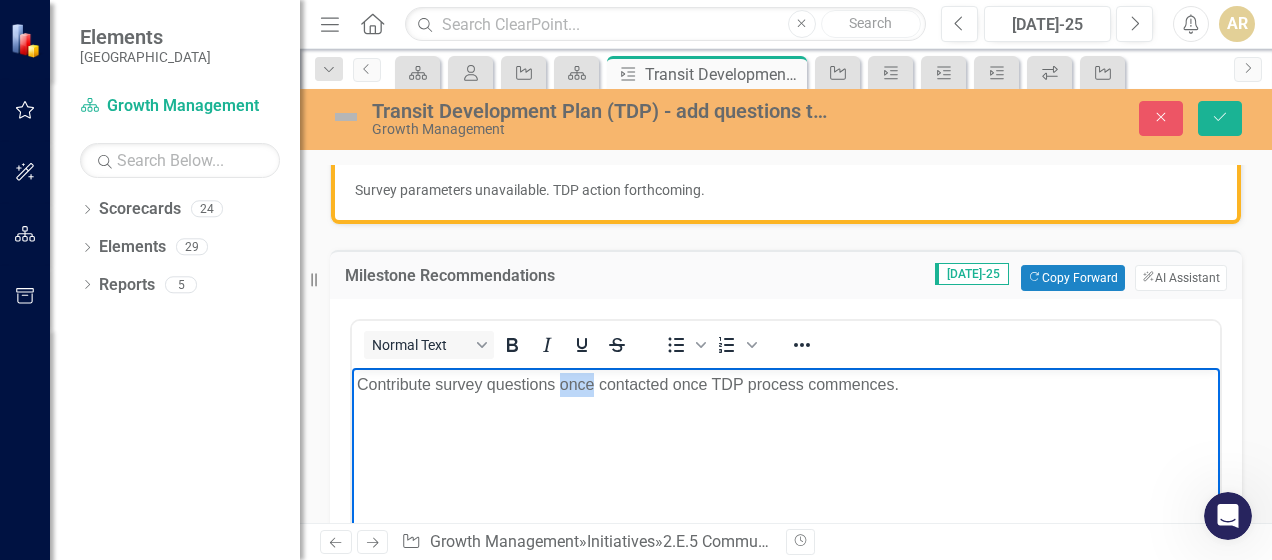 click on "Contribute survey questions once contacted once TDP process commences." at bounding box center (786, 384) 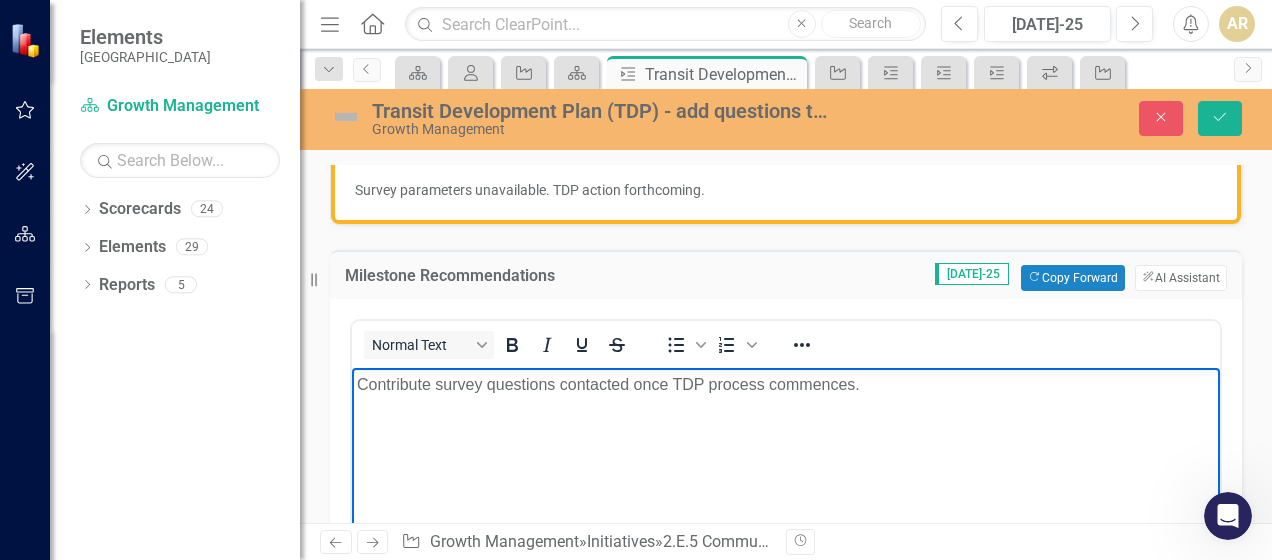 click on "Contribute survey questions contacted once TDP process commences." at bounding box center (786, 384) 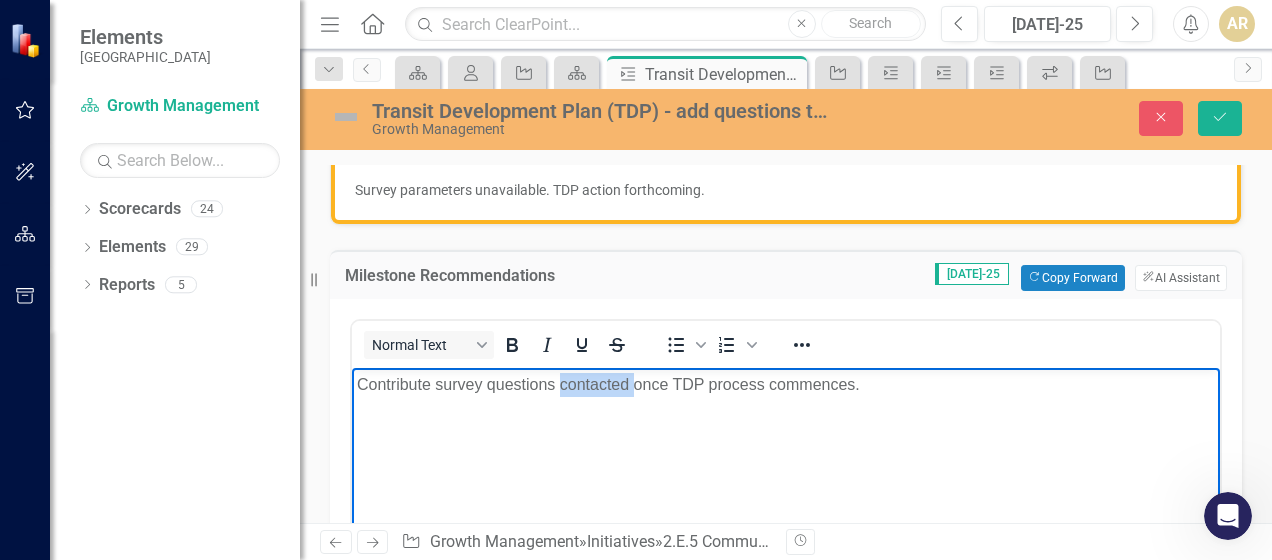 click on "Contribute survey questions contacted once TDP process commences." at bounding box center (786, 384) 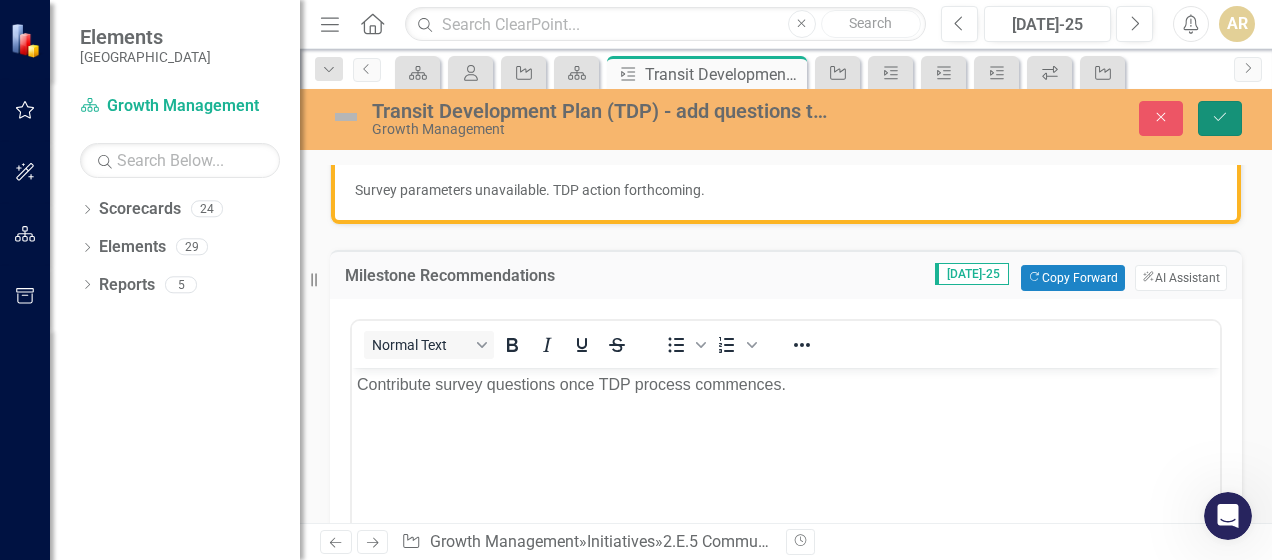 click on "Save" at bounding box center (1220, 118) 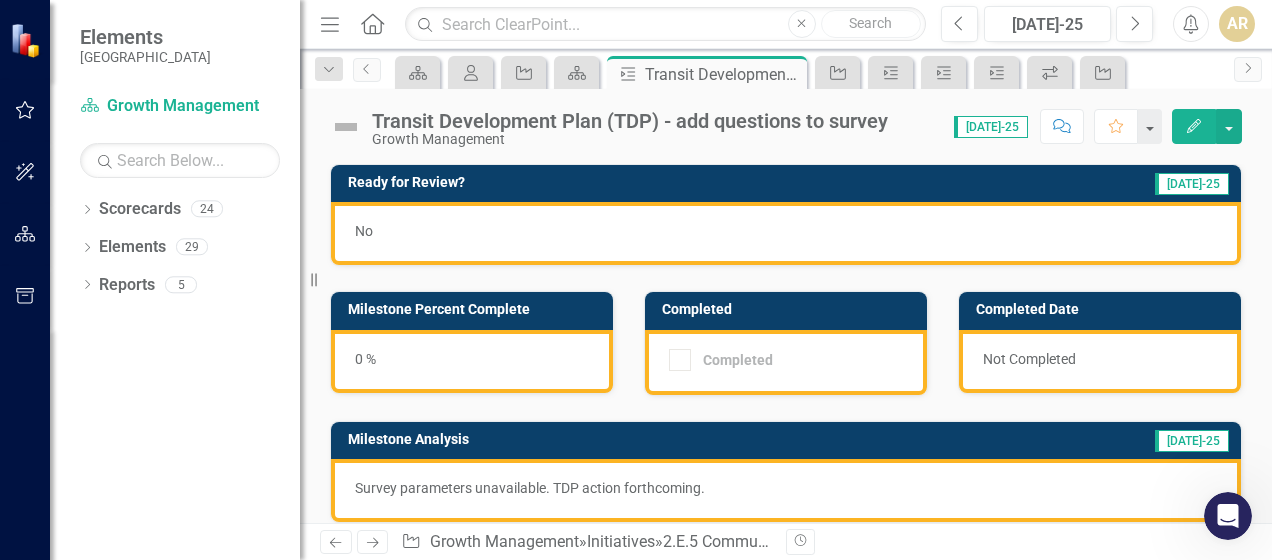 click on "No" at bounding box center [786, 233] 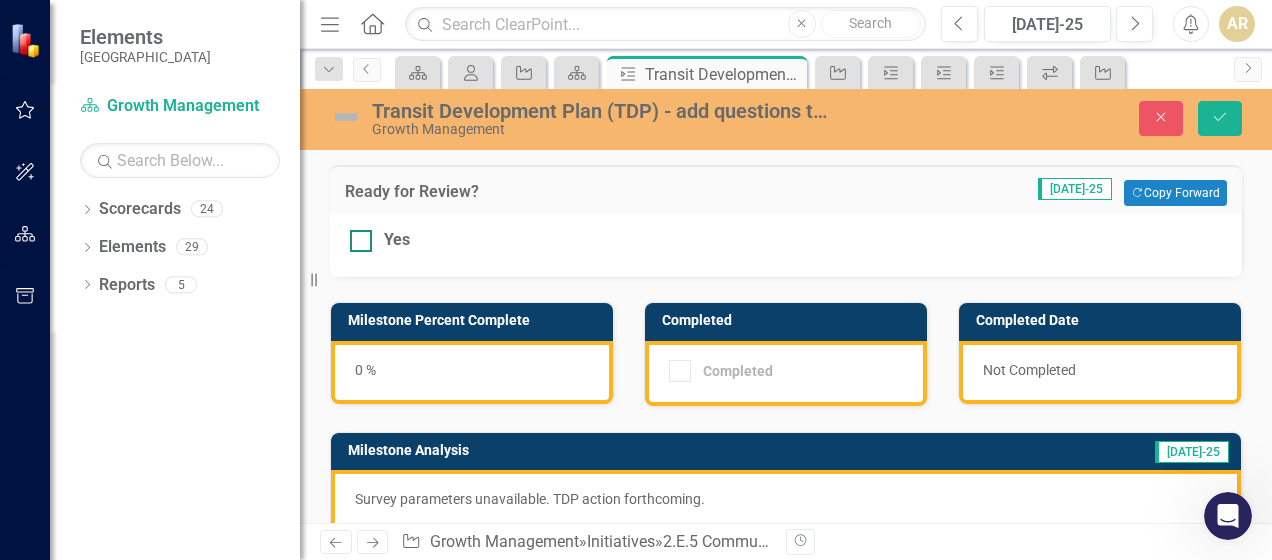 click at bounding box center [361, 241] 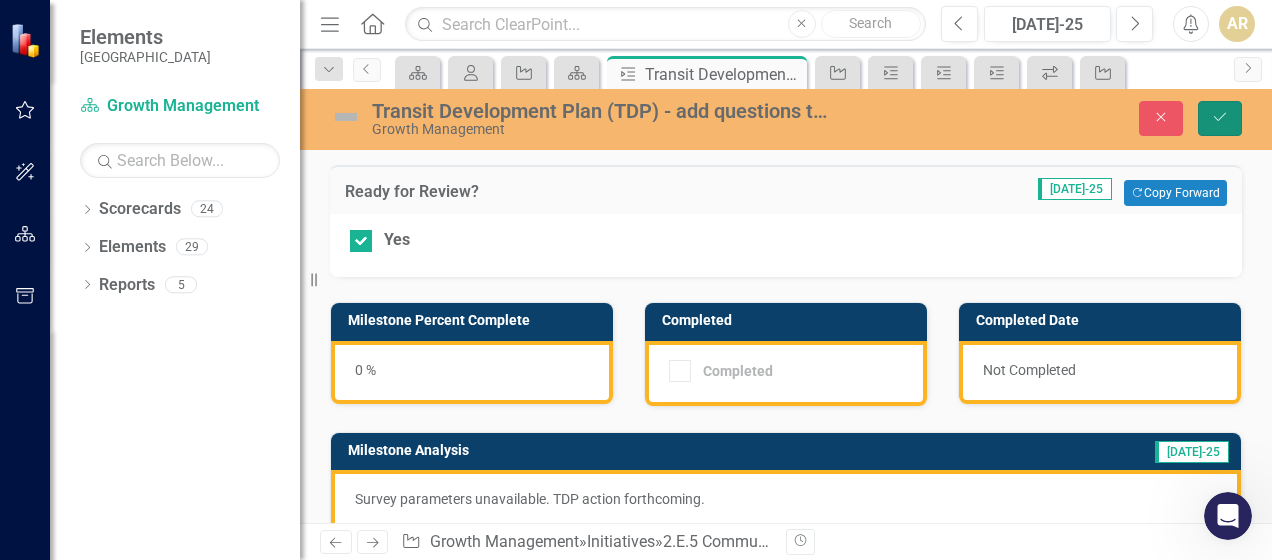 click on "Save" 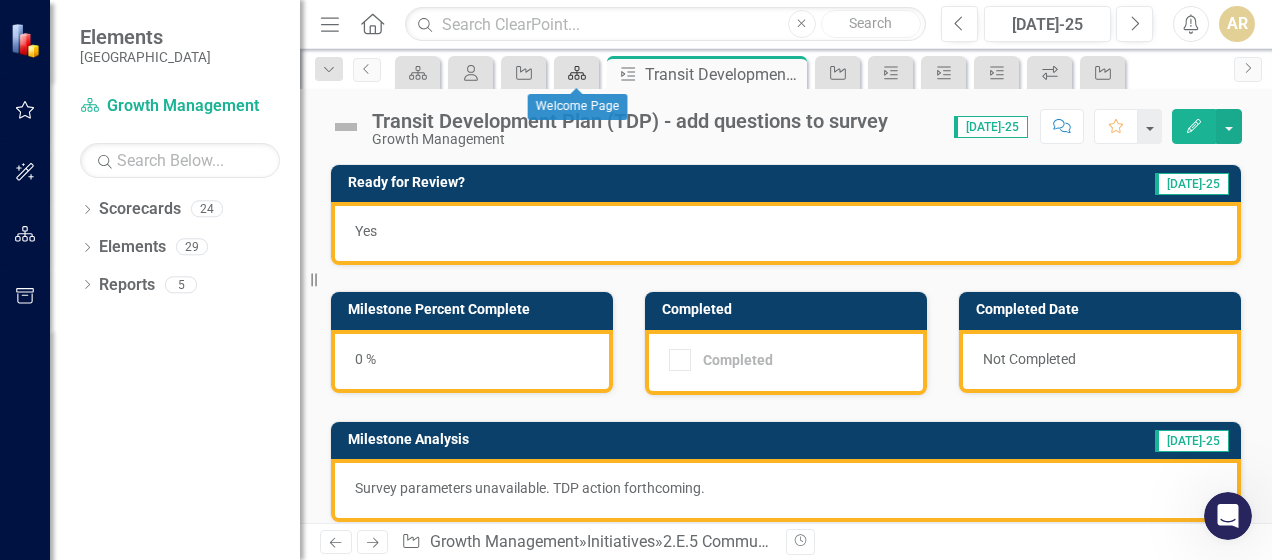 click on "Scorecard" 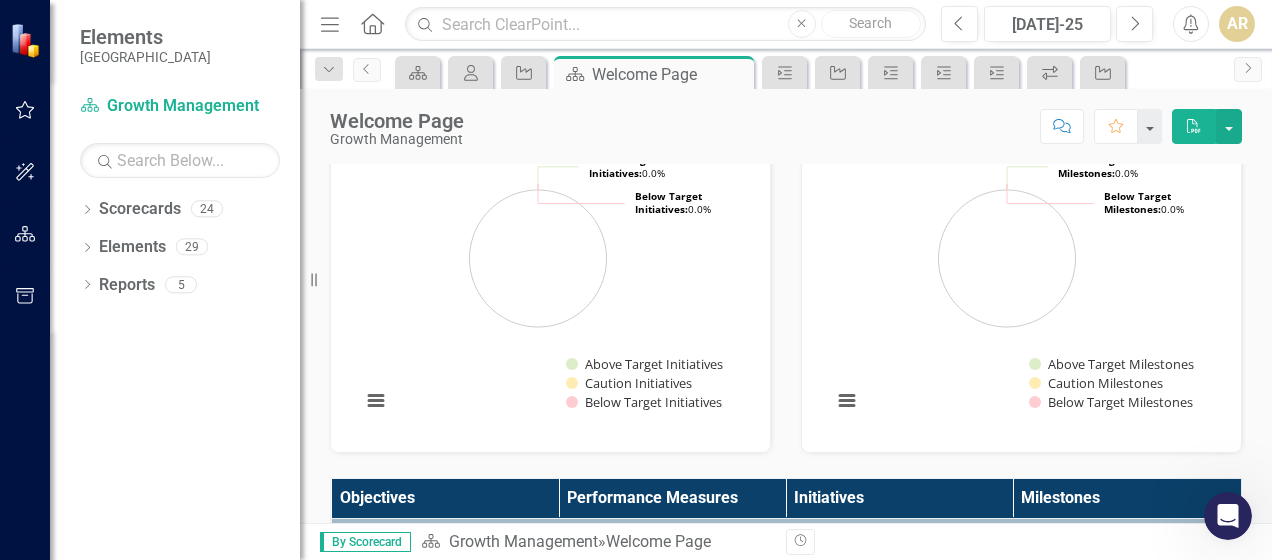 scroll, scrollTop: 100, scrollLeft: 0, axis: vertical 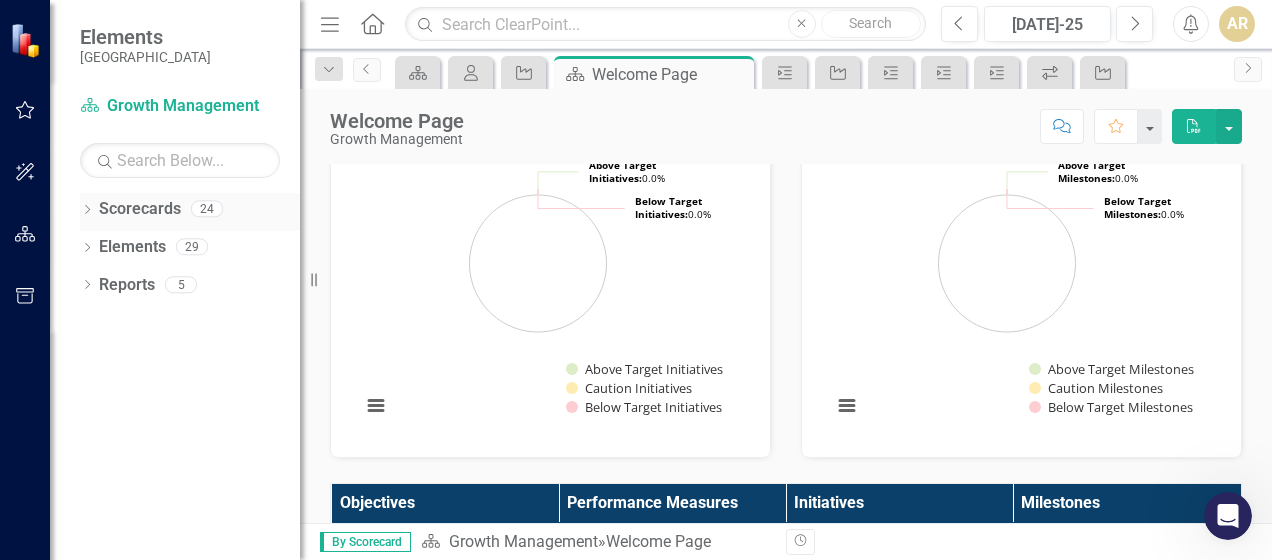 click on "Scorecards" at bounding box center (140, 209) 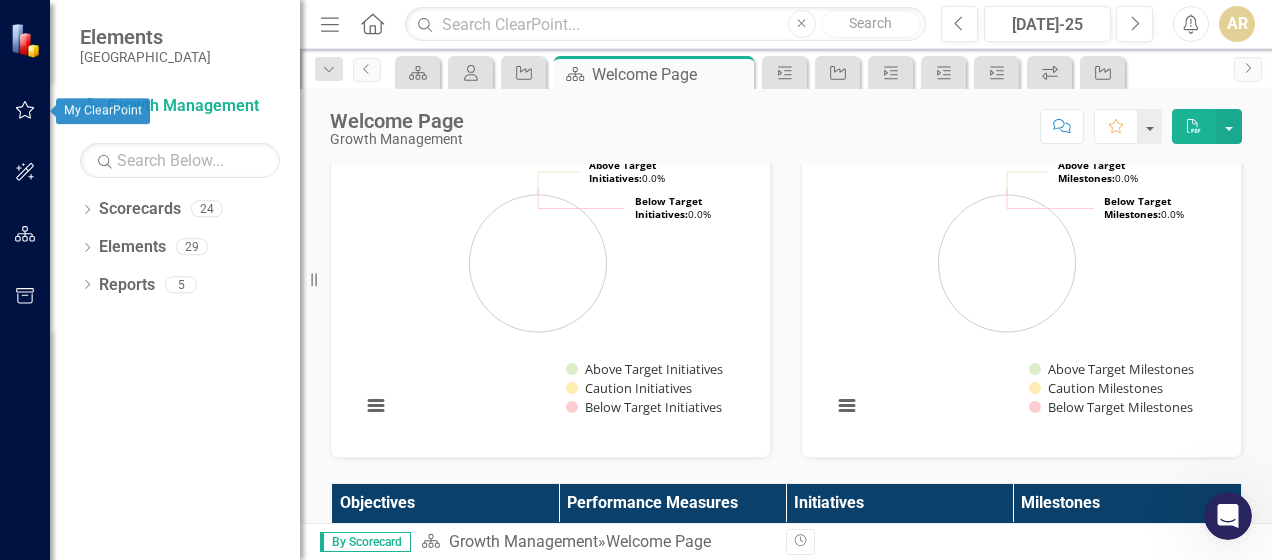 click 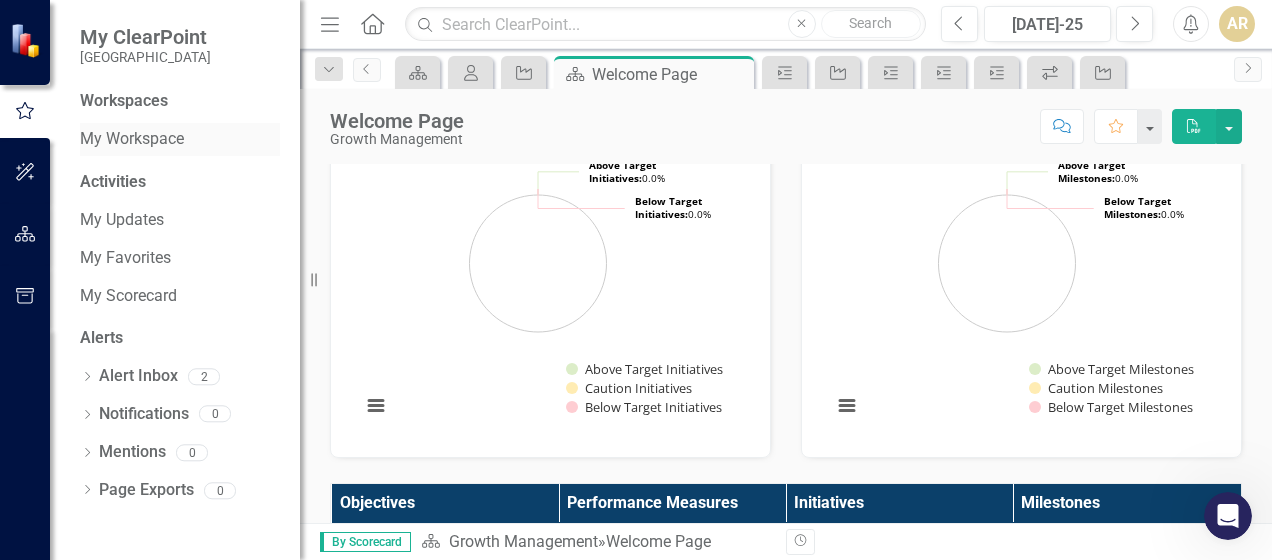 click on "My Workspace" at bounding box center [180, 139] 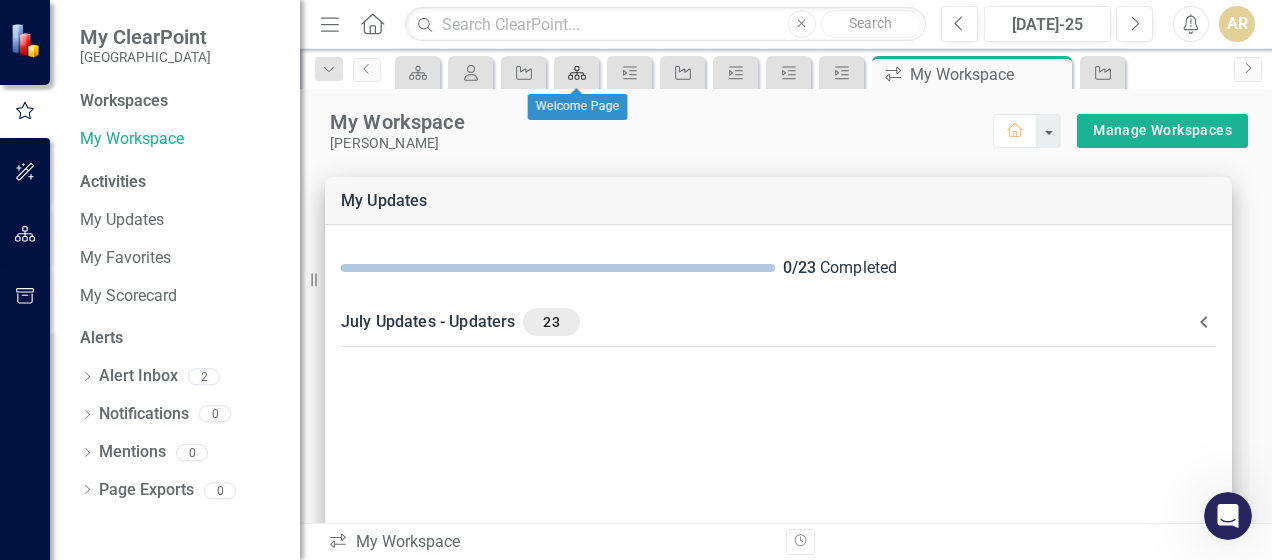 click 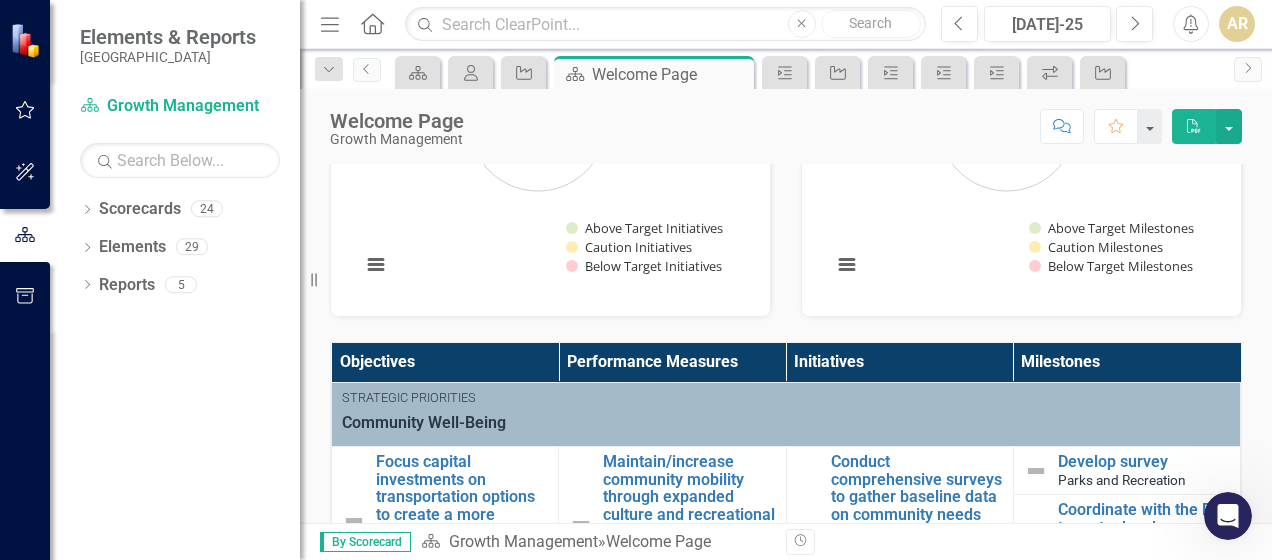 scroll, scrollTop: 400, scrollLeft: 0, axis: vertical 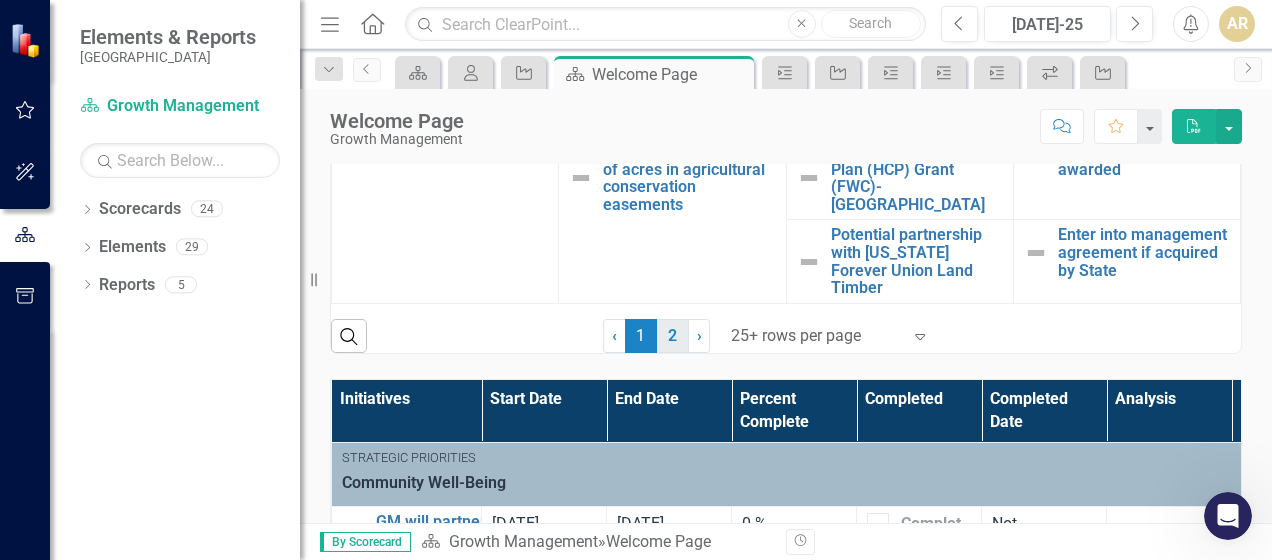 click on "2" at bounding box center [673, 336] 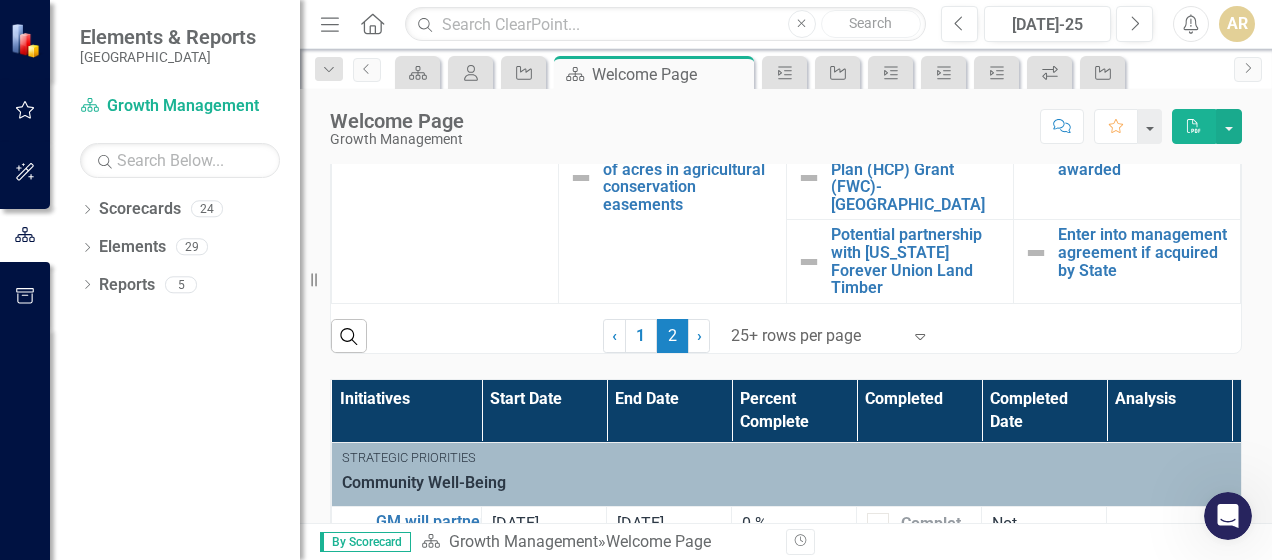 scroll, scrollTop: 0, scrollLeft: 0, axis: both 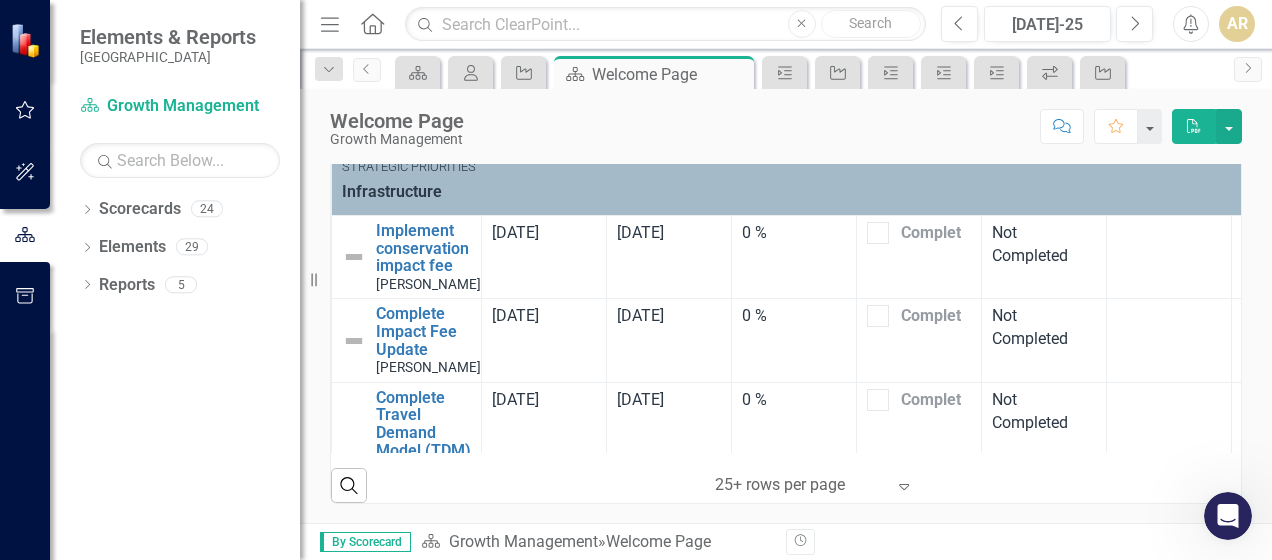 drag, startPoint x: 1271, startPoint y: 319, endPoint x: 38, endPoint y: 42, distance: 1263.7318 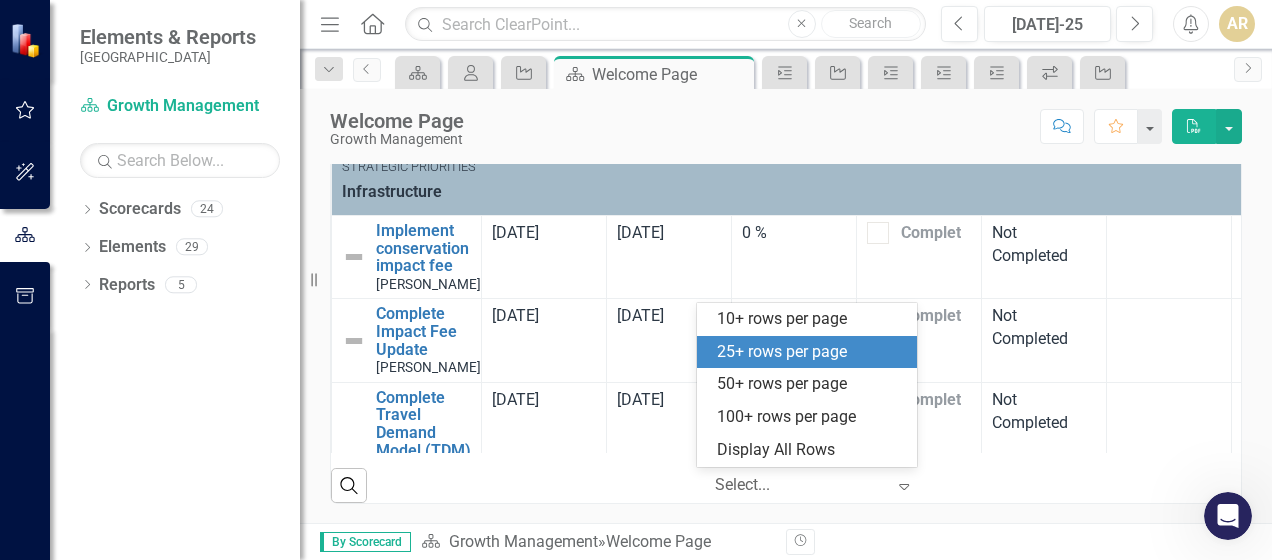 click on "Expand" 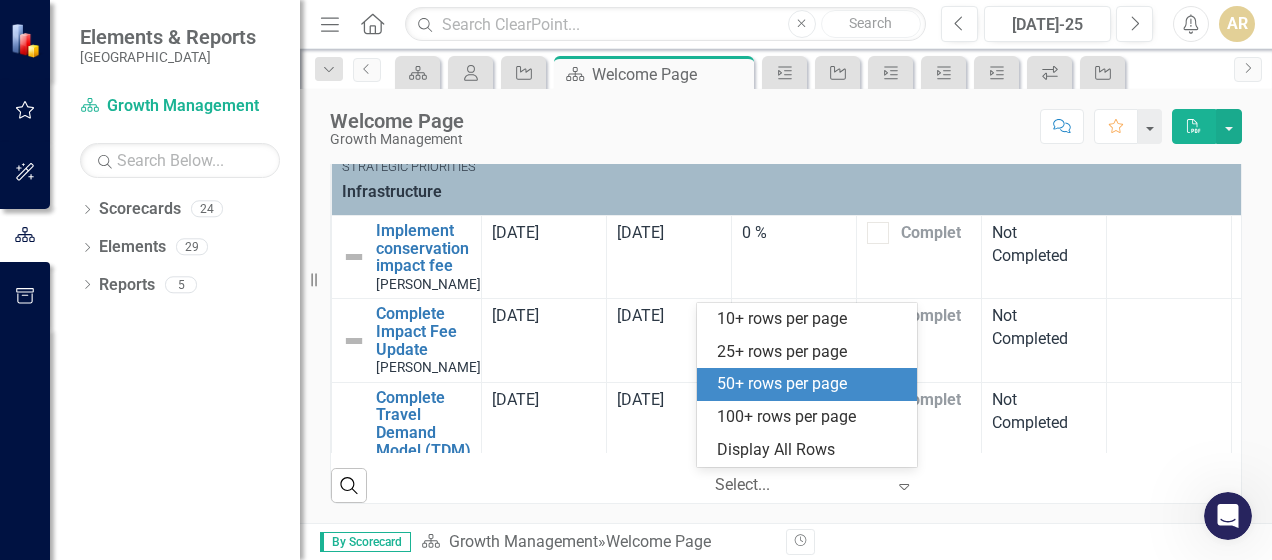 click on "50+ rows per page" at bounding box center [811, 384] 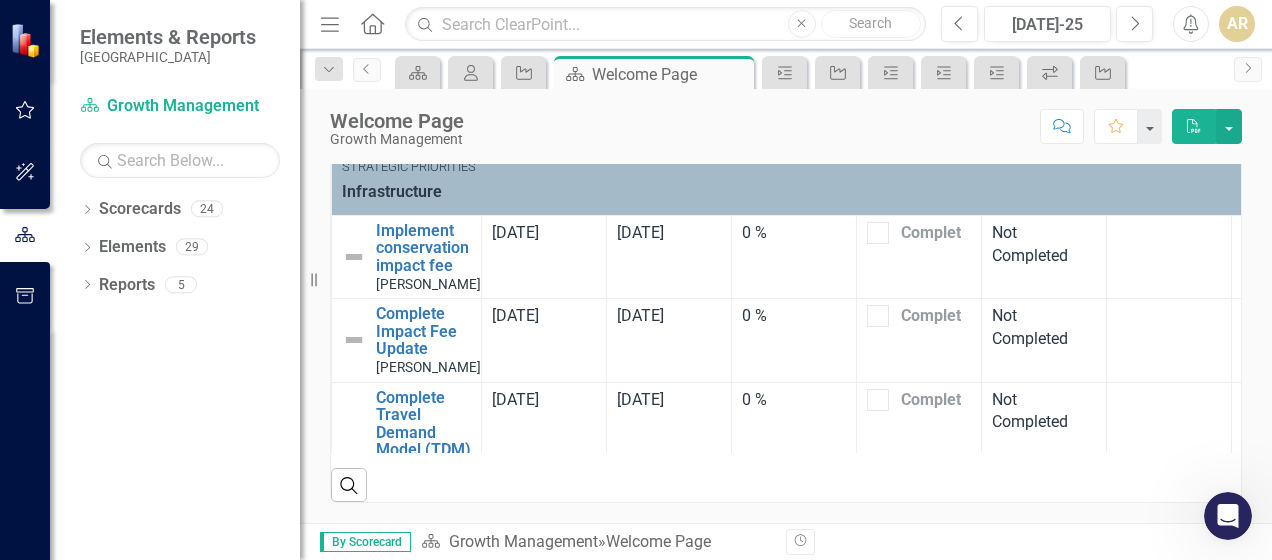 scroll, scrollTop: 634, scrollLeft: 0, axis: vertical 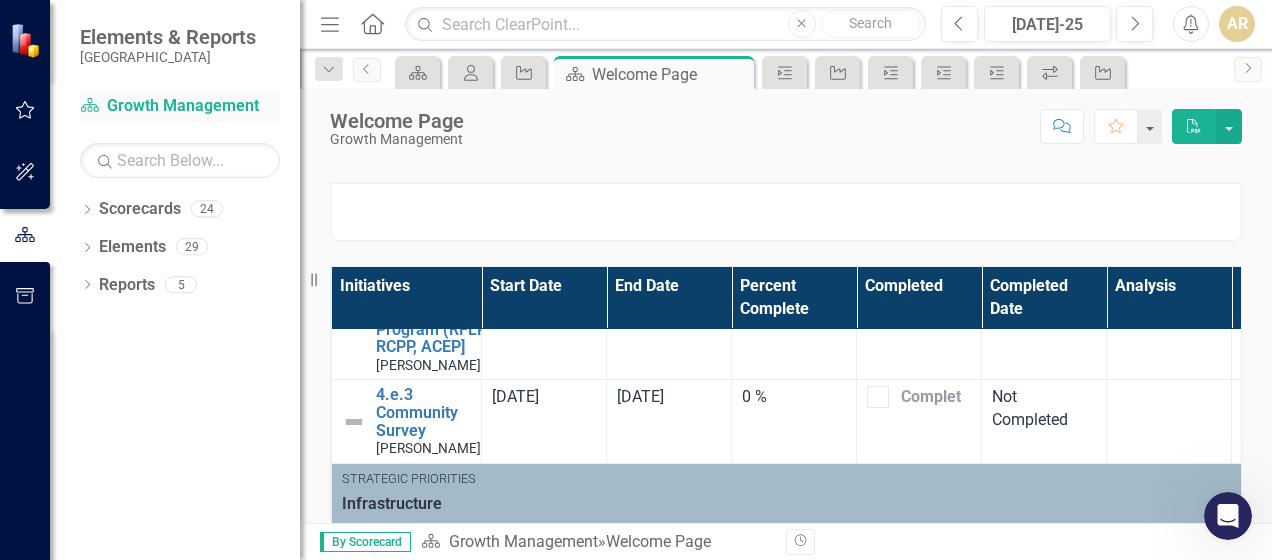 click on "Scorecard Growth Management" at bounding box center [180, 106] 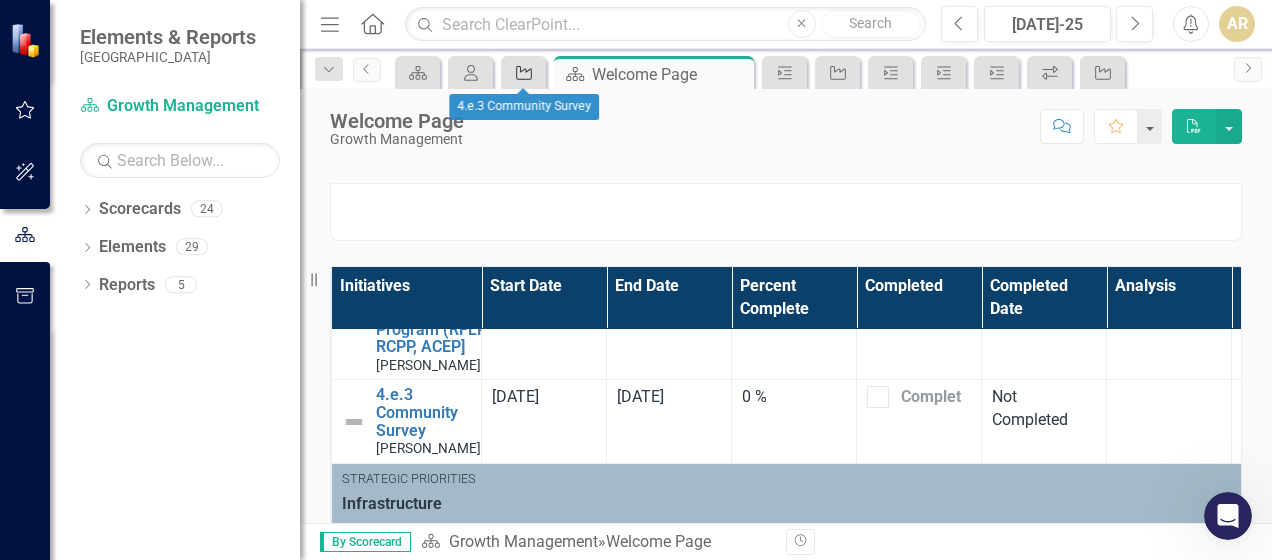click on "Initiative" at bounding box center (520, 72) 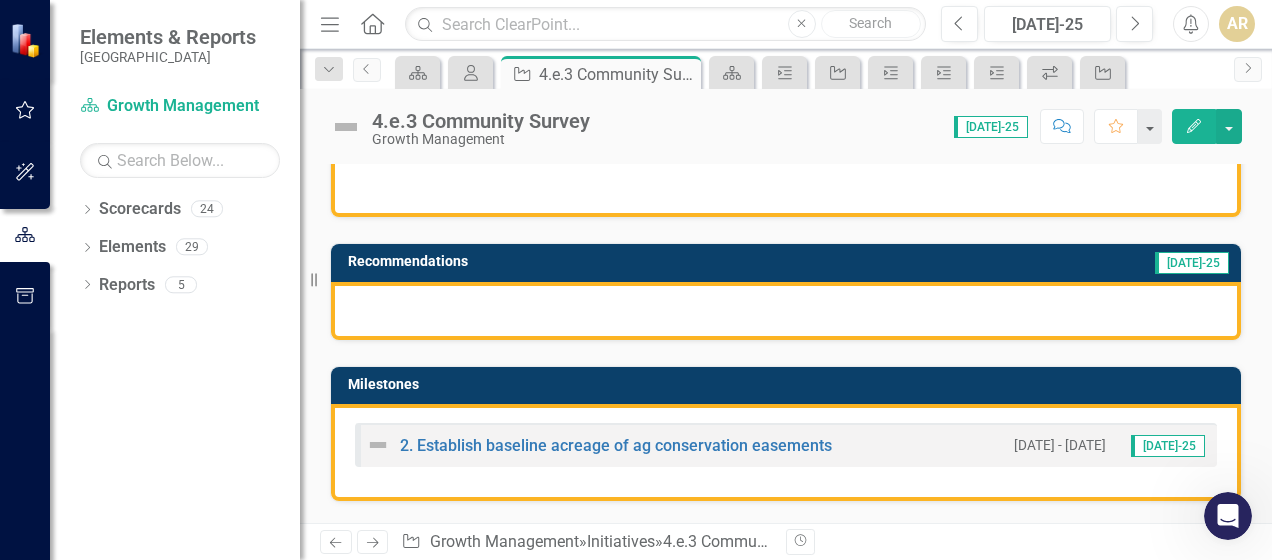 scroll, scrollTop: 400, scrollLeft: 0, axis: vertical 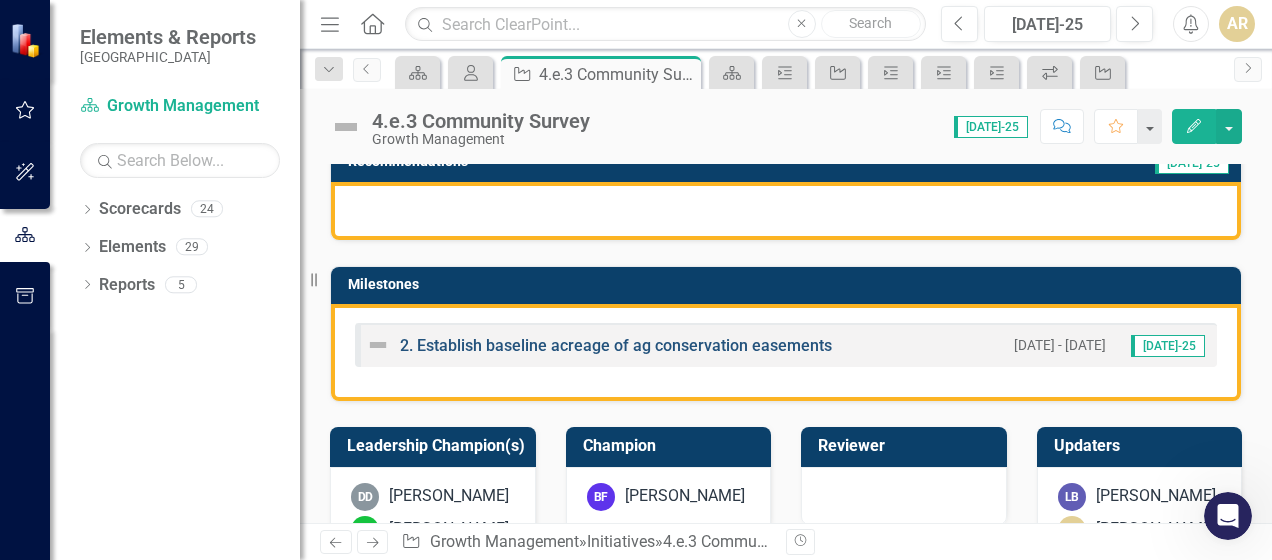 click on "2. Establish baseline acreage of ag conservation easements" at bounding box center [616, 345] 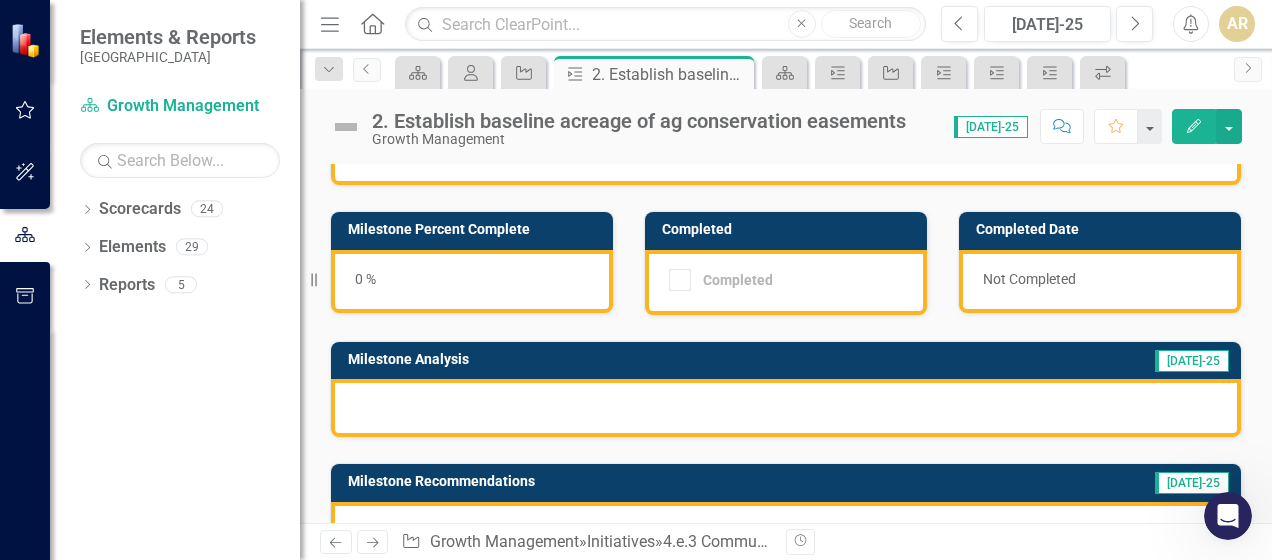 scroll, scrollTop: 17, scrollLeft: 0, axis: vertical 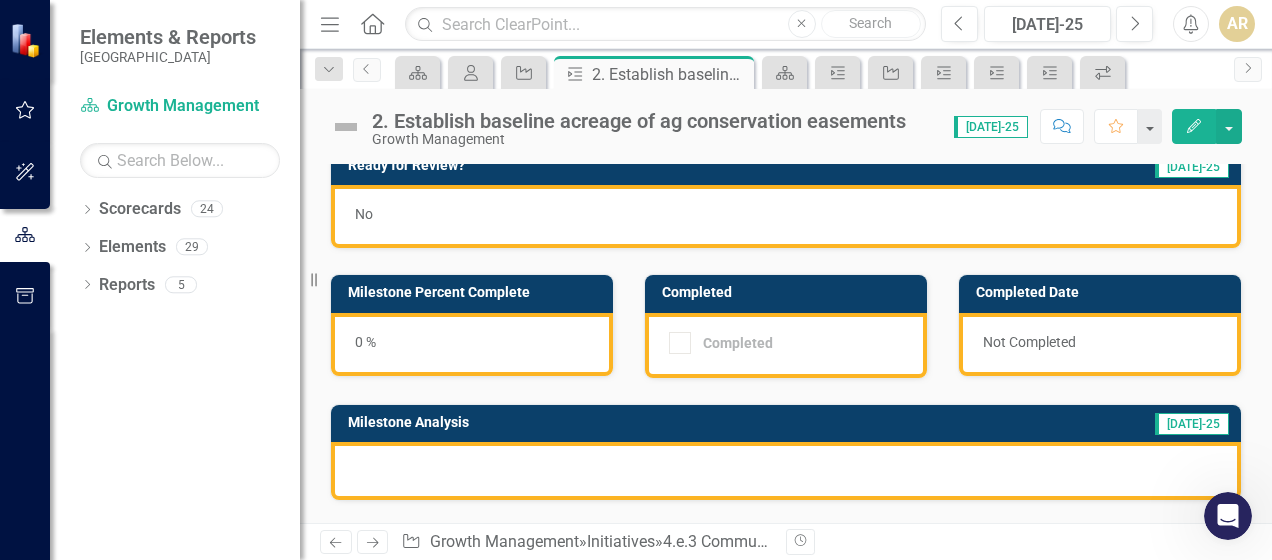 click at bounding box center (786, 471) 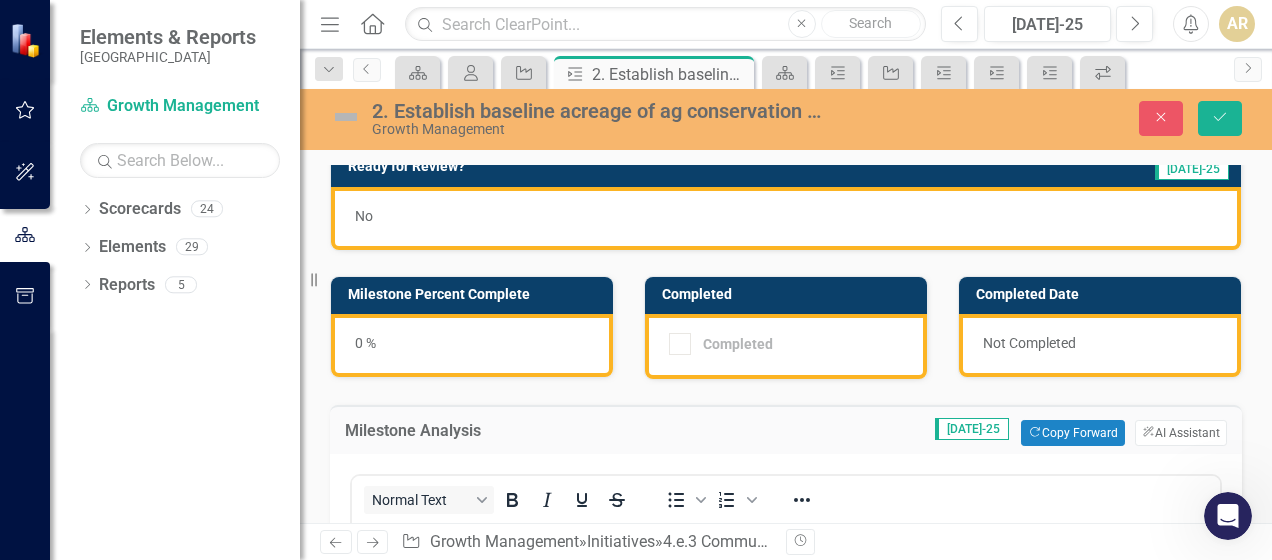 scroll, scrollTop: 0, scrollLeft: 0, axis: both 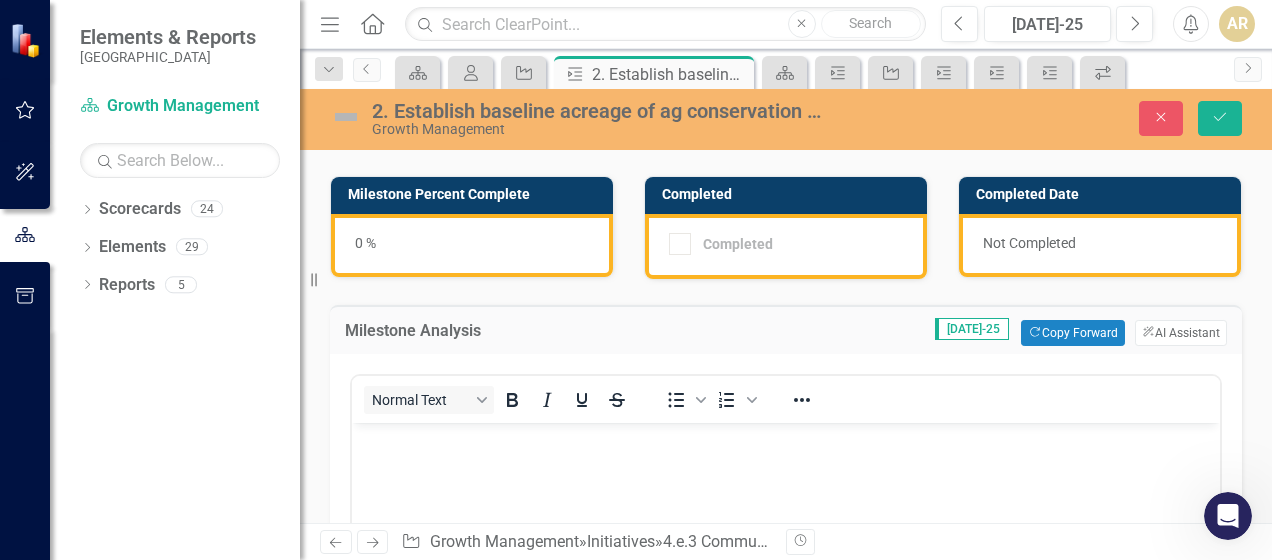 click at bounding box center [786, 440] 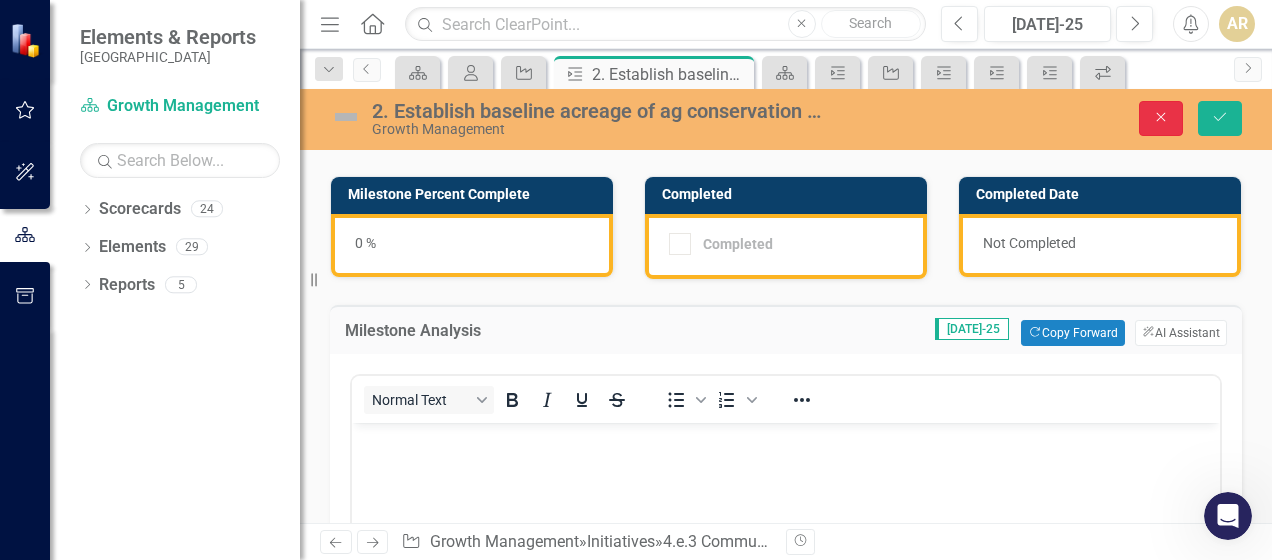 click on "Close" 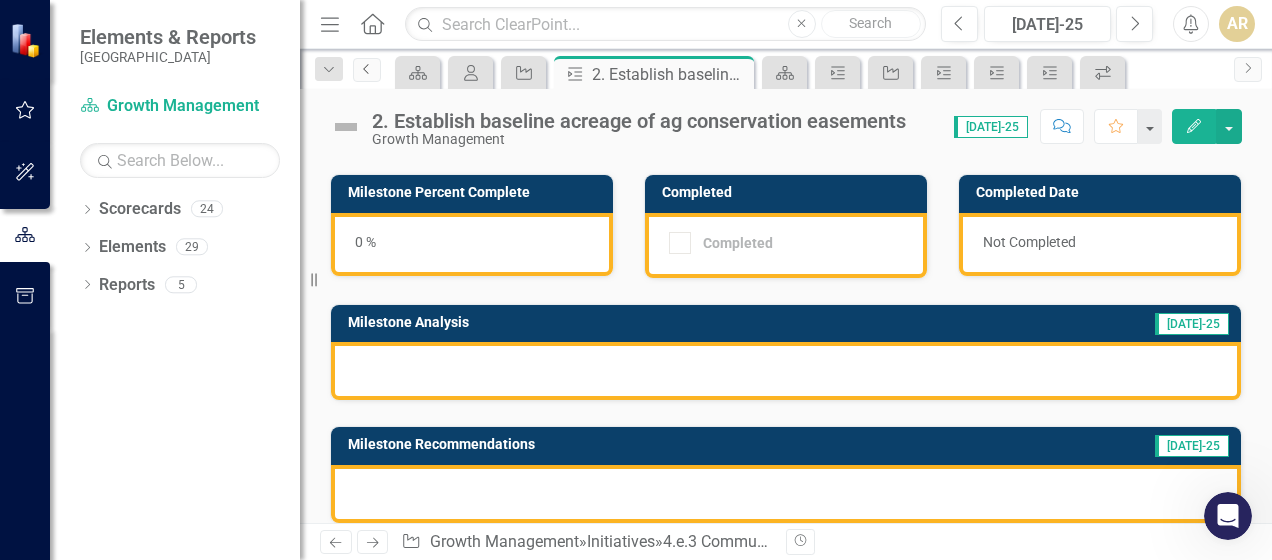 click on "Previous" at bounding box center [367, 70] 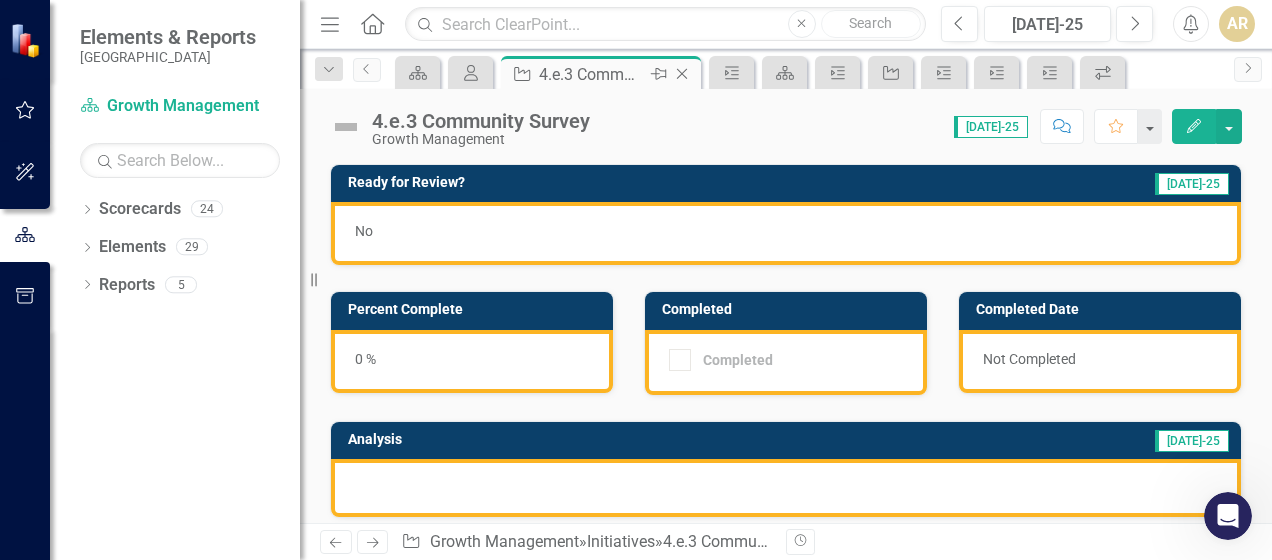click on "Close" 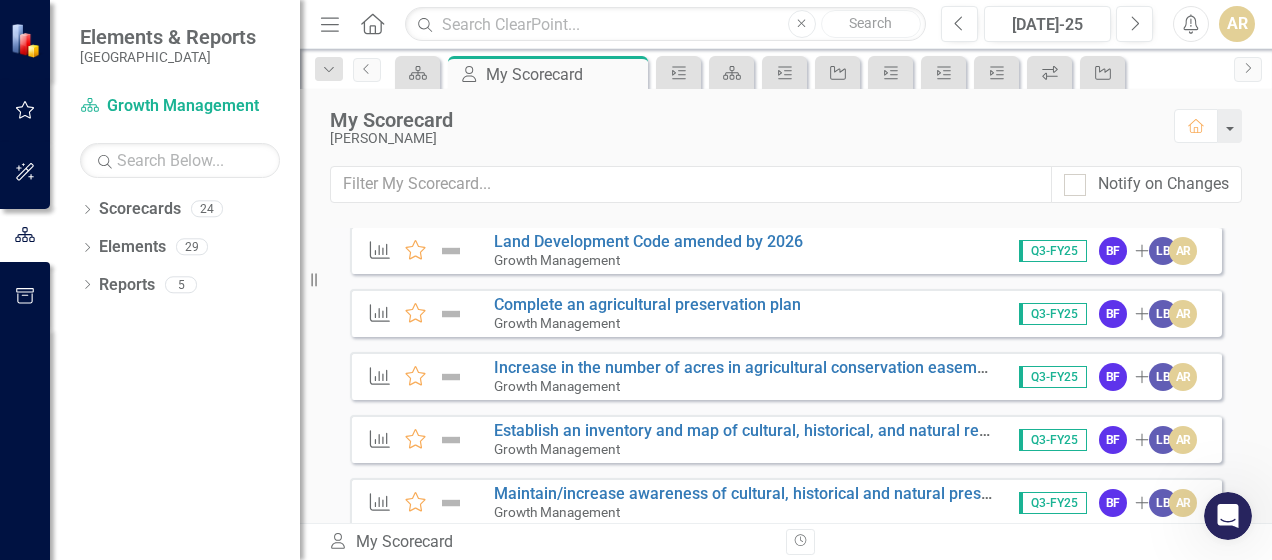 scroll, scrollTop: 0, scrollLeft: 0, axis: both 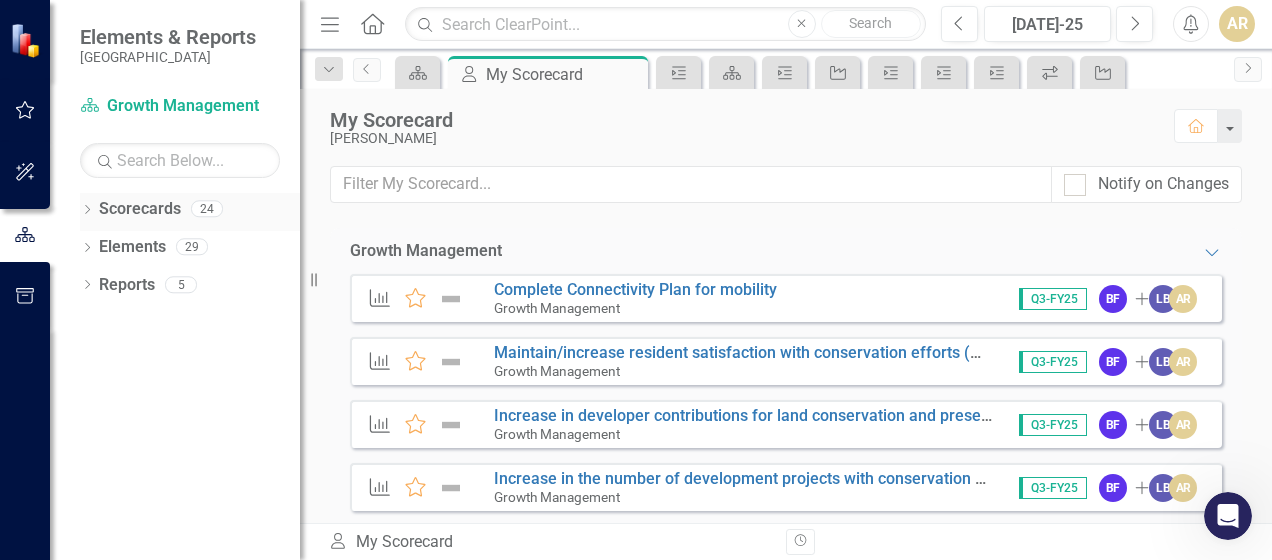 click on "Dropdown Scorecards 24" at bounding box center (190, 212) 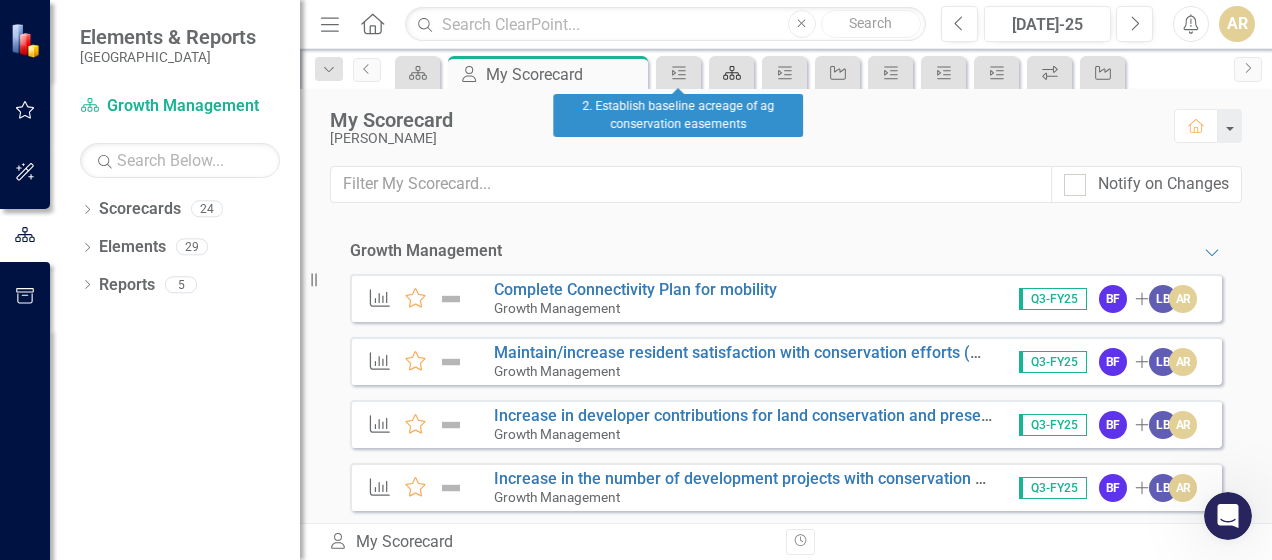 click on "Scorecard" 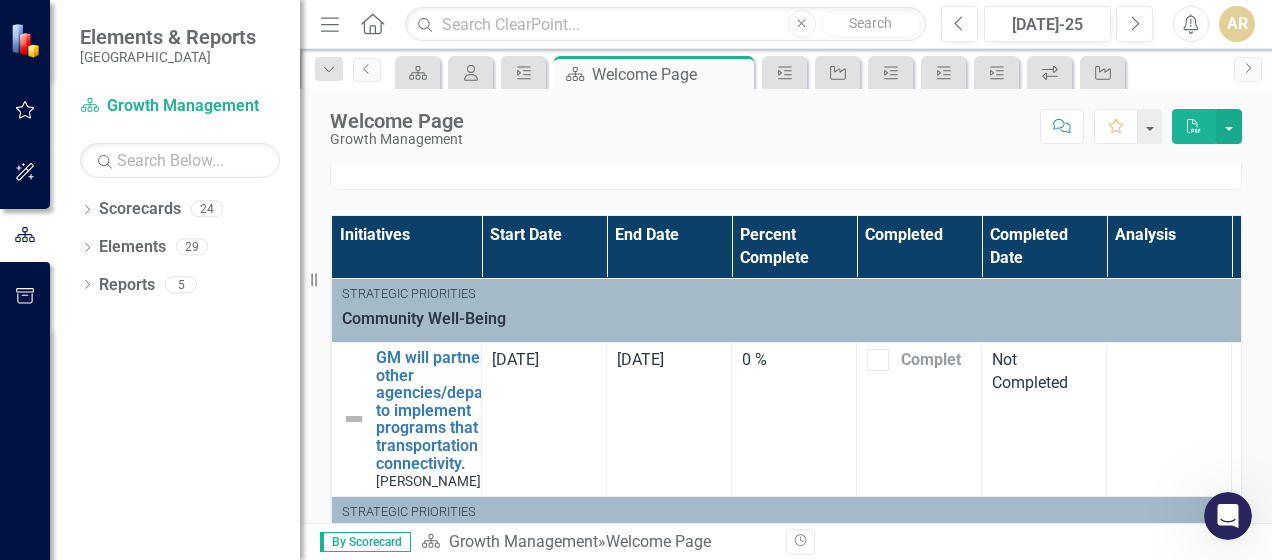scroll, scrollTop: 500, scrollLeft: 0, axis: vertical 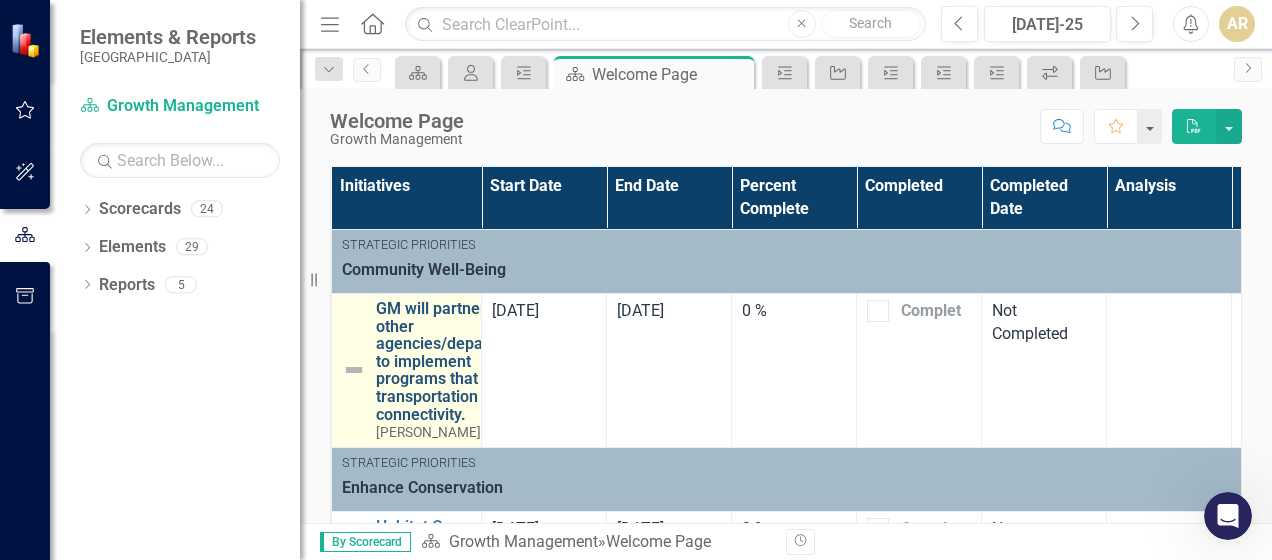 click on "GM will partner with other agencies/departments to implement programs that support transportation mobility connectivity." at bounding box center [457, 361] 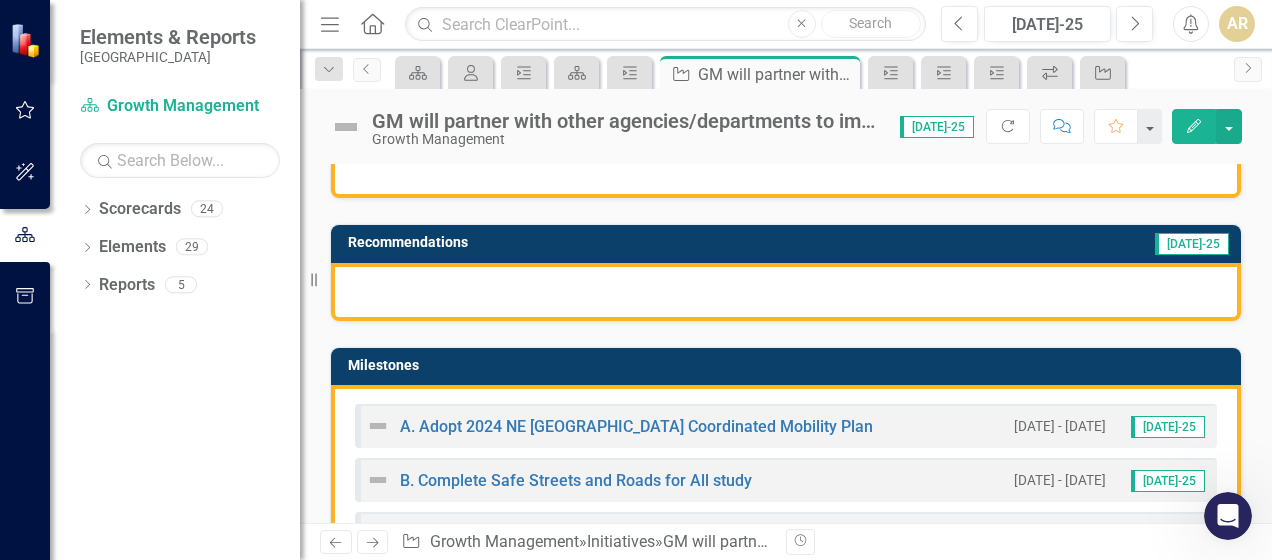 scroll, scrollTop: 400, scrollLeft: 0, axis: vertical 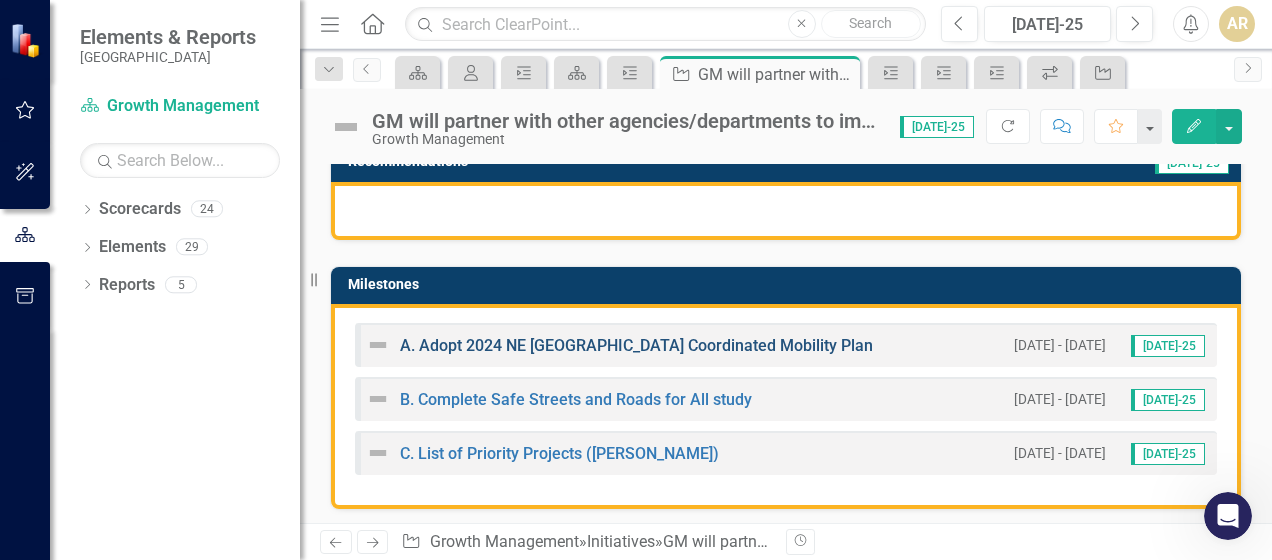 click on "A. Adopt 2024 NE [GEOGRAPHIC_DATA] Coordinated Mobility Plan" at bounding box center (636, 345) 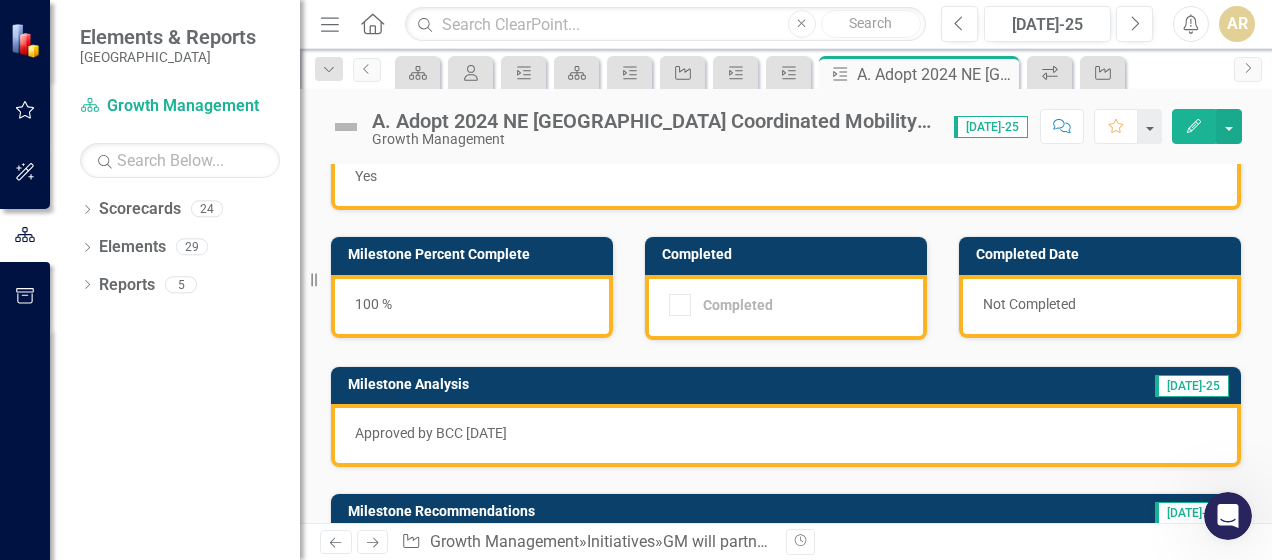 scroll, scrollTop: 0, scrollLeft: 0, axis: both 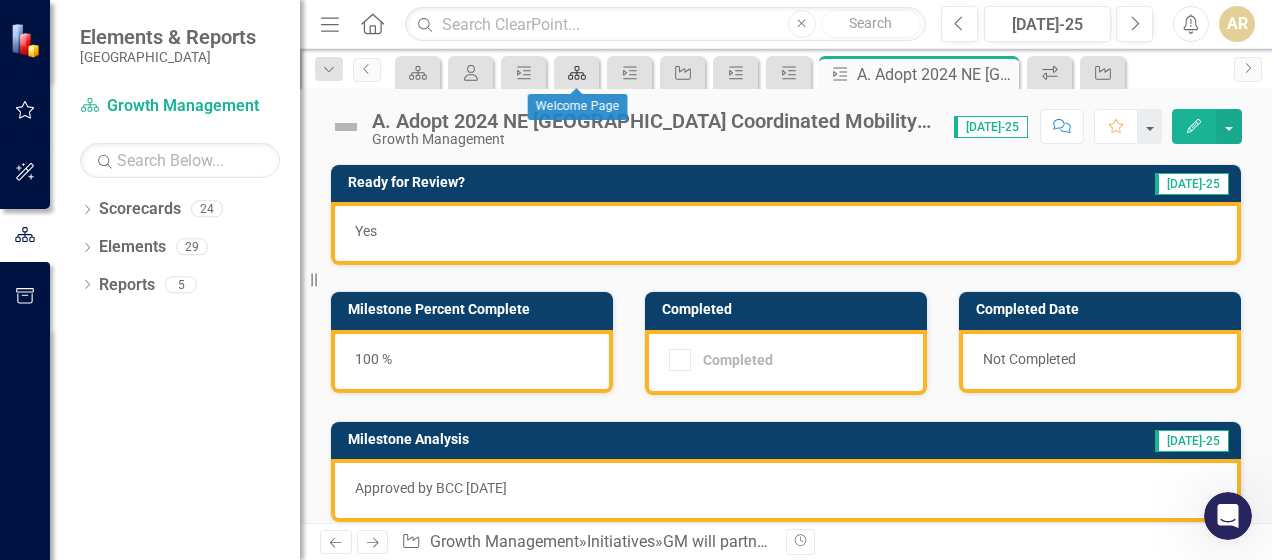 click on "Scorecard" 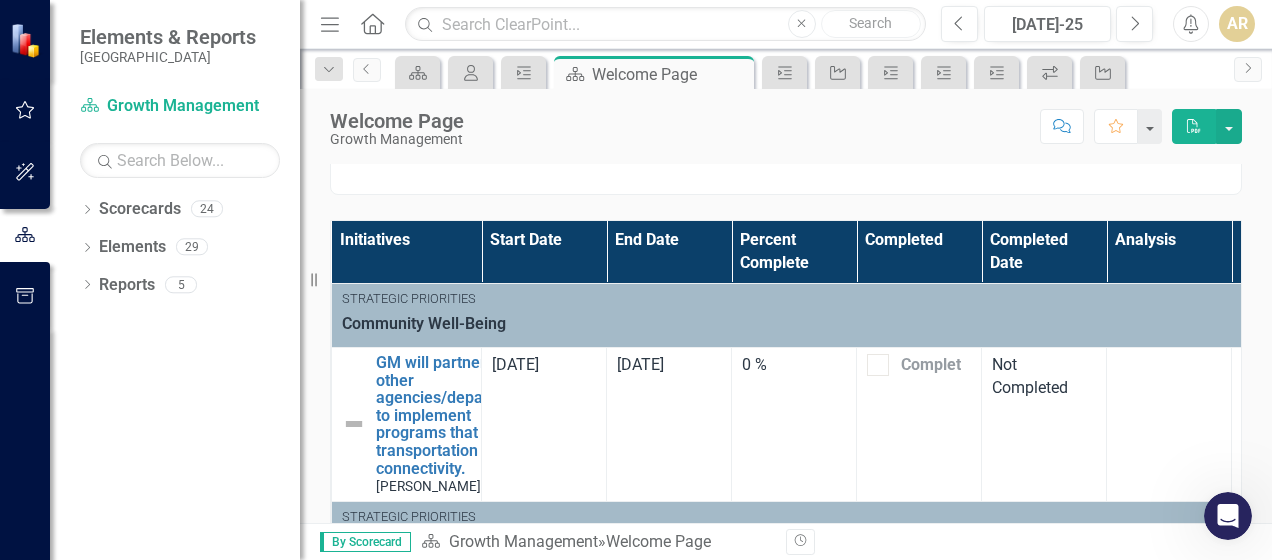 scroll, scrollTop: 500, scrollLeft: 0, axis: vertical 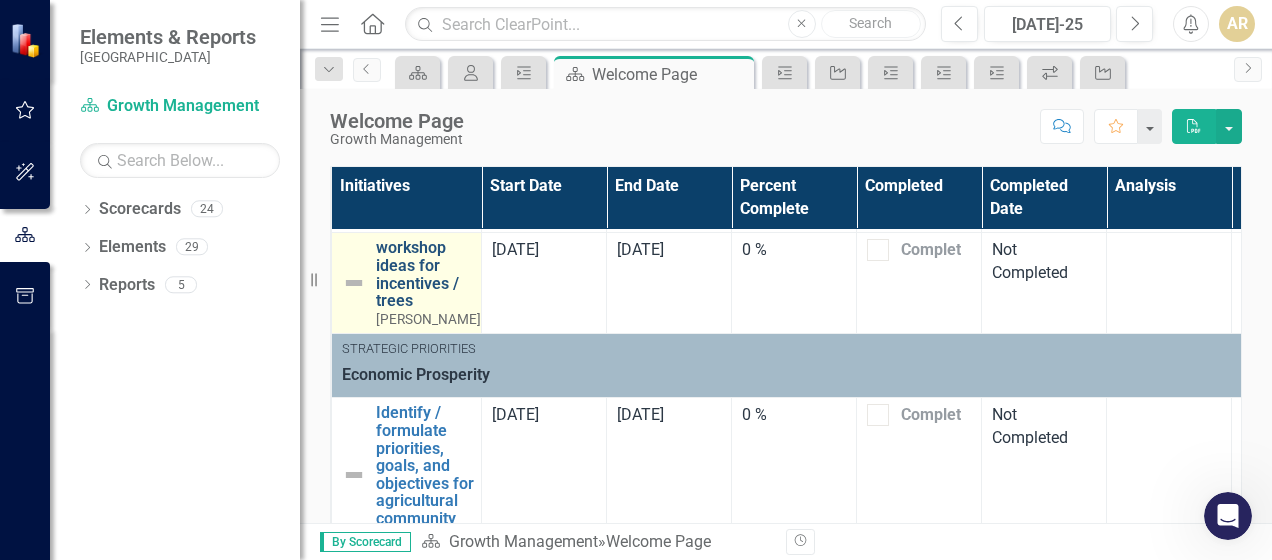 click on "workshop ideas for incentives / trees" at bounding box center [428, 274] 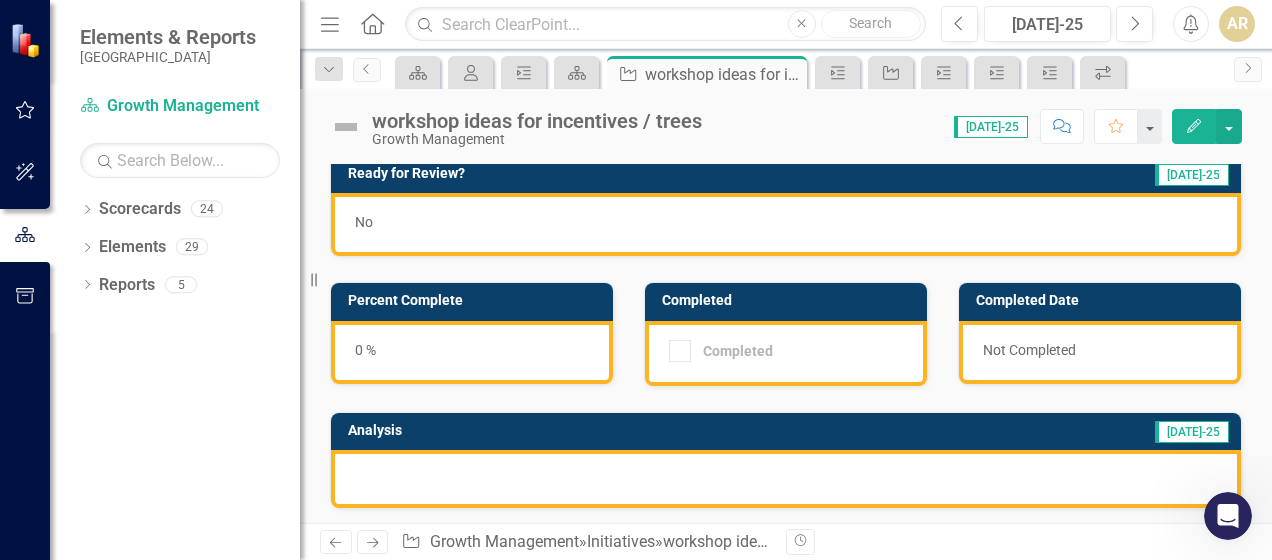 scroll, scrollTop: 0, scrollLeft: 0, axis: both 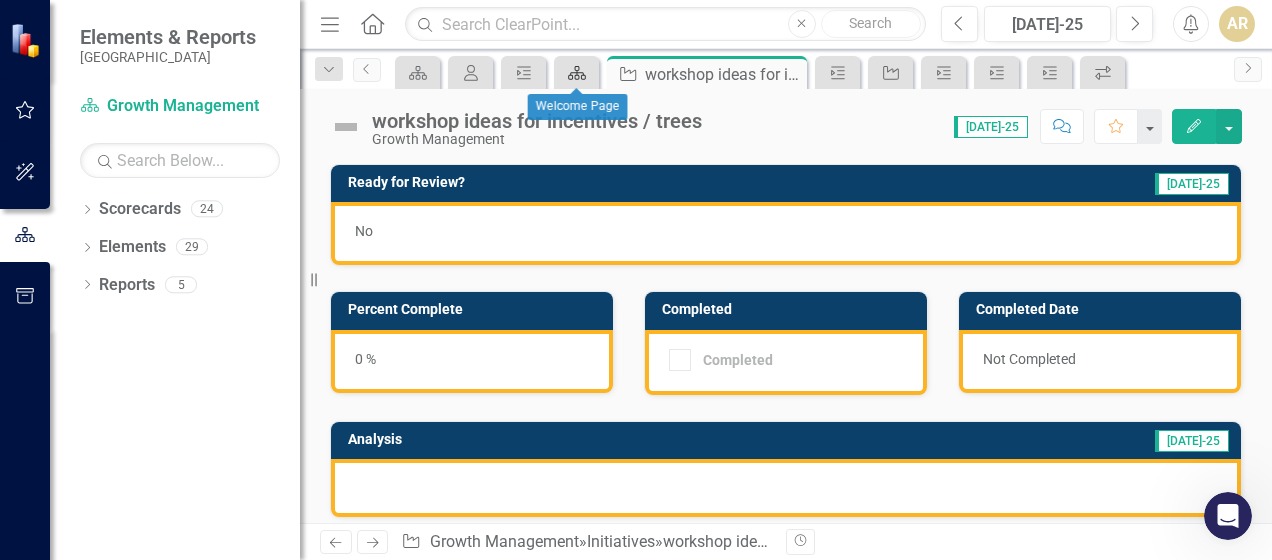 click on "Scorecard" at bounding box center [576, 72] 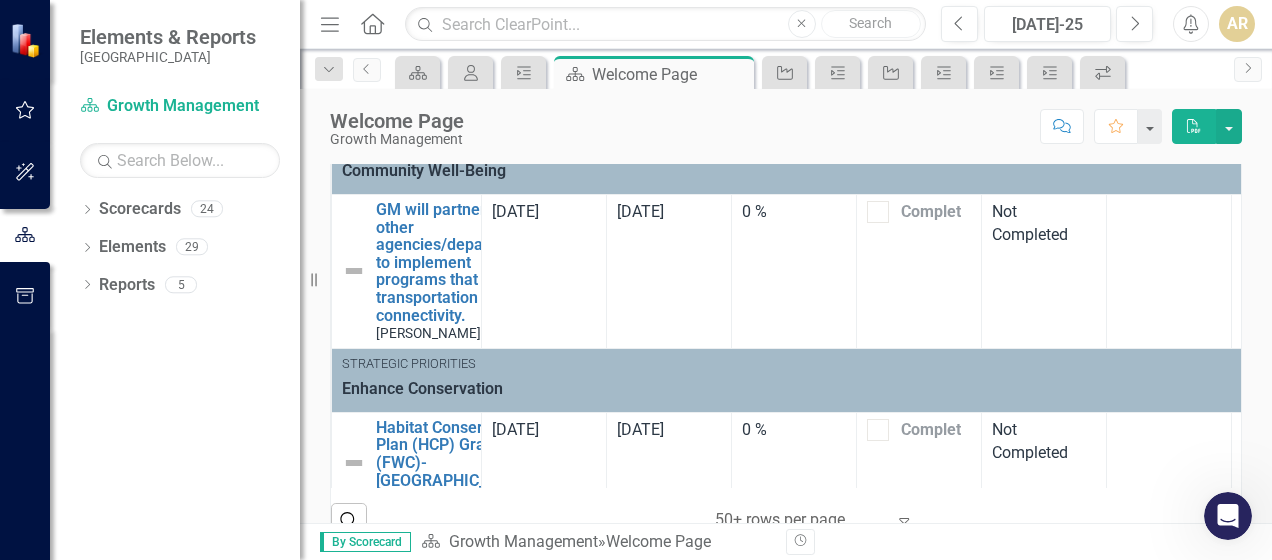 scroll, scrollTop: 600, scrollLeft: 0, axis: vertical 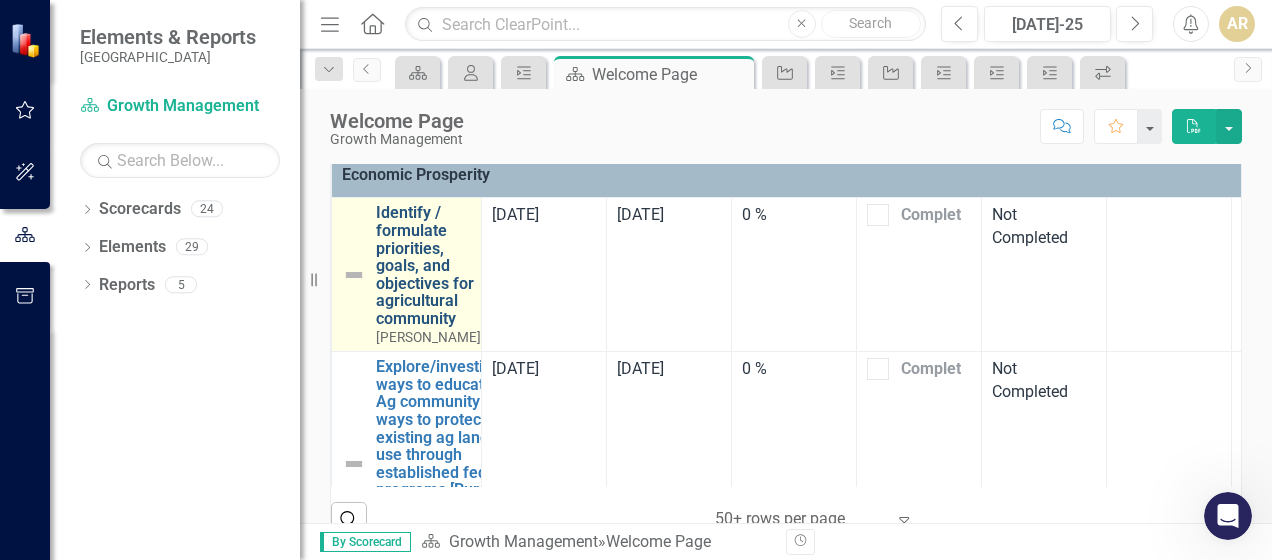 click on "Identify / formulate priorities, goals, and objectives for agricultural community" at bounding box center [428, 265] 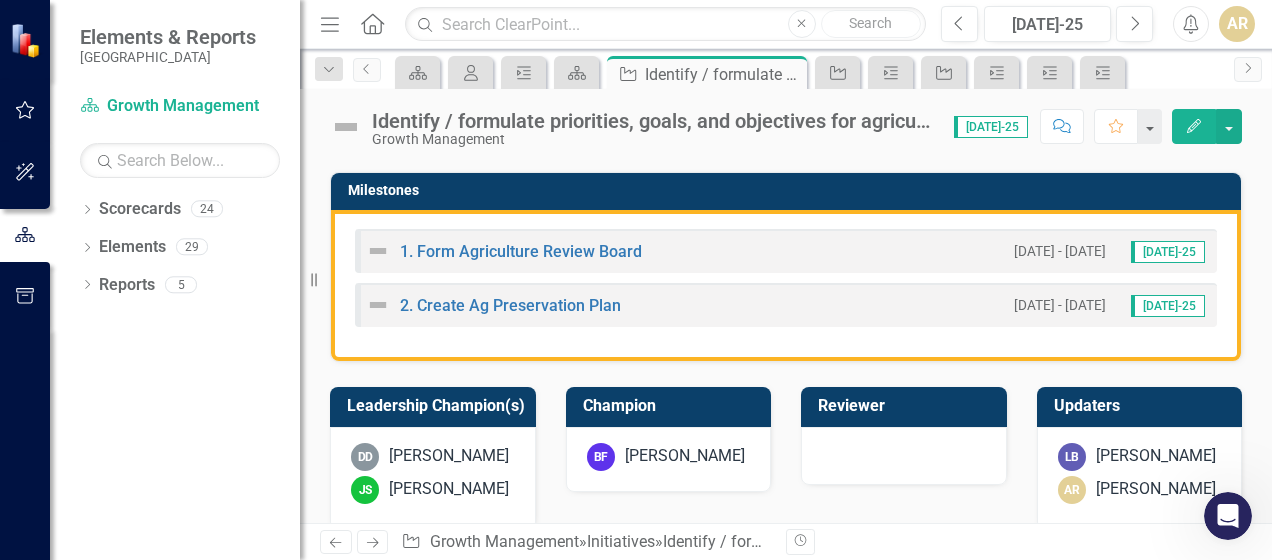 scroll, scrollTop: 500, scrollLeft: 0, axis: vertical 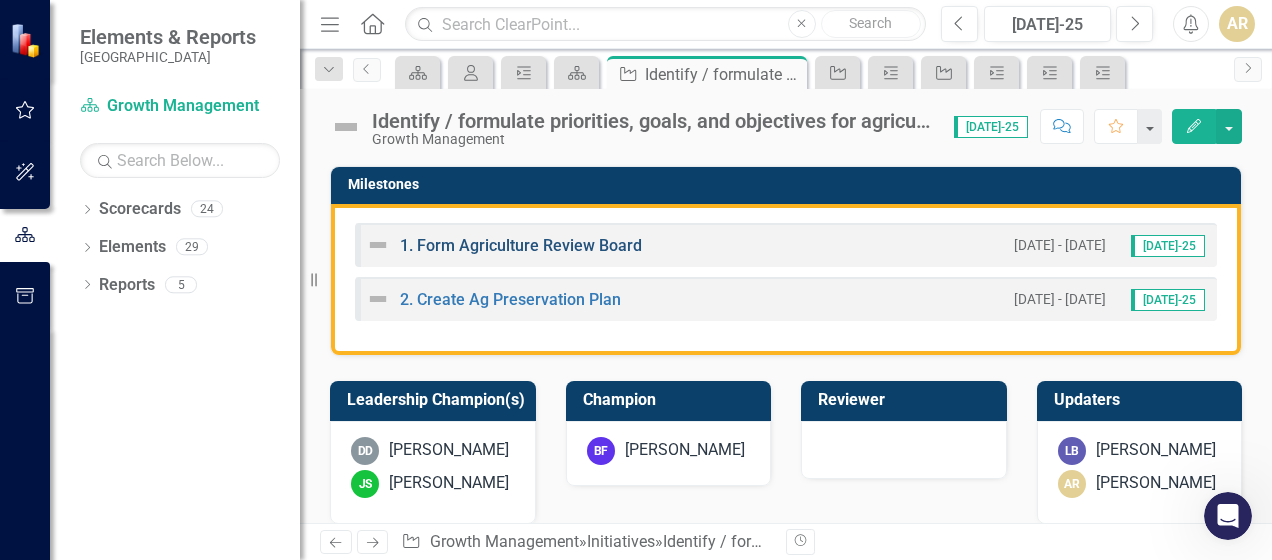 click on "1. Form Agriculture Review Board" at bounding box center [521, 245] 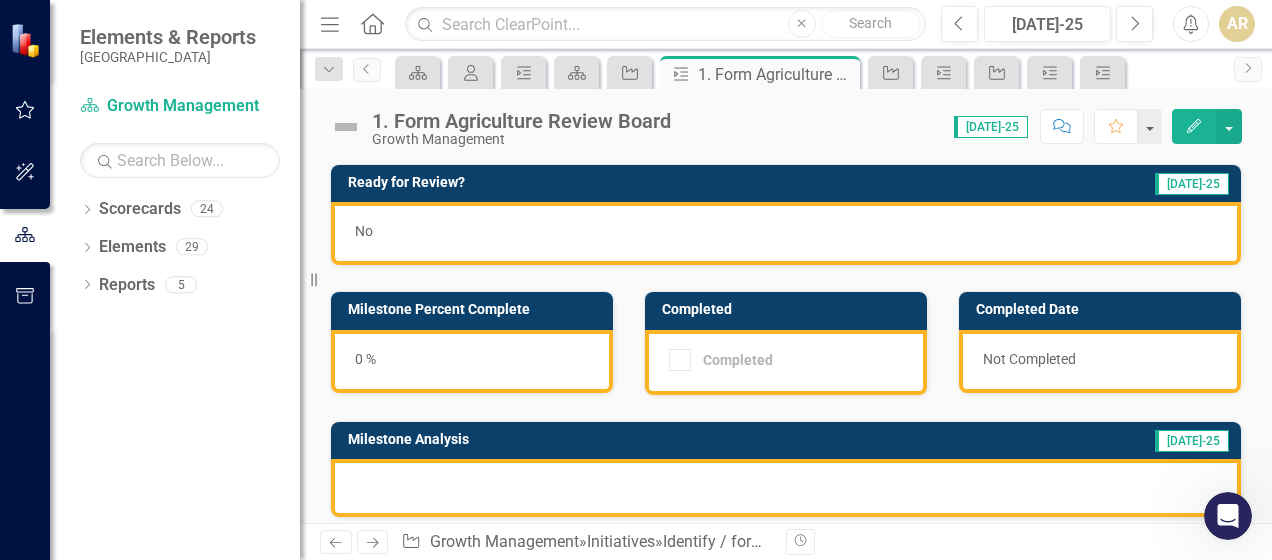 scroll, scrollTop: 100, scrollLeft: 0, axis: vertical 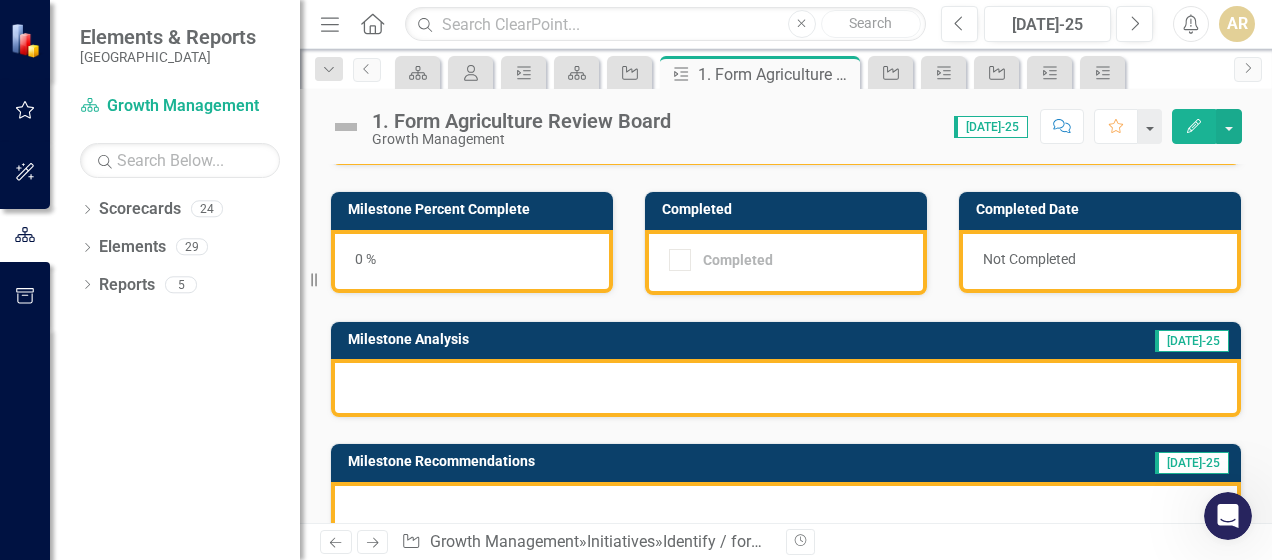 click at bounding box center [786, 388] 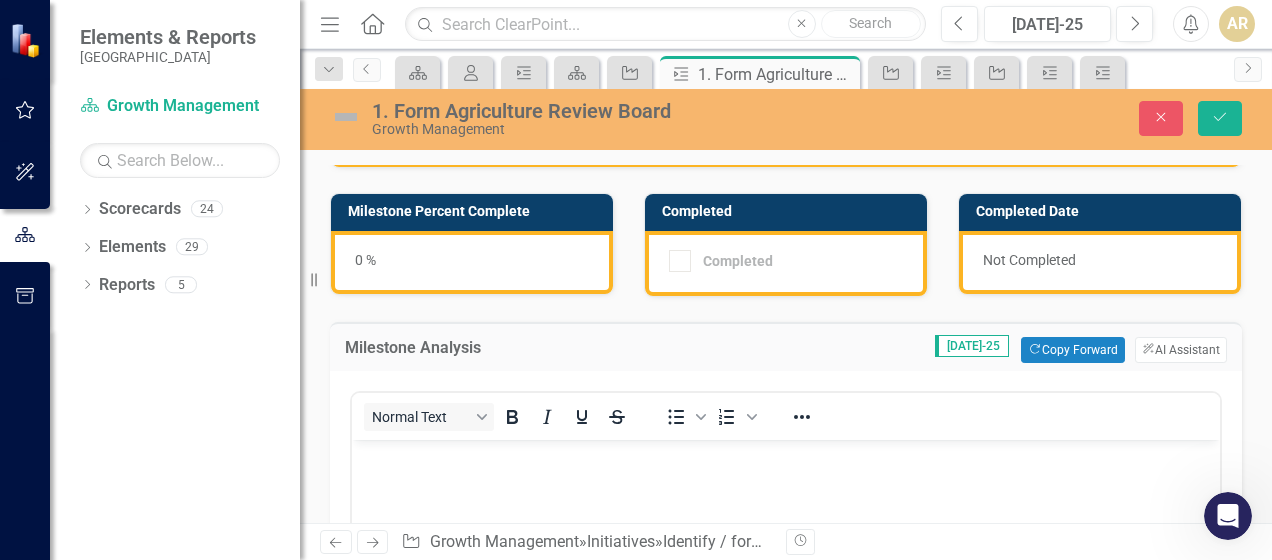 scroll, scrollTop: 0, scrollLeft: 0, axis: both 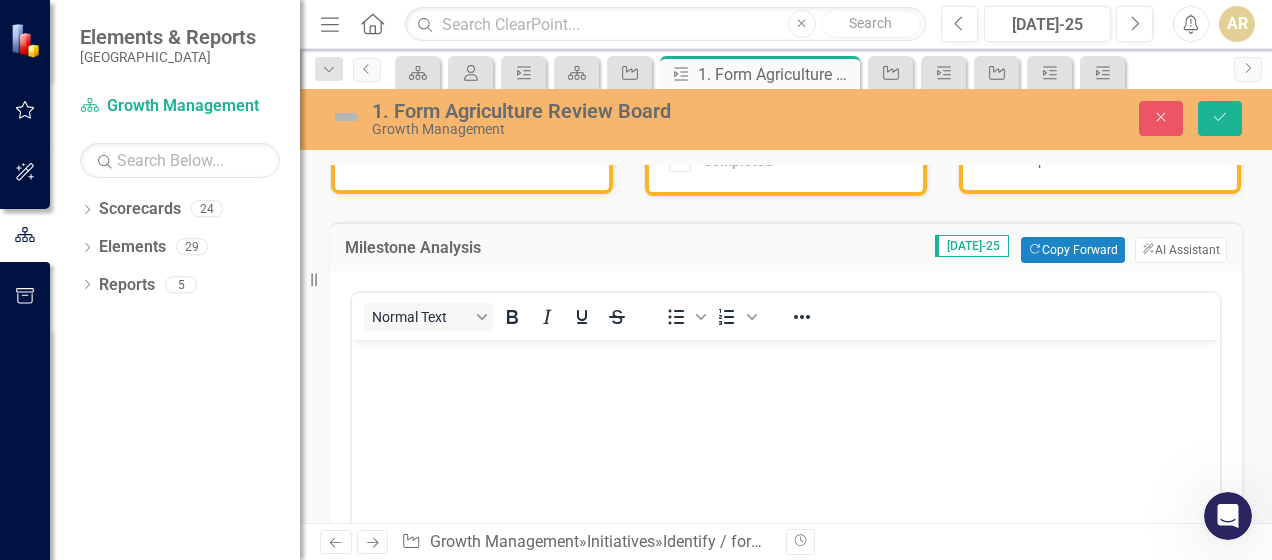 click at bounding box center [786, 357] 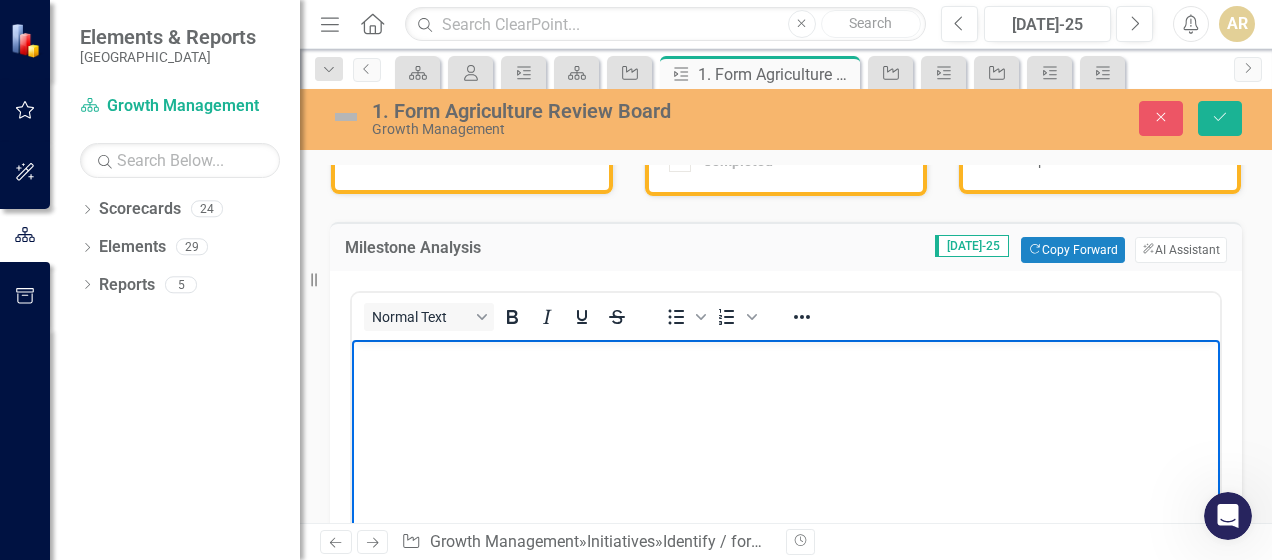 type 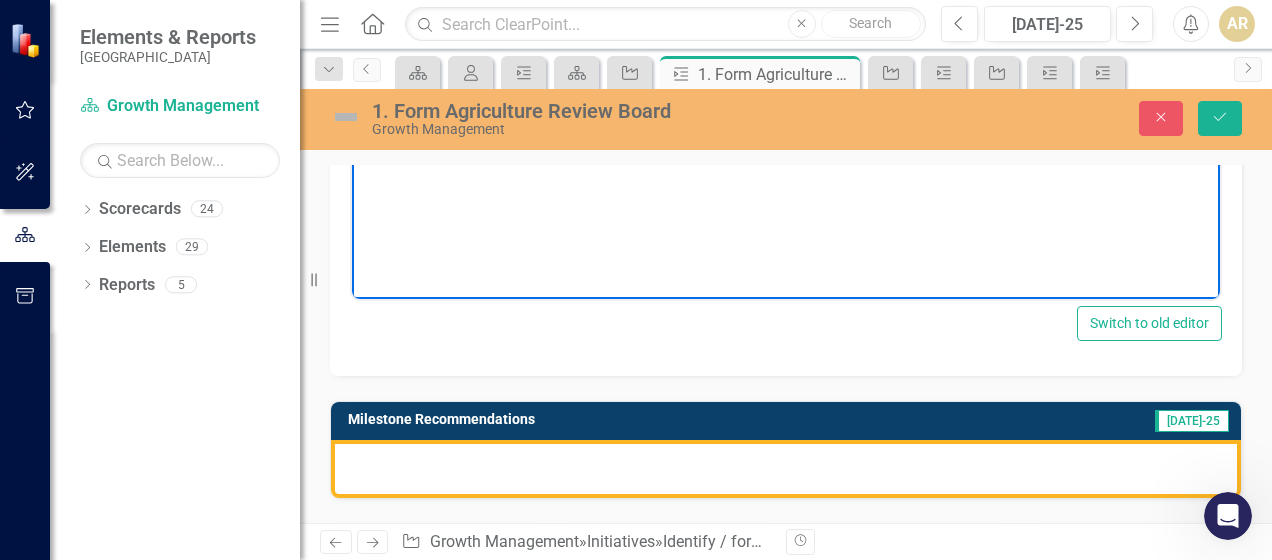 scroll, scrollTop: 600, scrollLeft: 0, axis: vertical 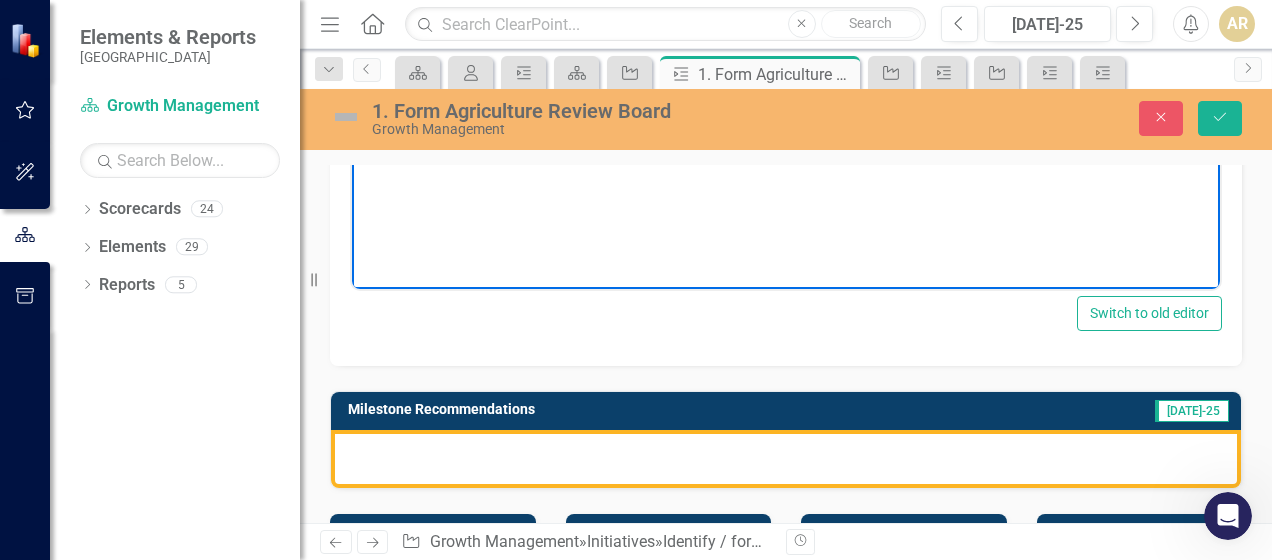click at bounding box center (786, 459) 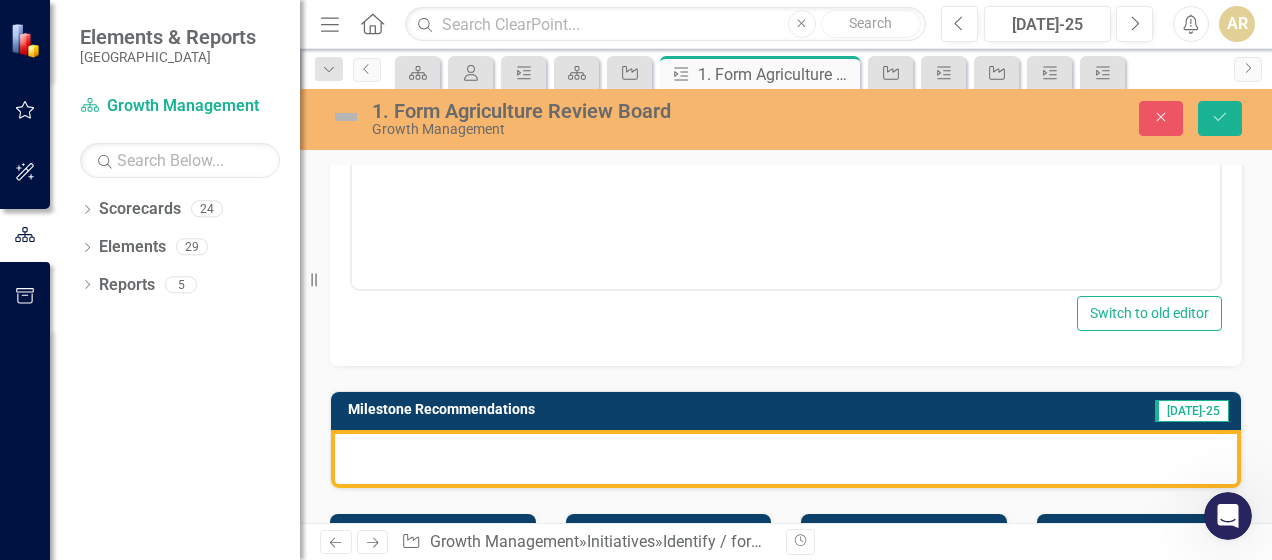 click at bounding box center (786, 459) 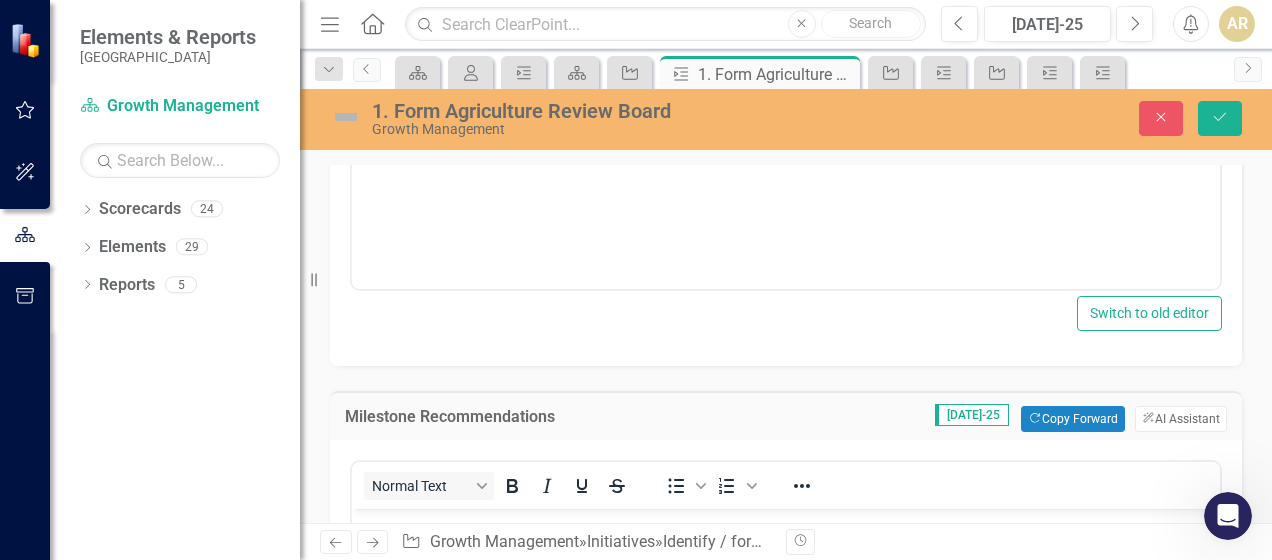 scroll, scrollTop: 0, scrollLeft: 0, axis: both 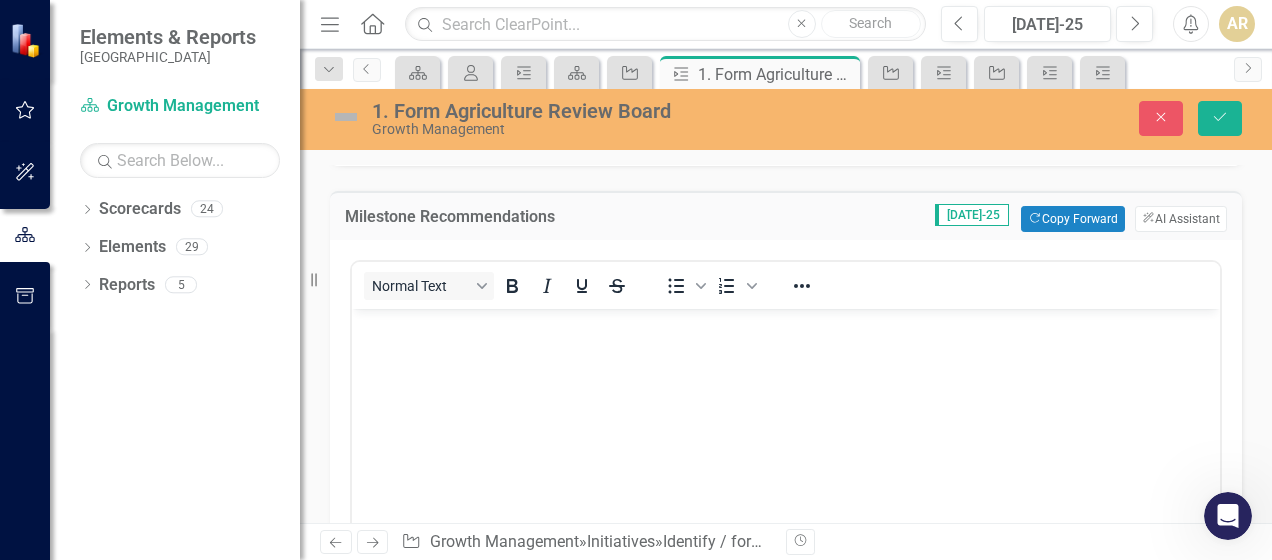 click at bounding box center (786, 326) 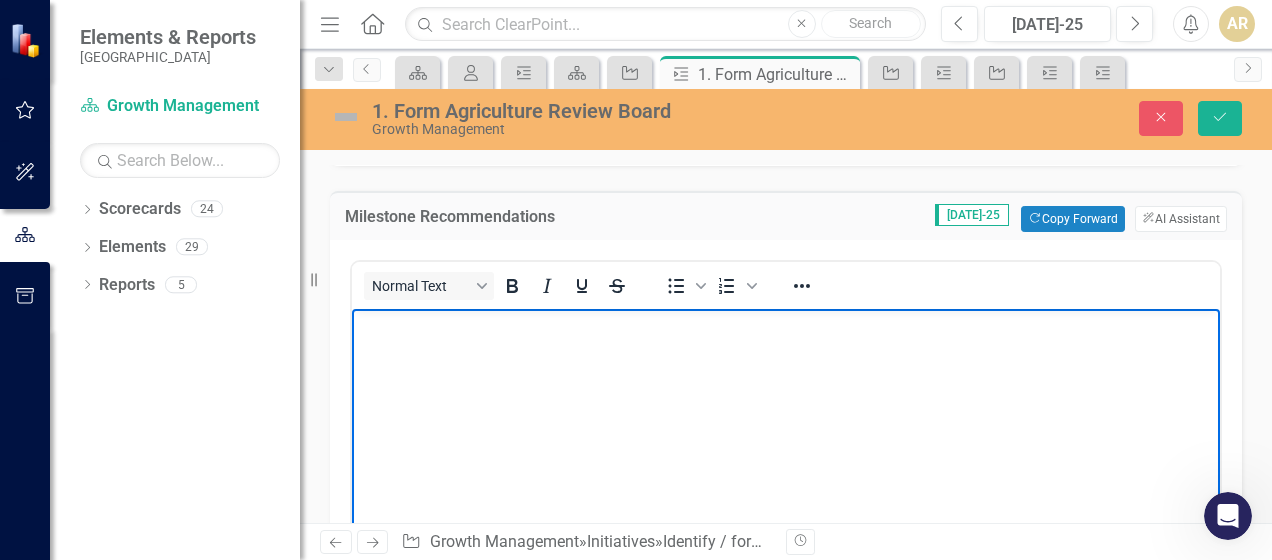 type 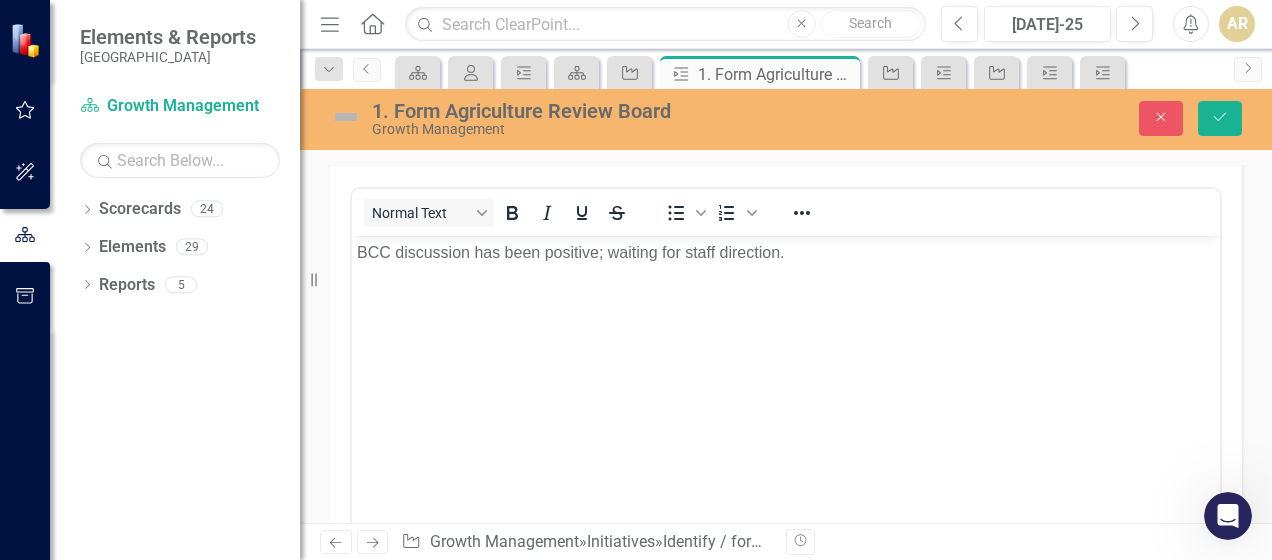 scroll, scrollTop: 300, scrollLeft: 0, axis: vertical 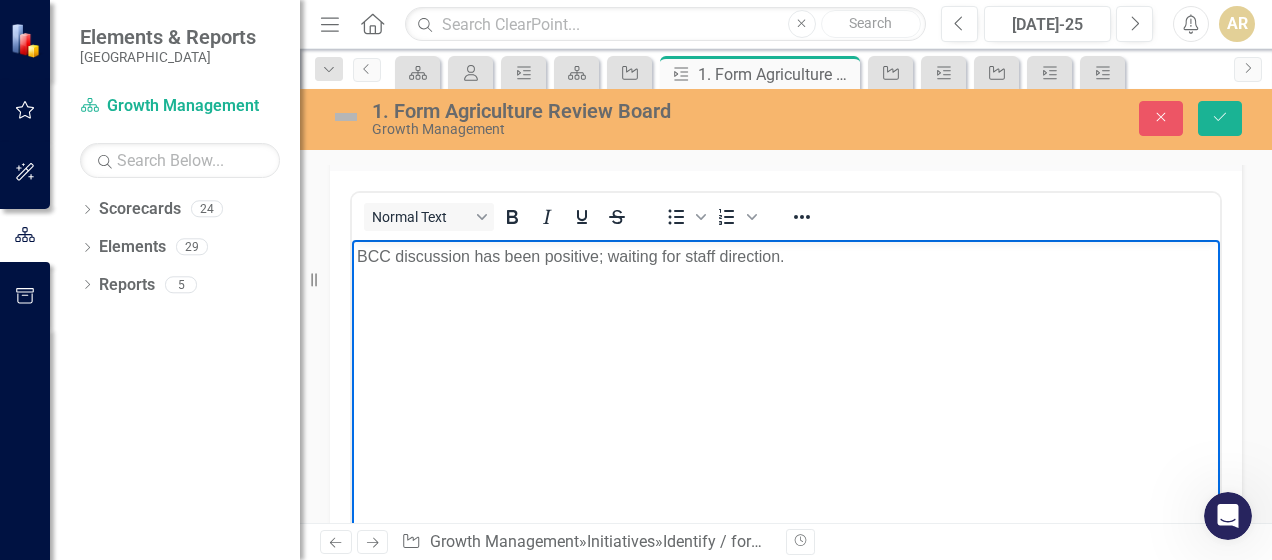 click on "BCC discussion has been positive; waiting for staff direction." at bounding box center [786, 257] 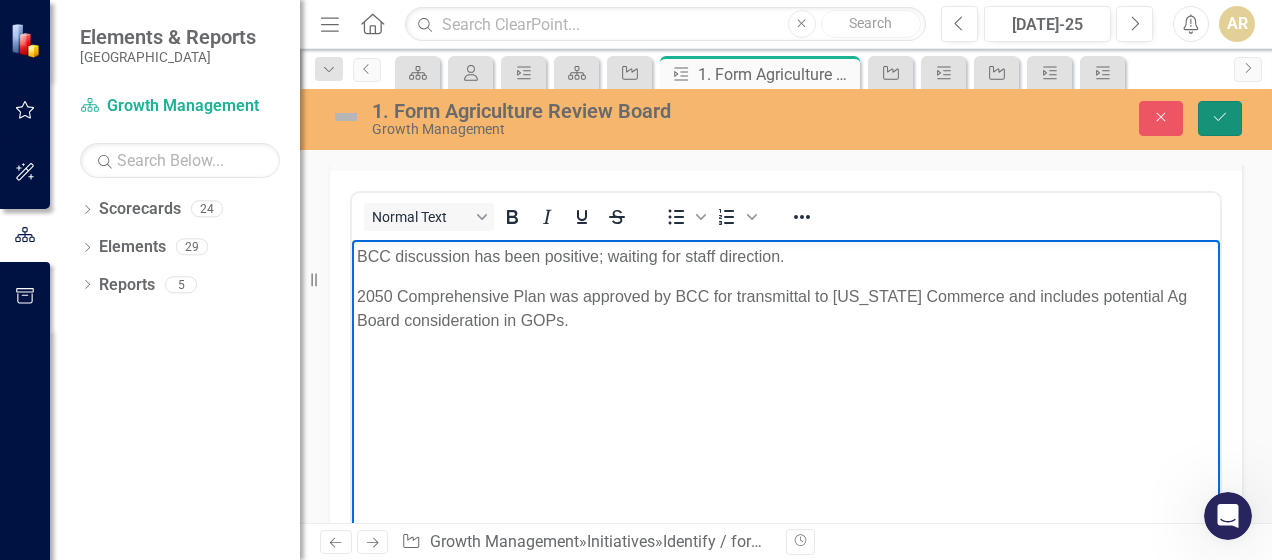 click on "Save" at bounding box center [1220, 118] 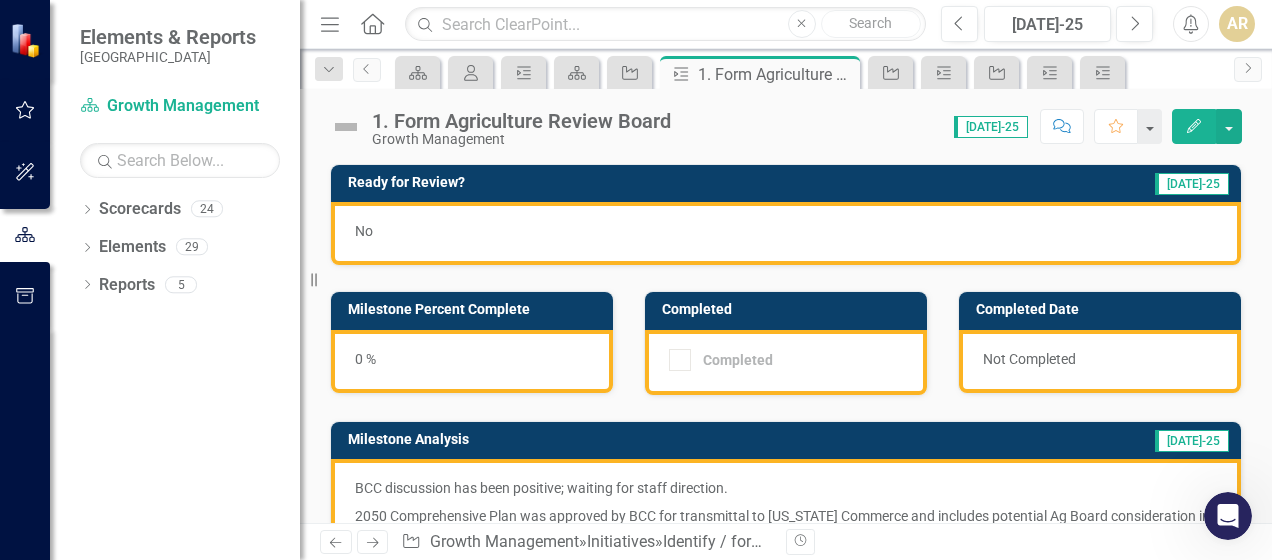 click on "No" at bounding box center (786, 233) 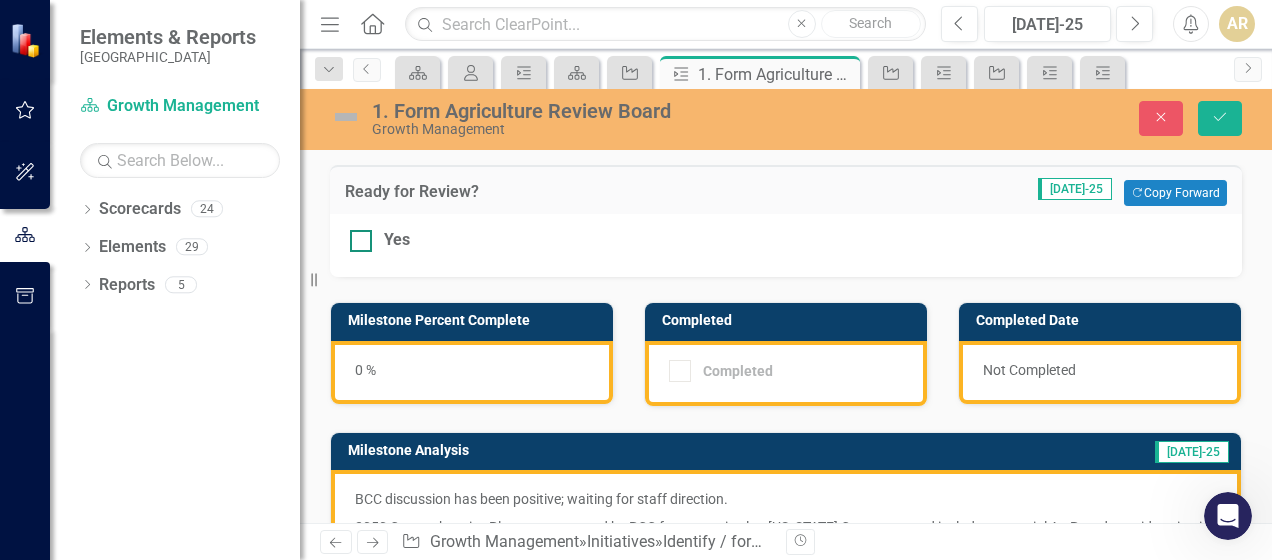 click on "Yes" at bounding box center [786, 245] 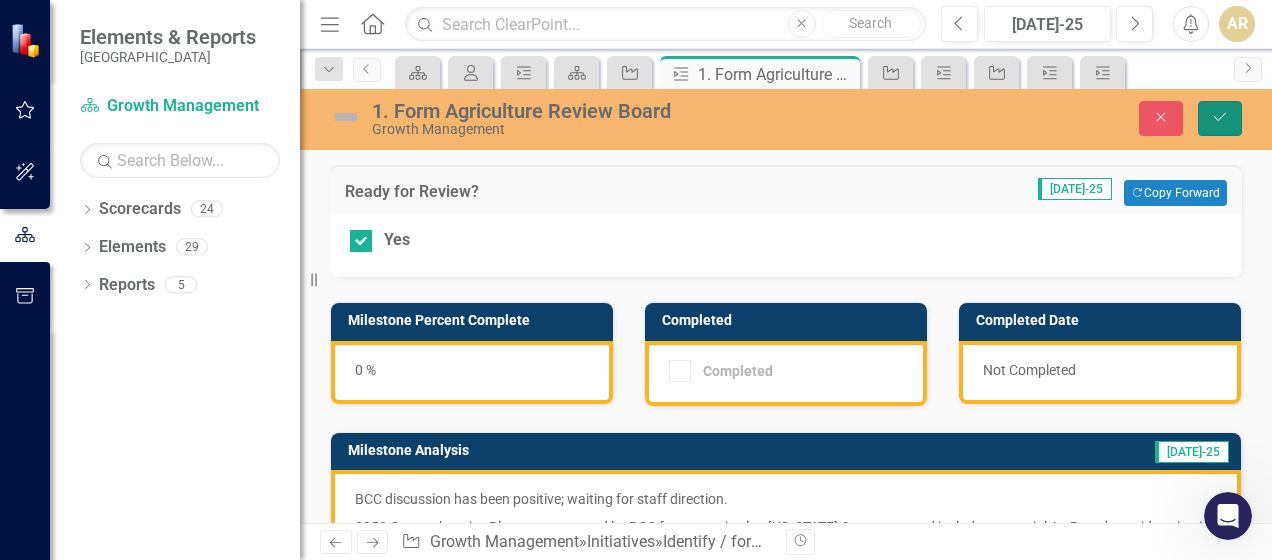 click on "Save" 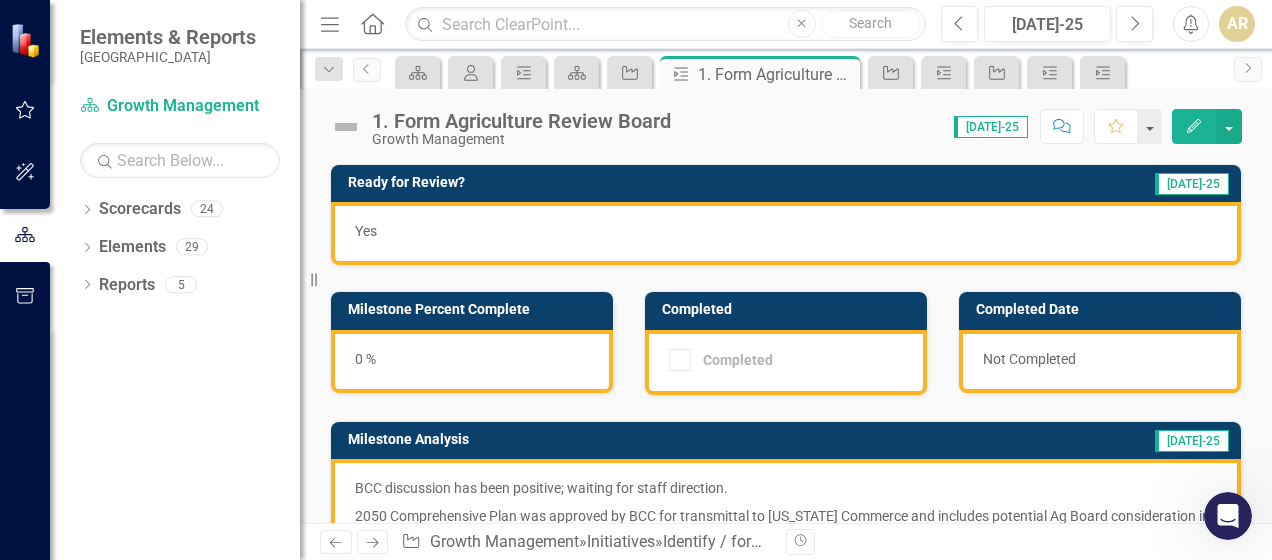 click on "1. Form Agriculture Review Board" at bounding box center [521, 121] 